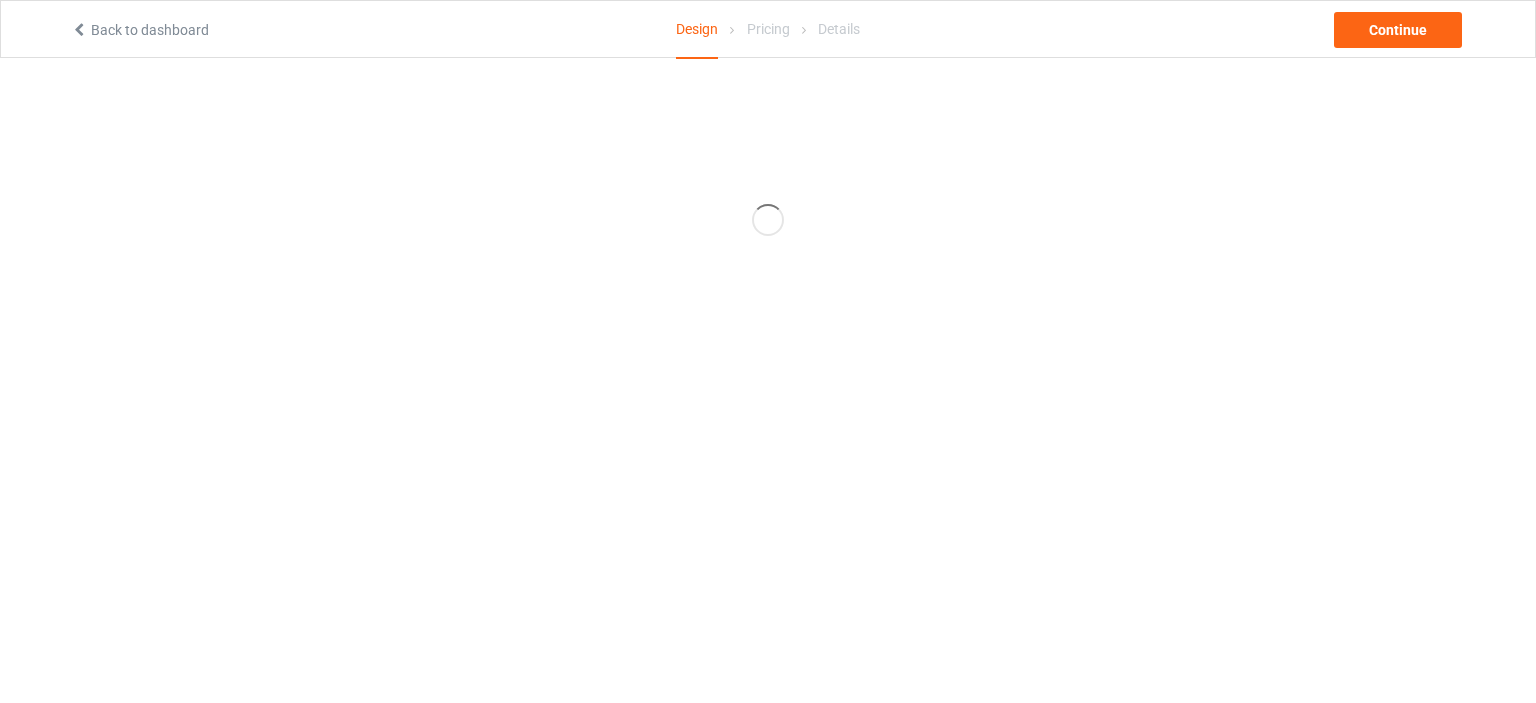 scroll, scrollTop: 0, scrollLeft: 0, axis: both 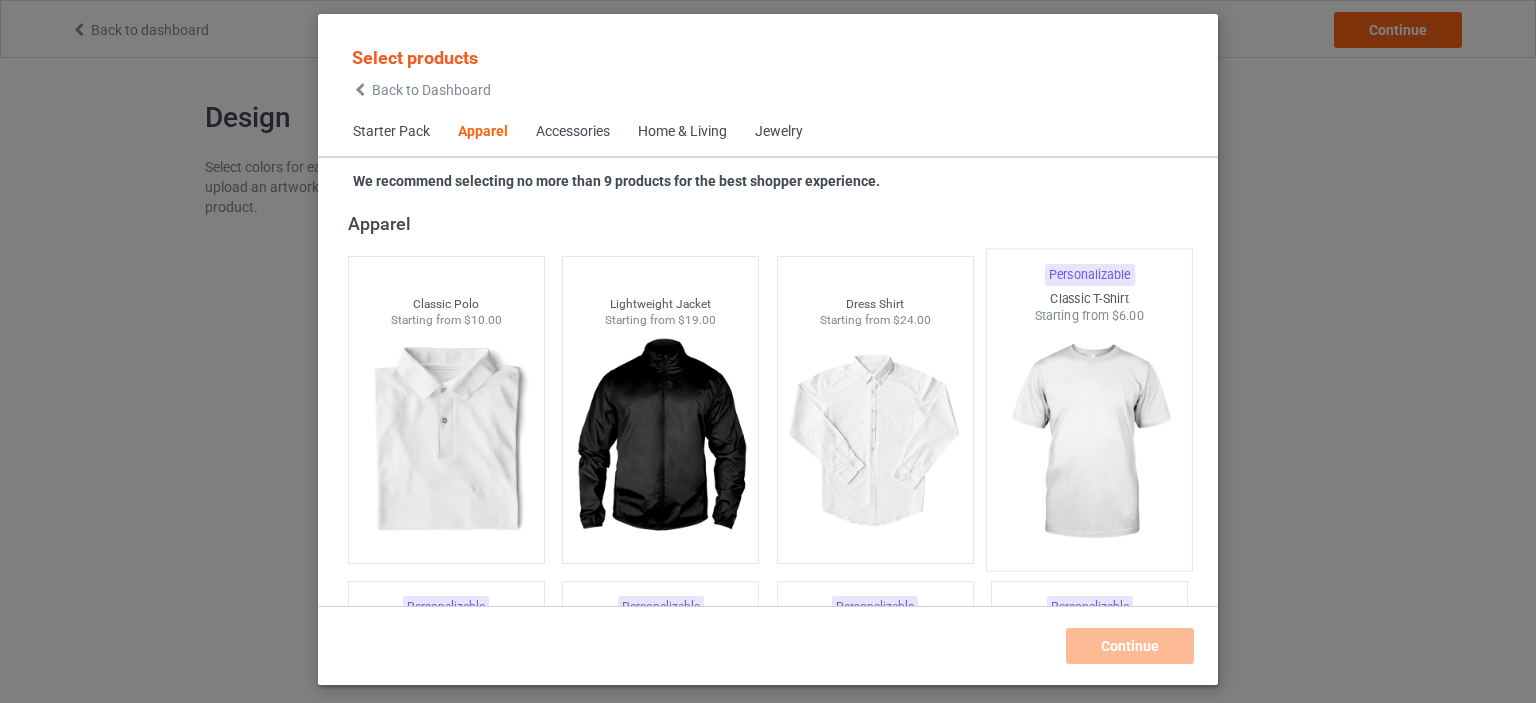 click at bounding box center (1090, 442) 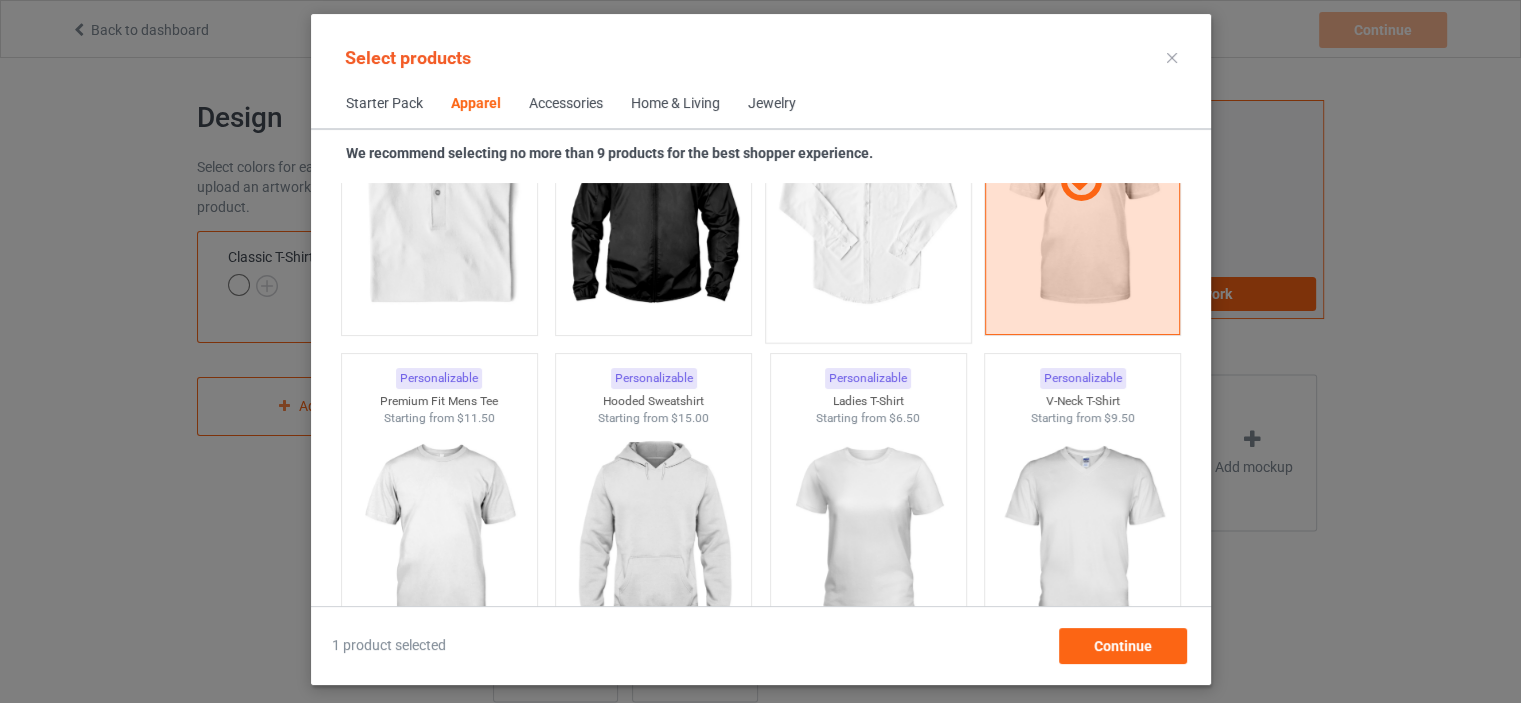 scroll, scrollTop: 1044, scrollLeft: 0, axis: vertical 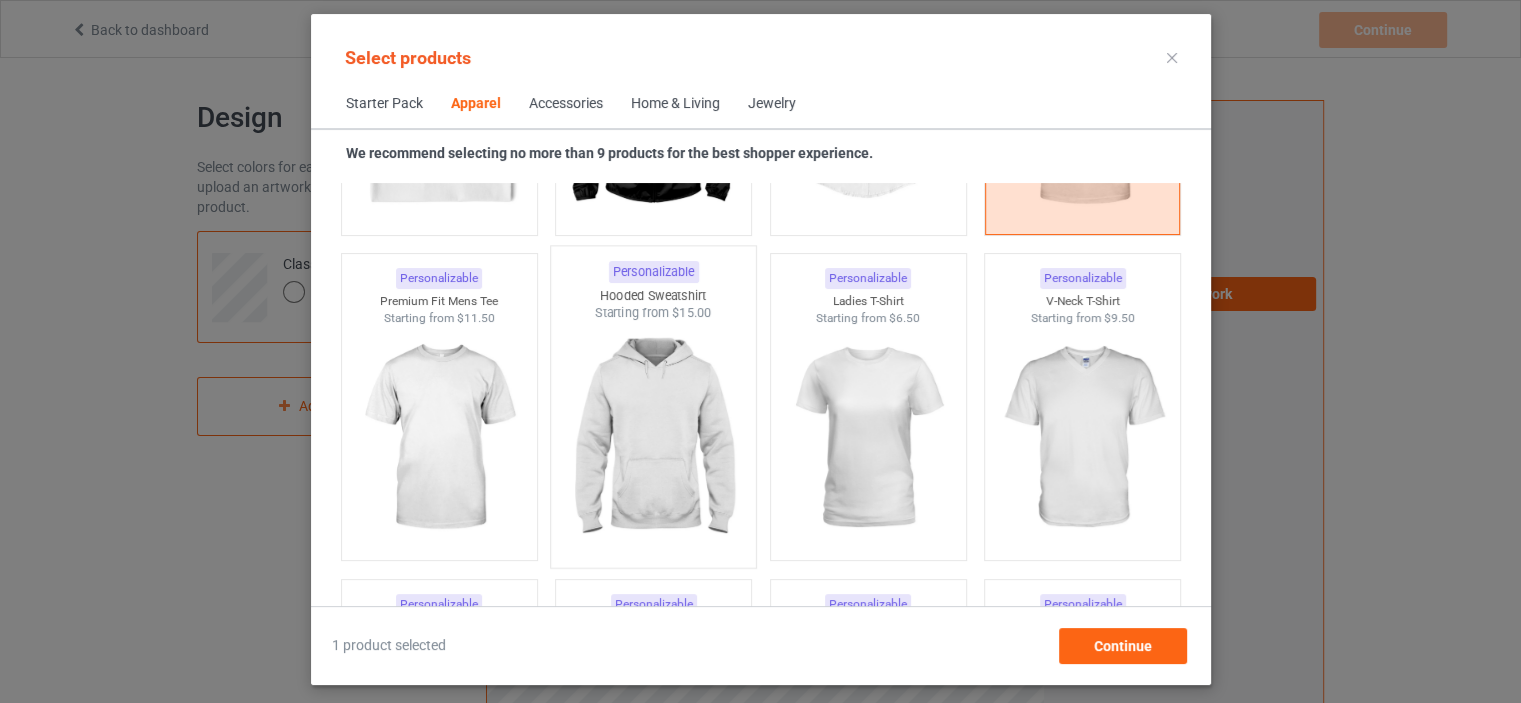 click at bounding box center (653, 439) 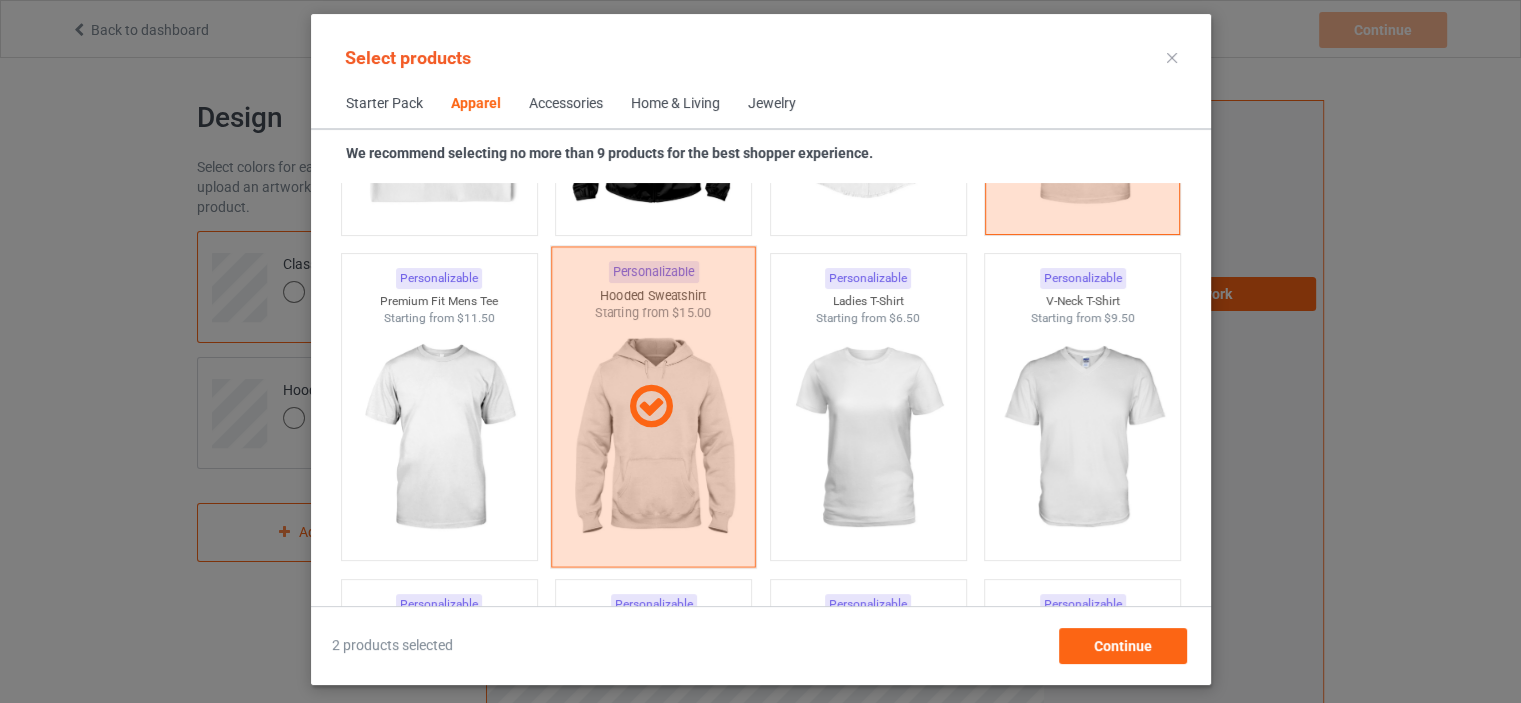 scroll, scrollTop: 1244, scrollLeft: 0, axis: vertical 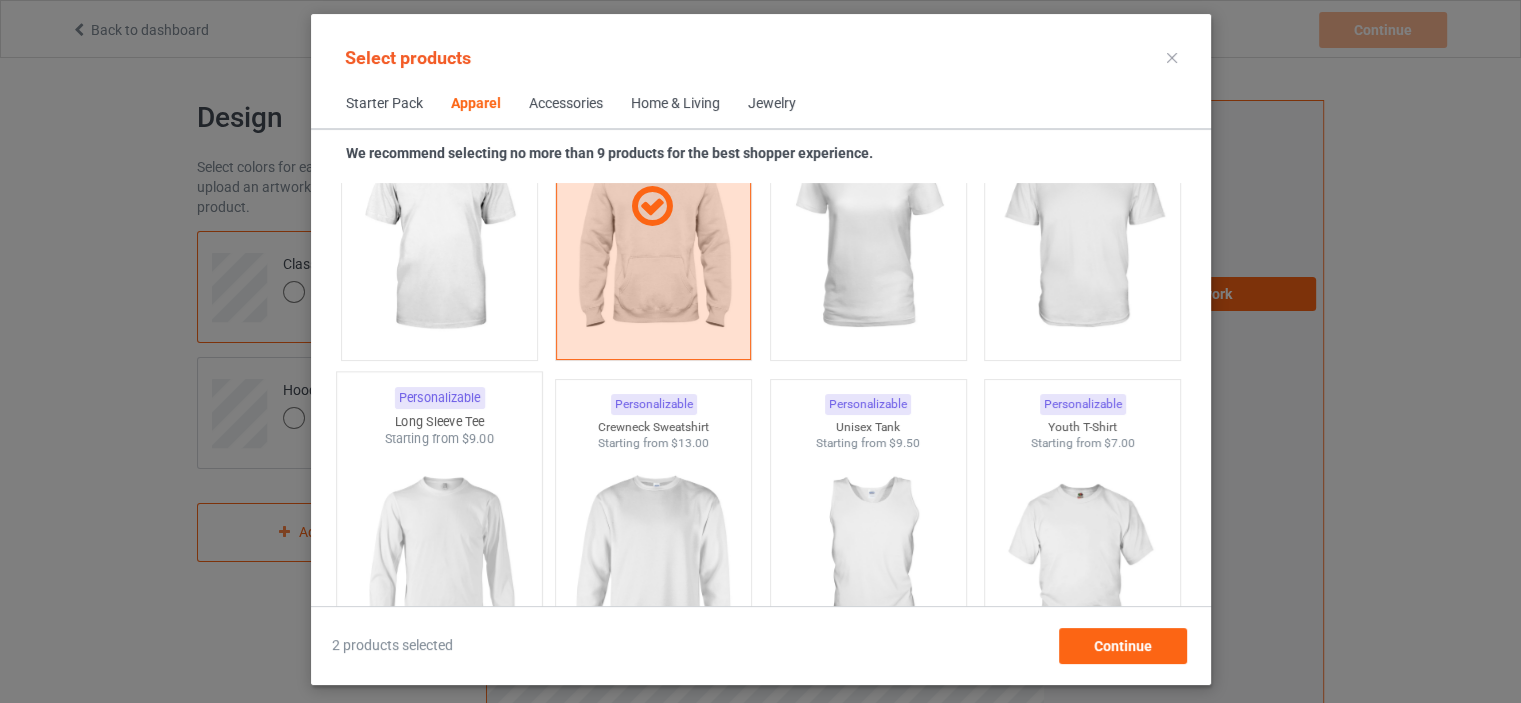click at bounding box center (439, 565) 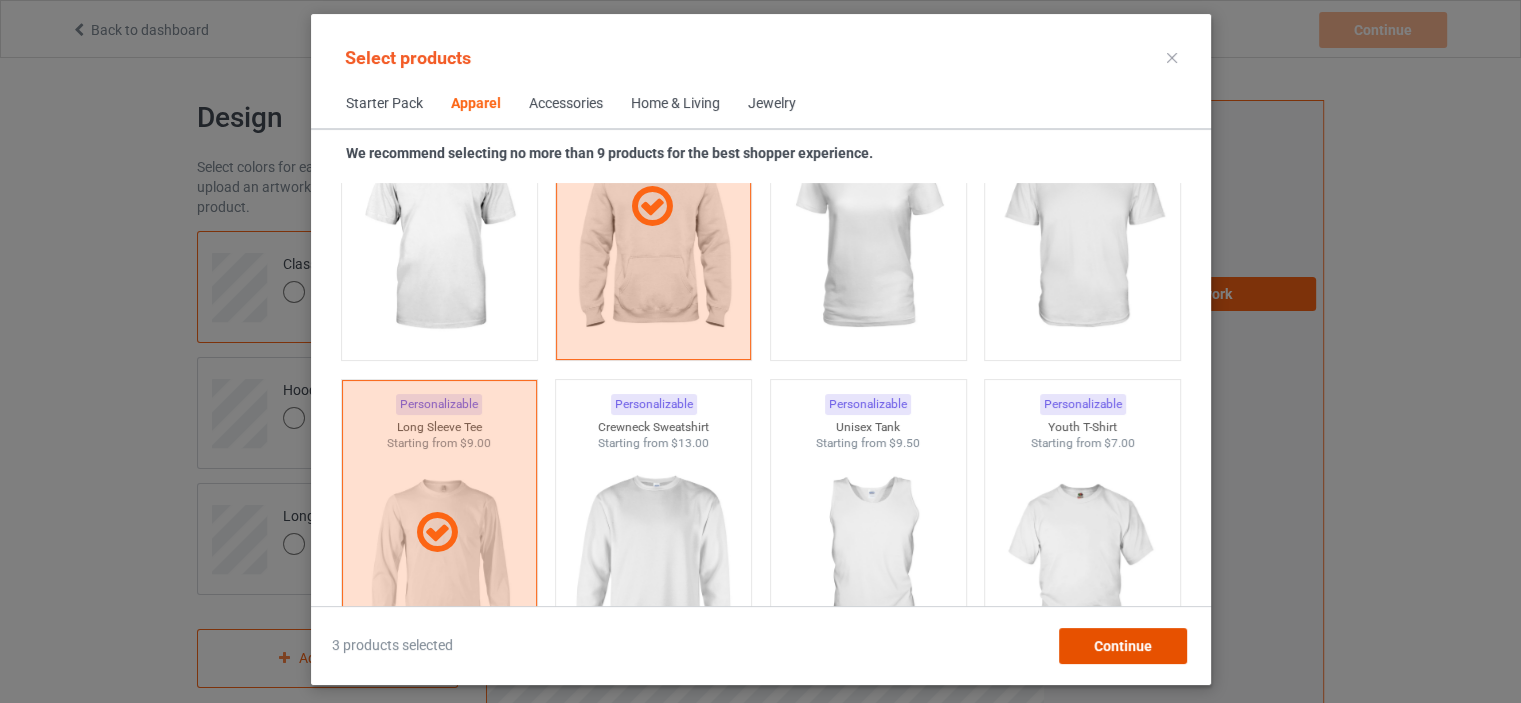 click on "Continue" at bounding box center [1122, 646] 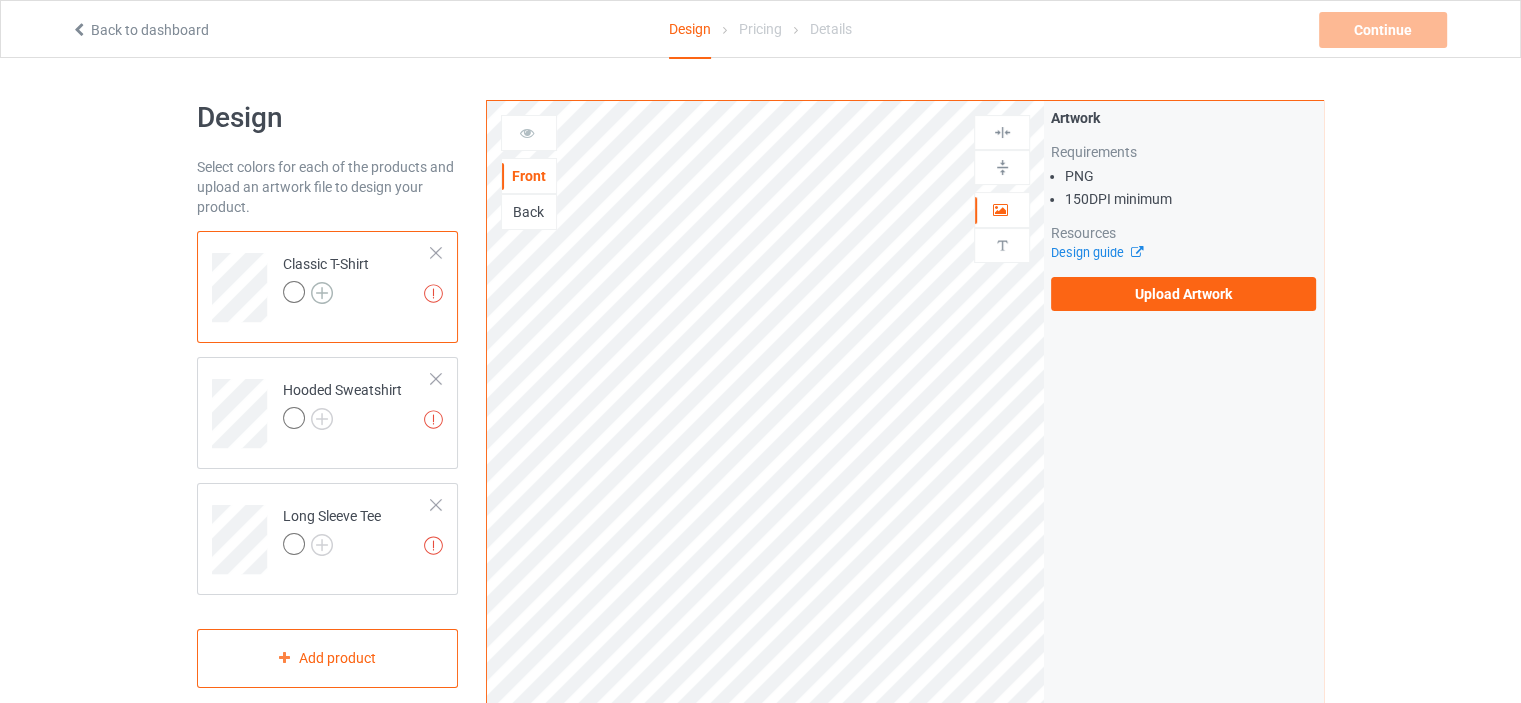 click at bounding box center (322, 293) 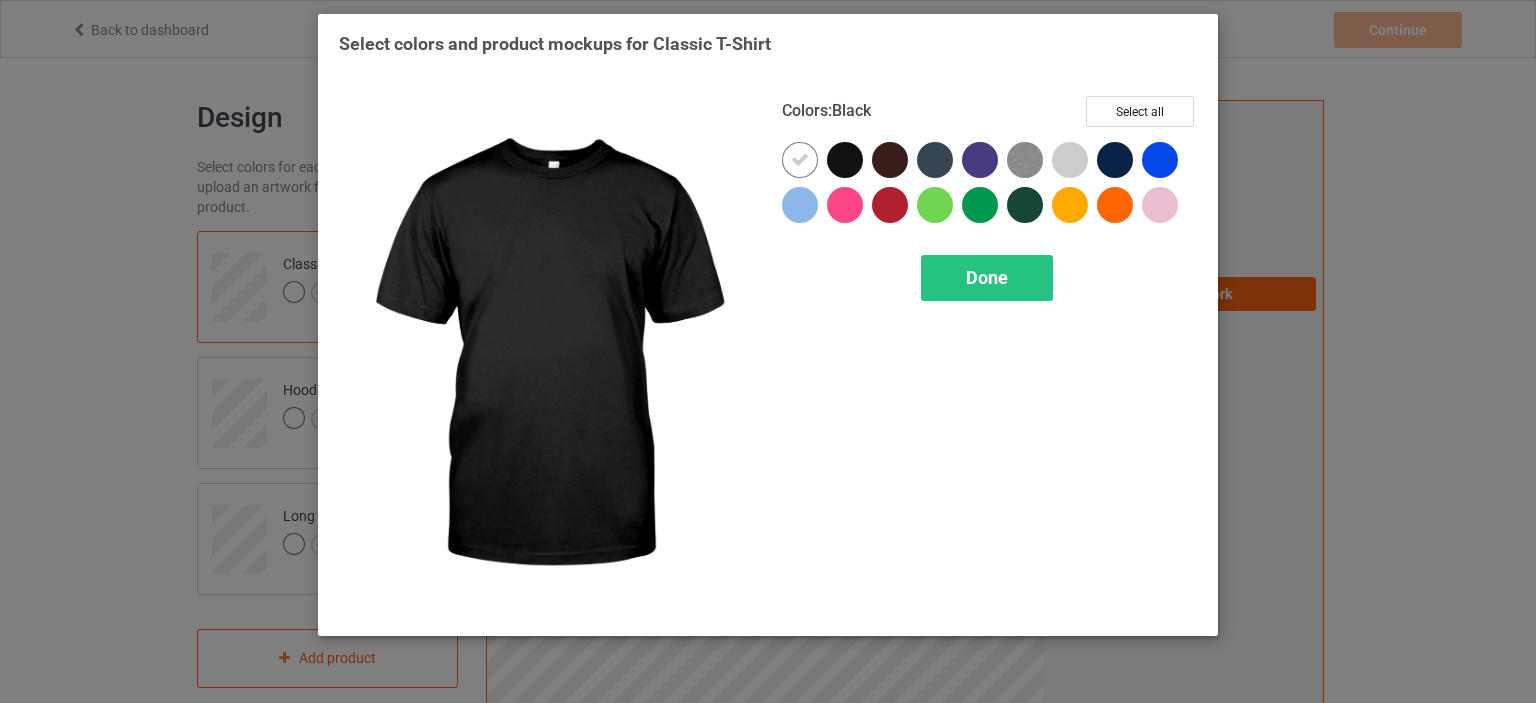 click at bounding box center (845, 160) 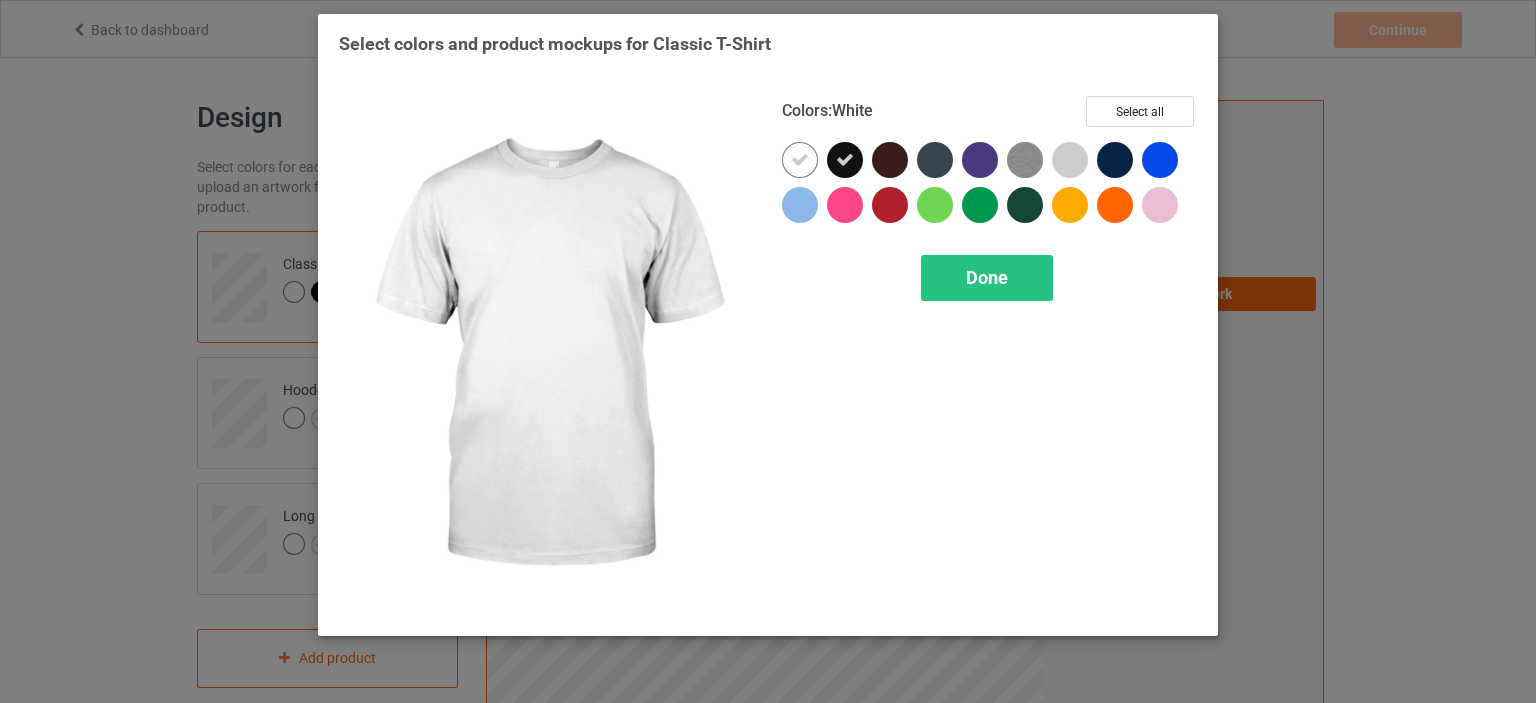 click at bounding box center (800, 160) 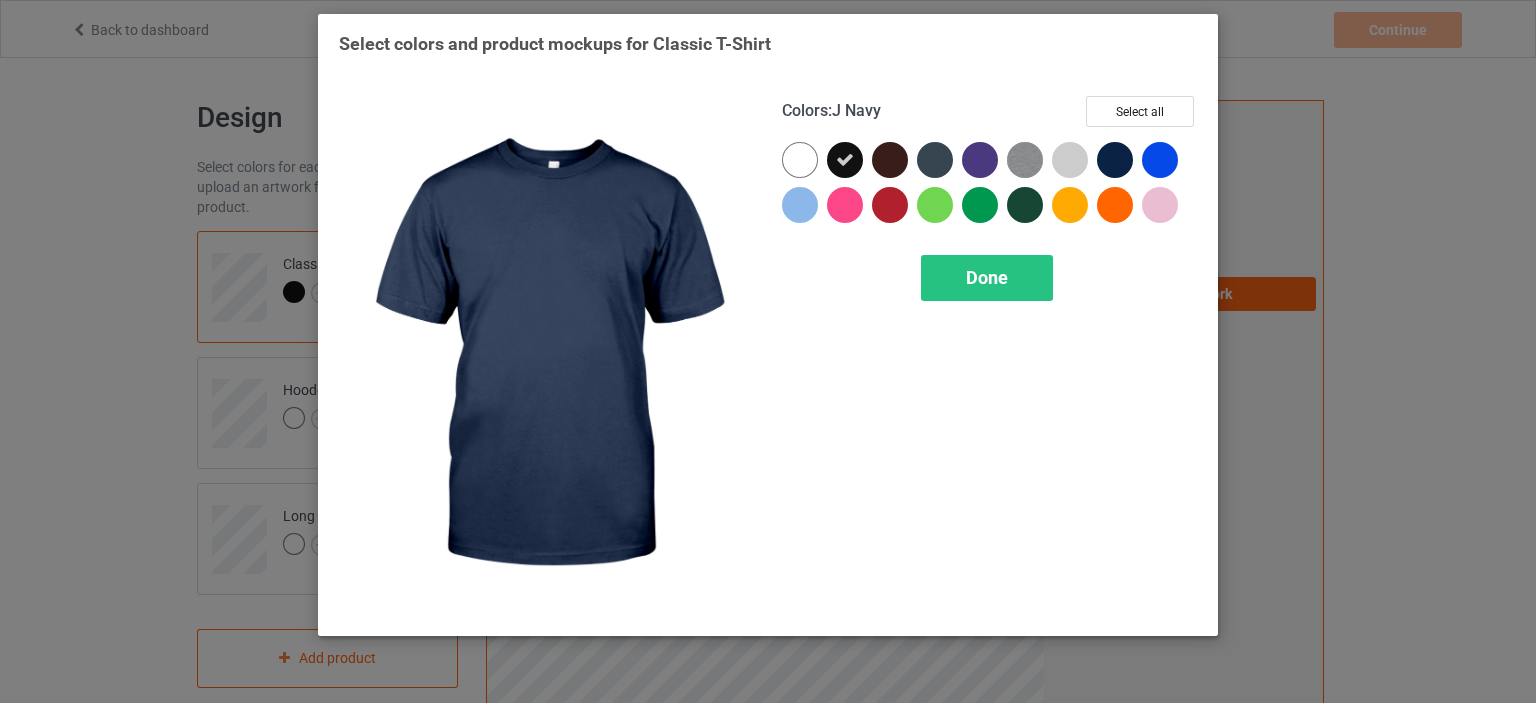 click at bounding box center [1115, 160] 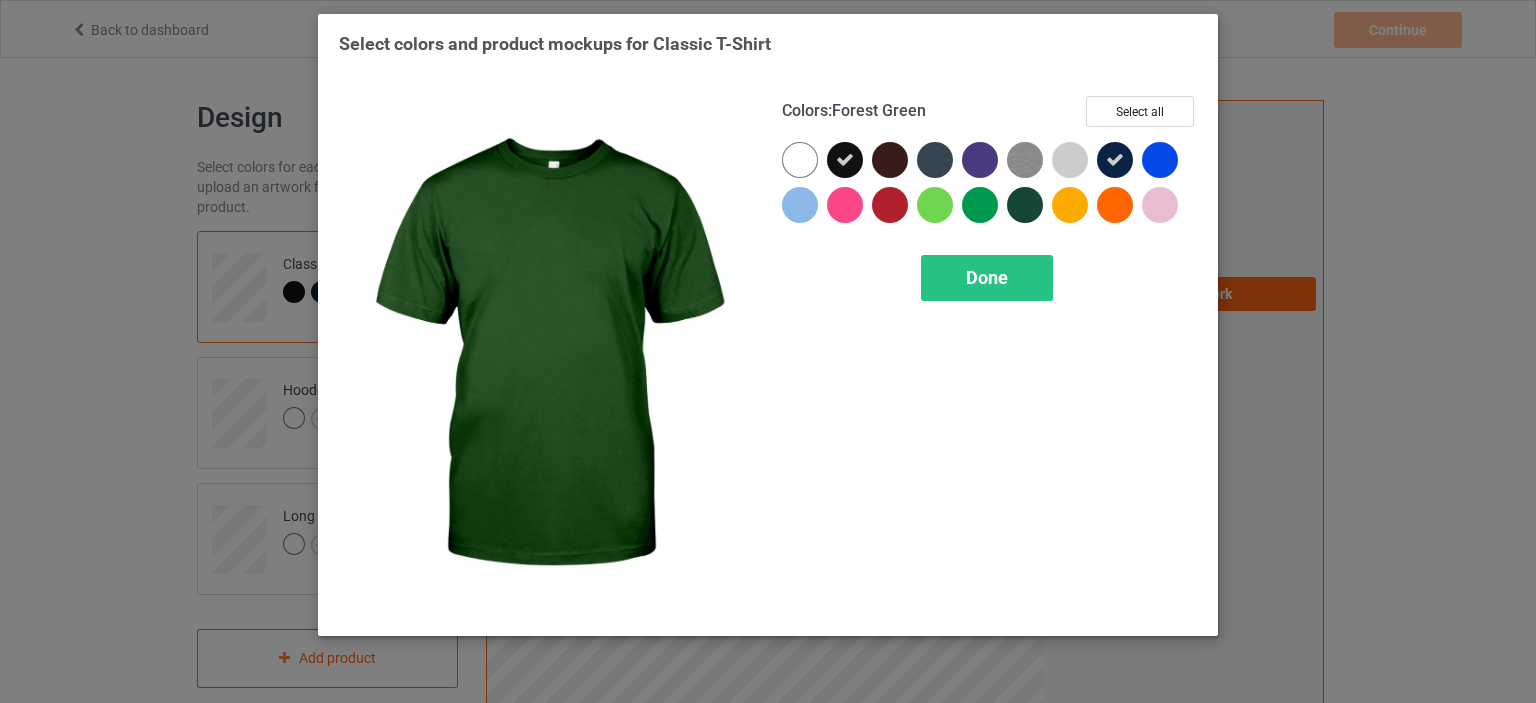 click at bounding box center [1025, 205] 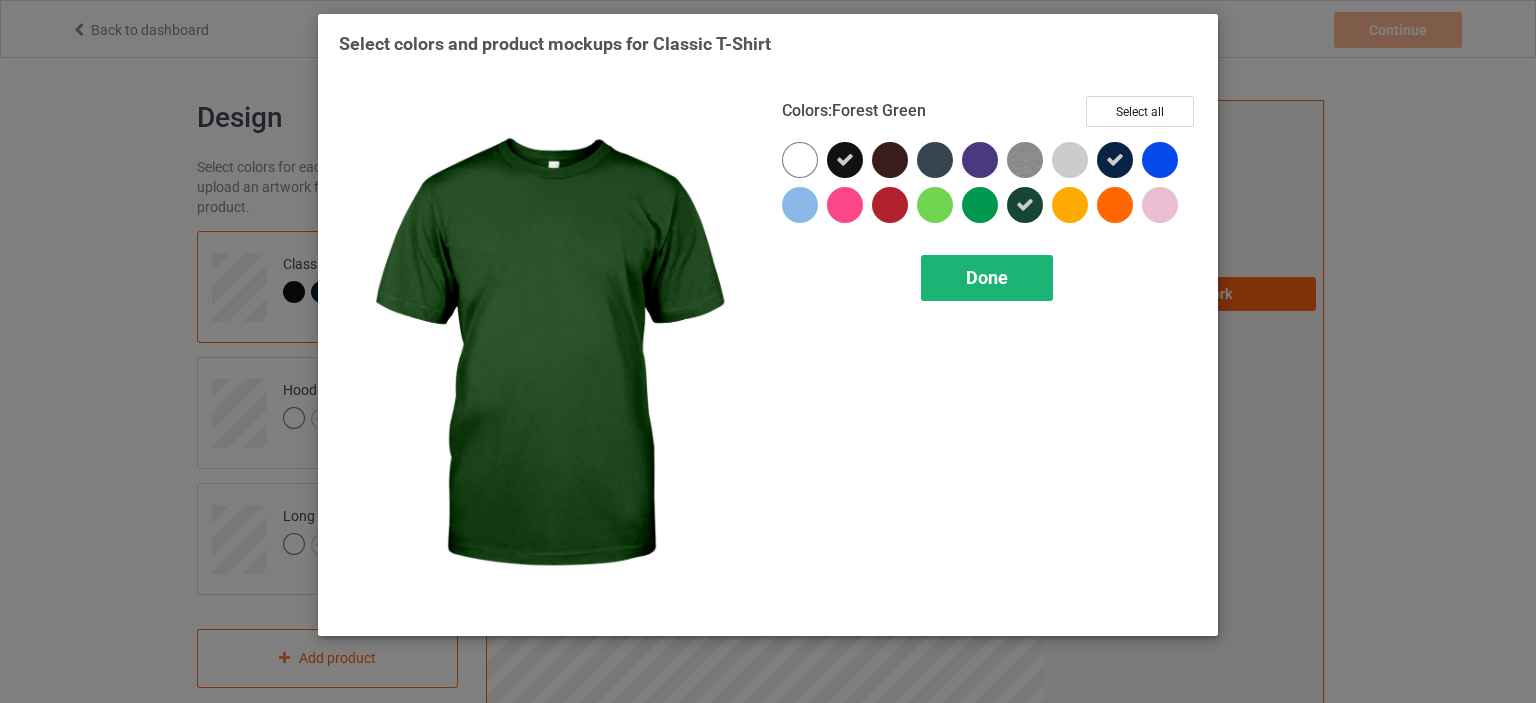 click on "Done" at bounding box center [987, 277] 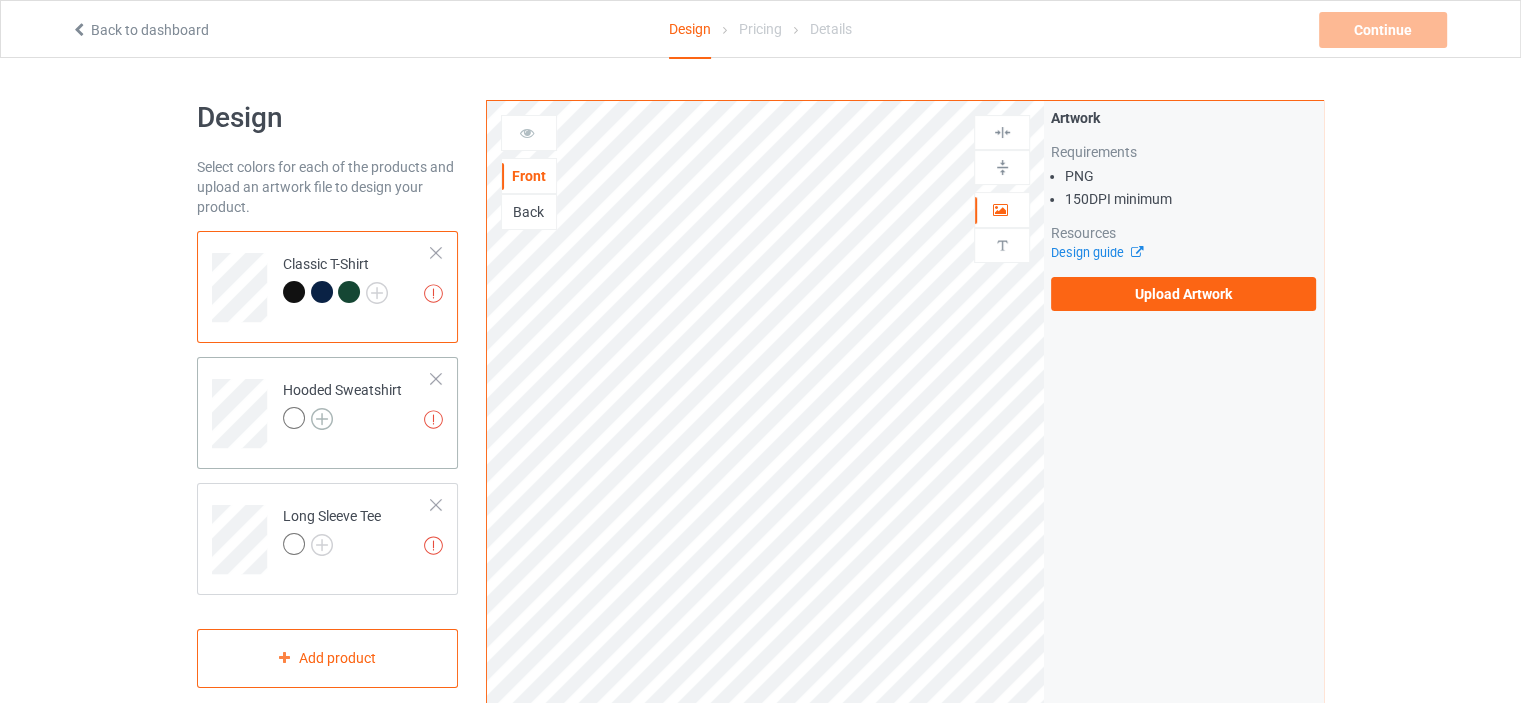click at bounding box center [322, 419] 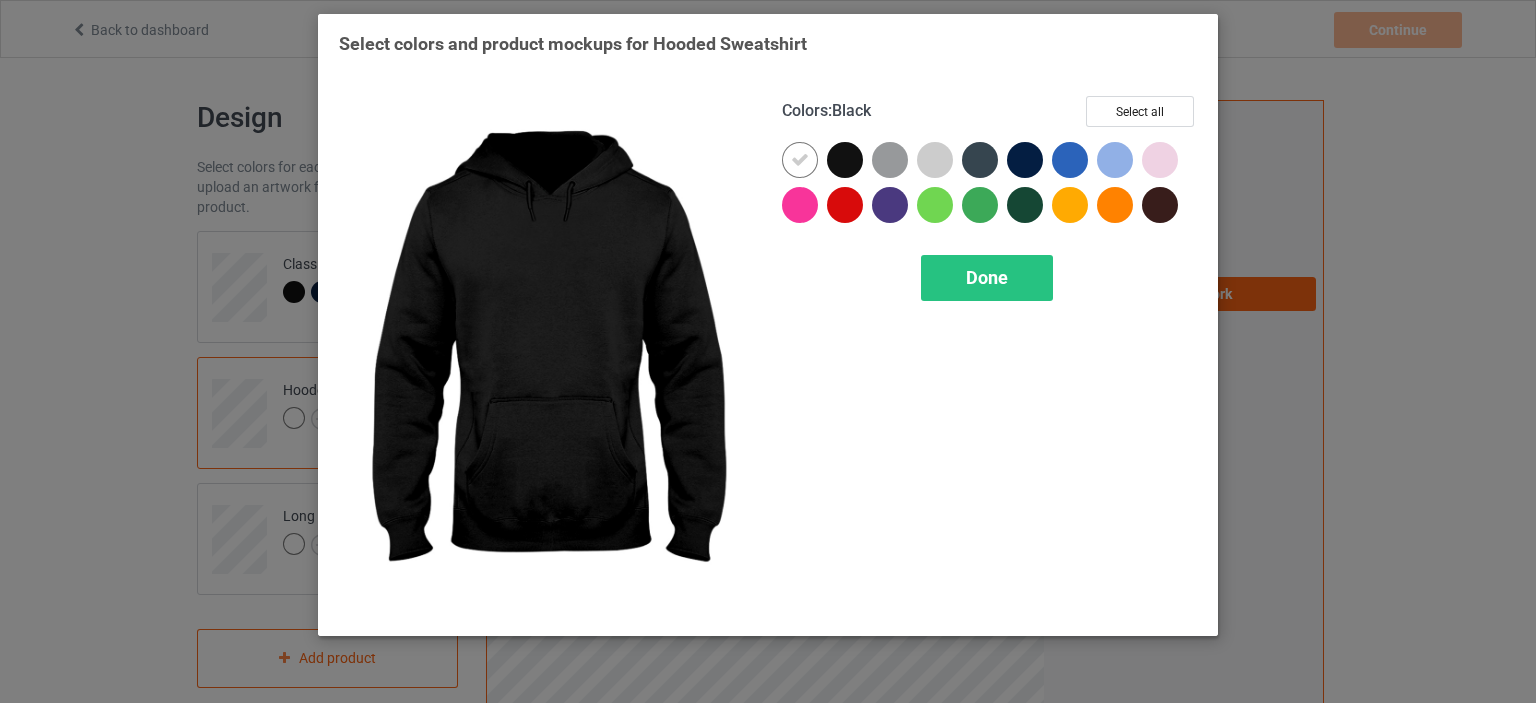 click at bounding box center (845, 160) 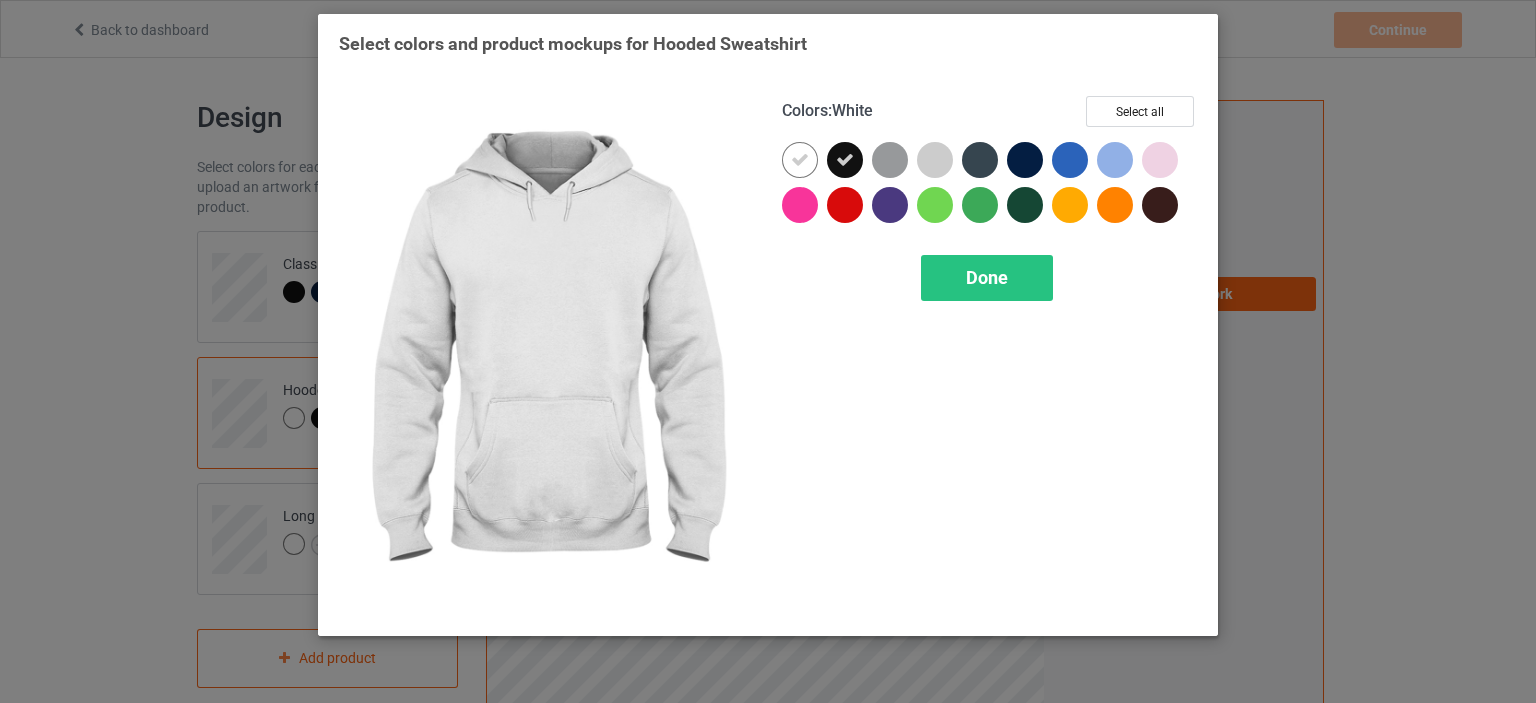 click at bounding box center [800, 160] 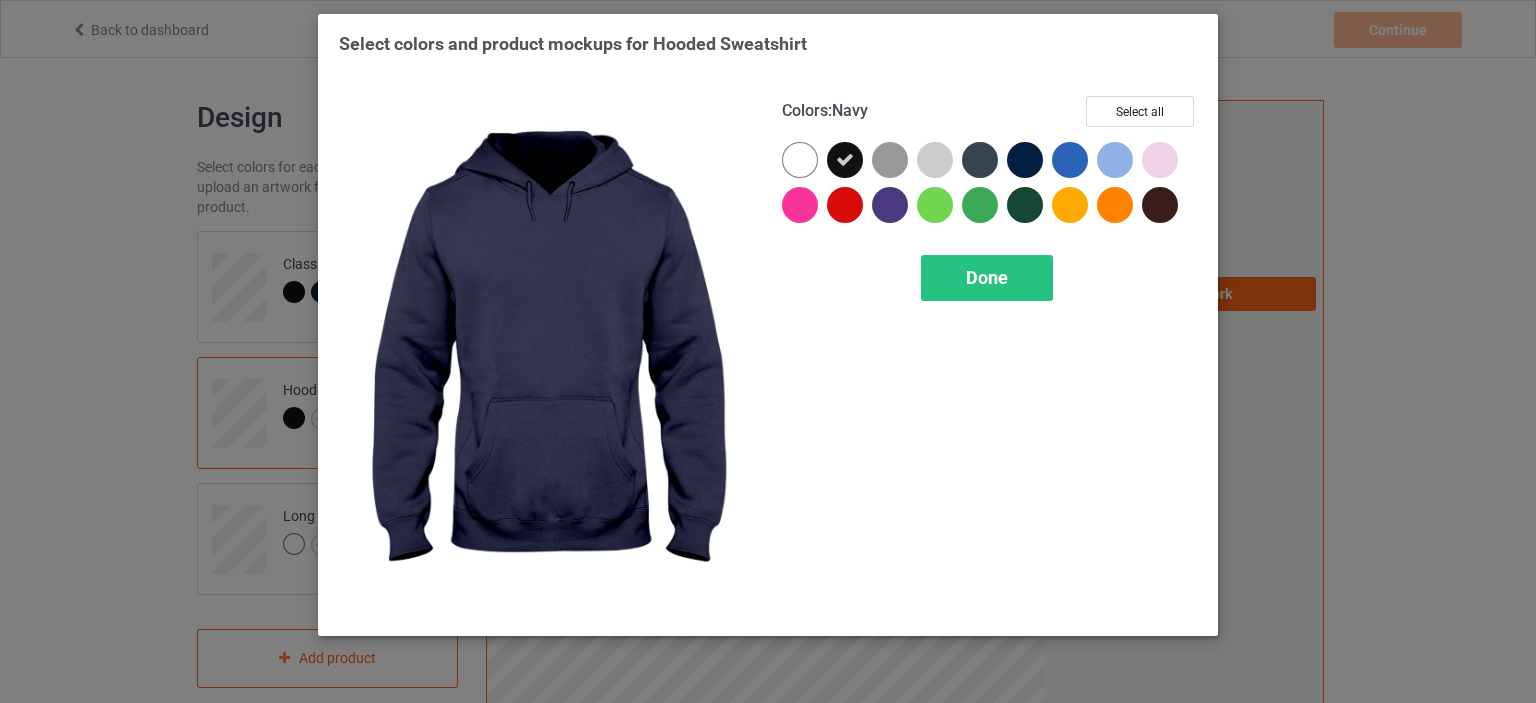click at bounding box center [1025, 160] 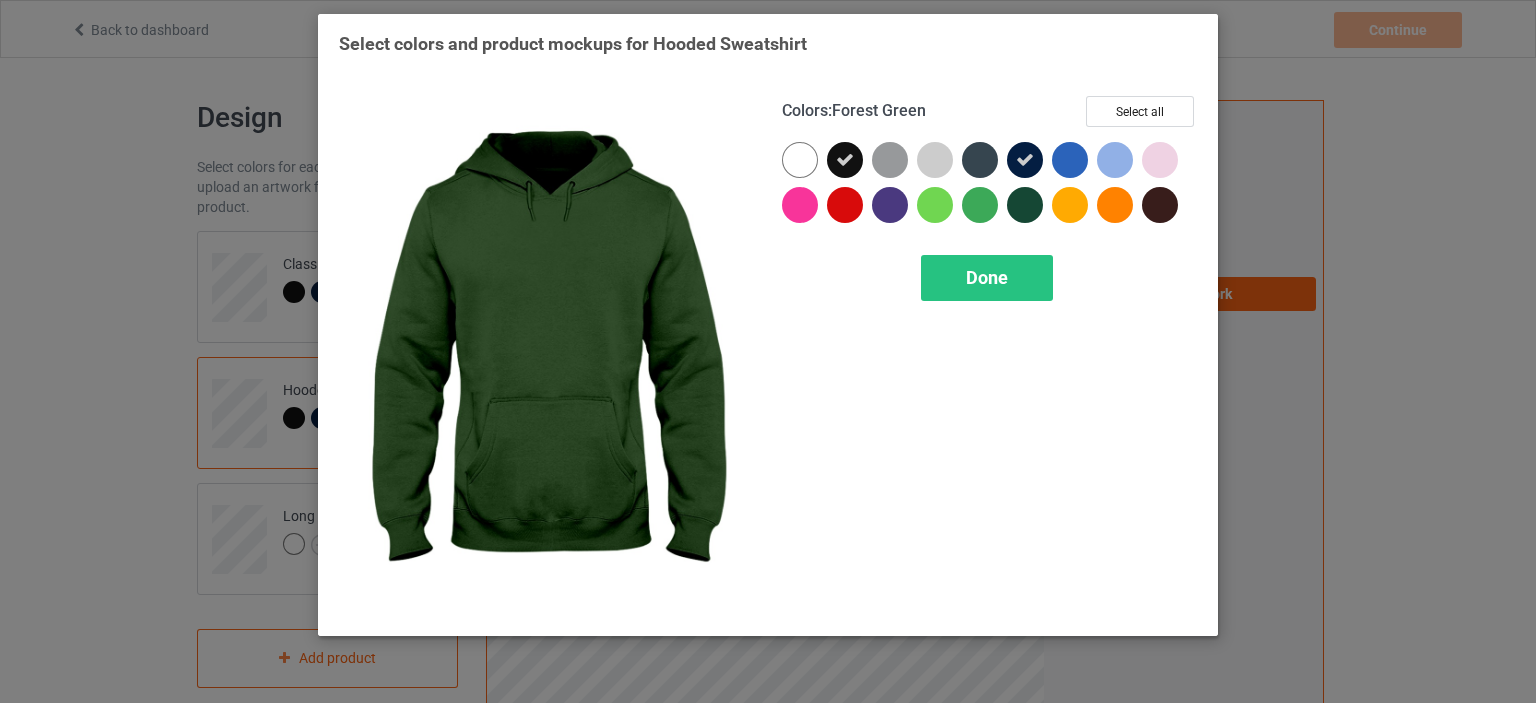 click at bounding box center [1025, 205] 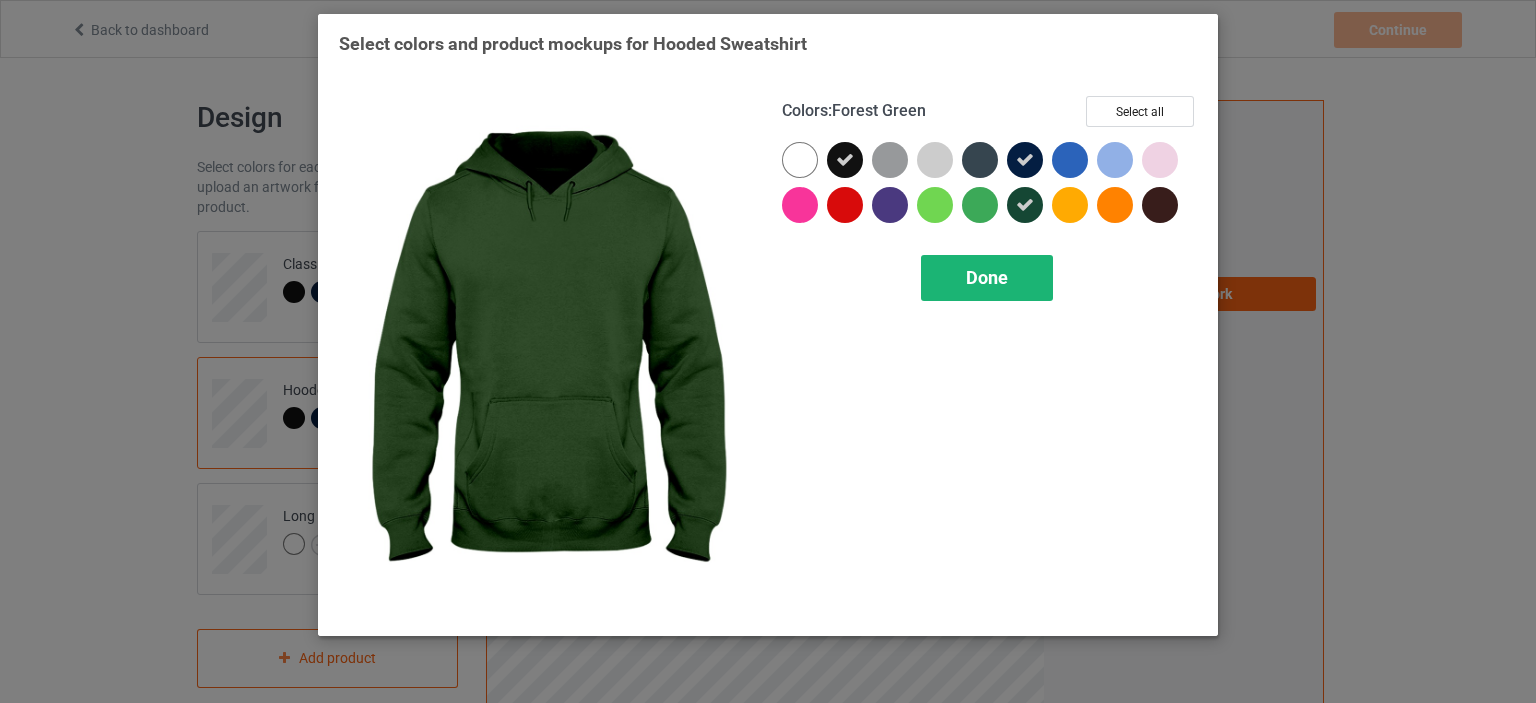 click on "Done" at bounding box center (987, 278) 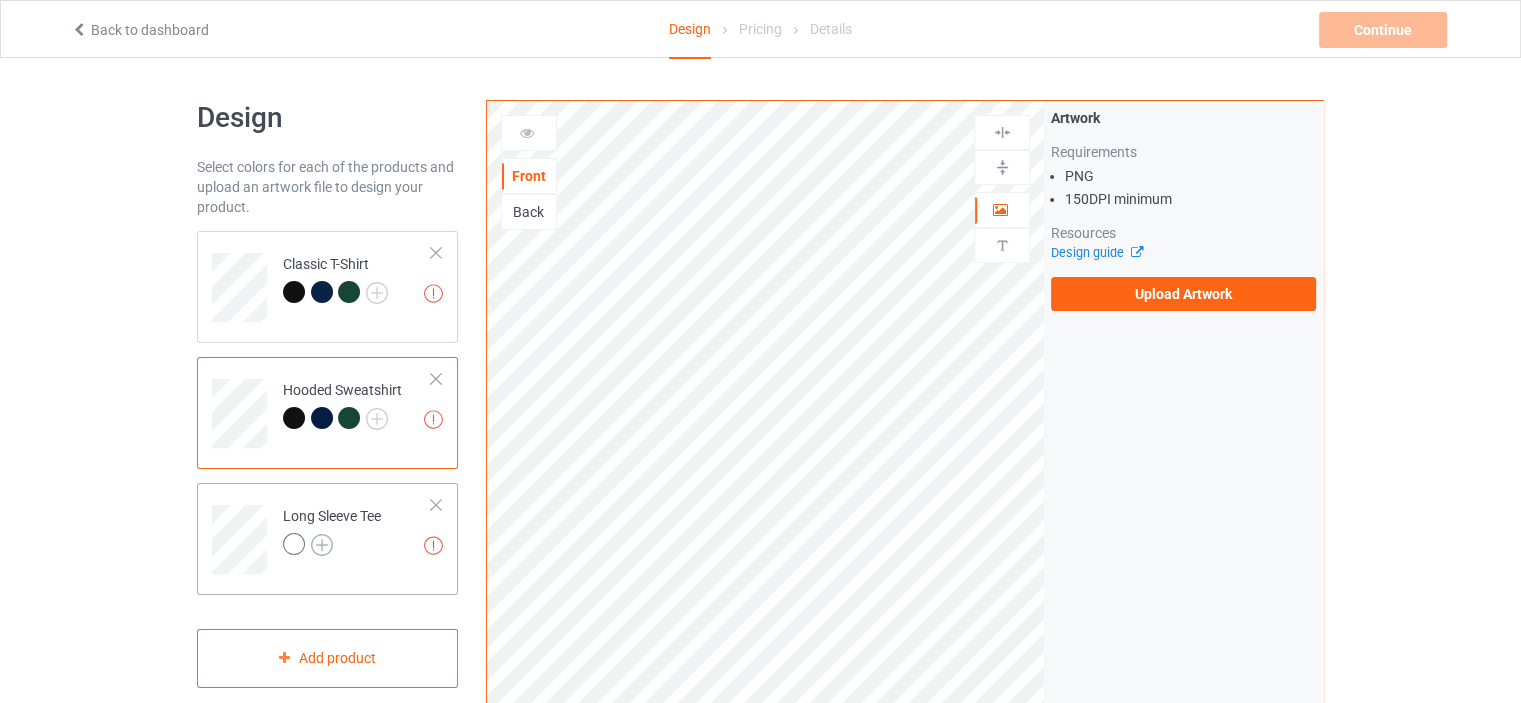 click at bounding box center [322, 545] 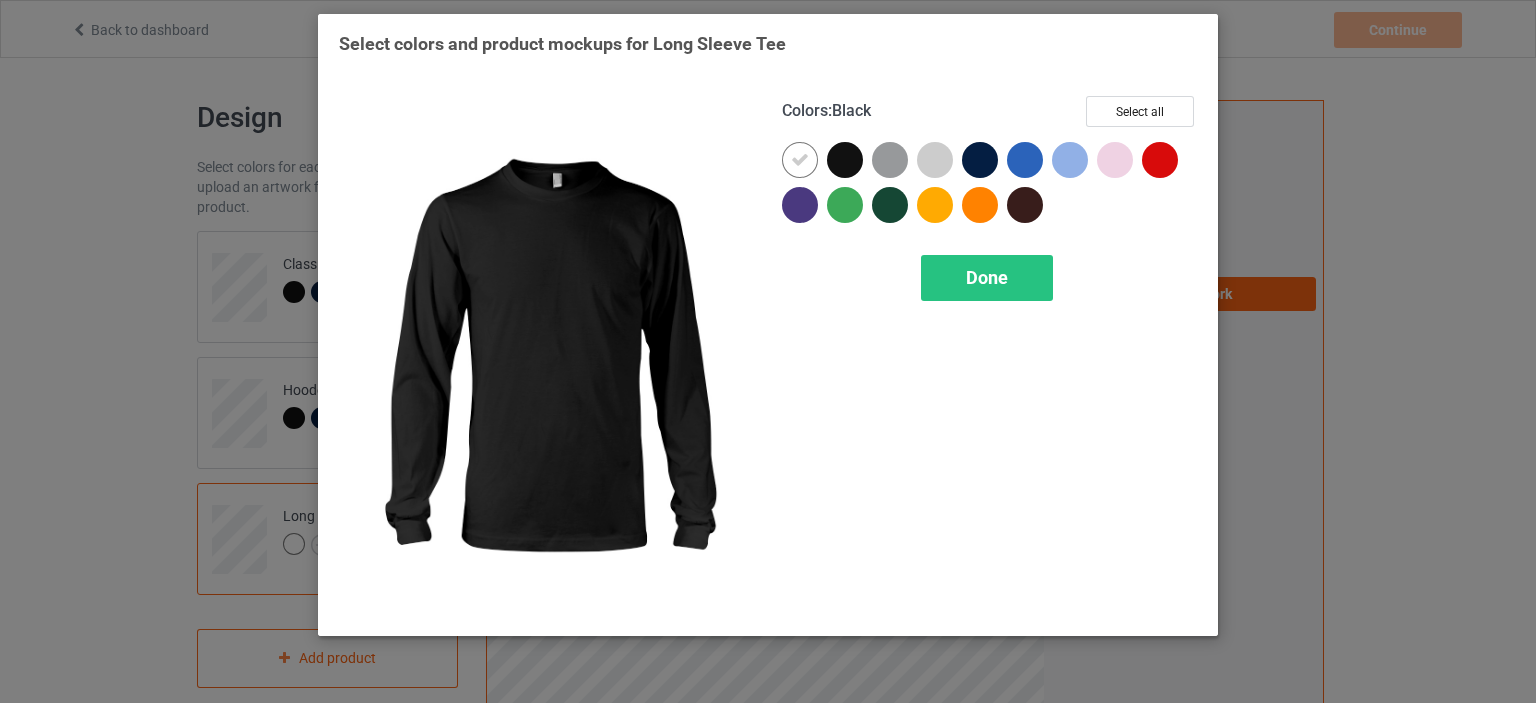 click at bounding box center (845, 160) 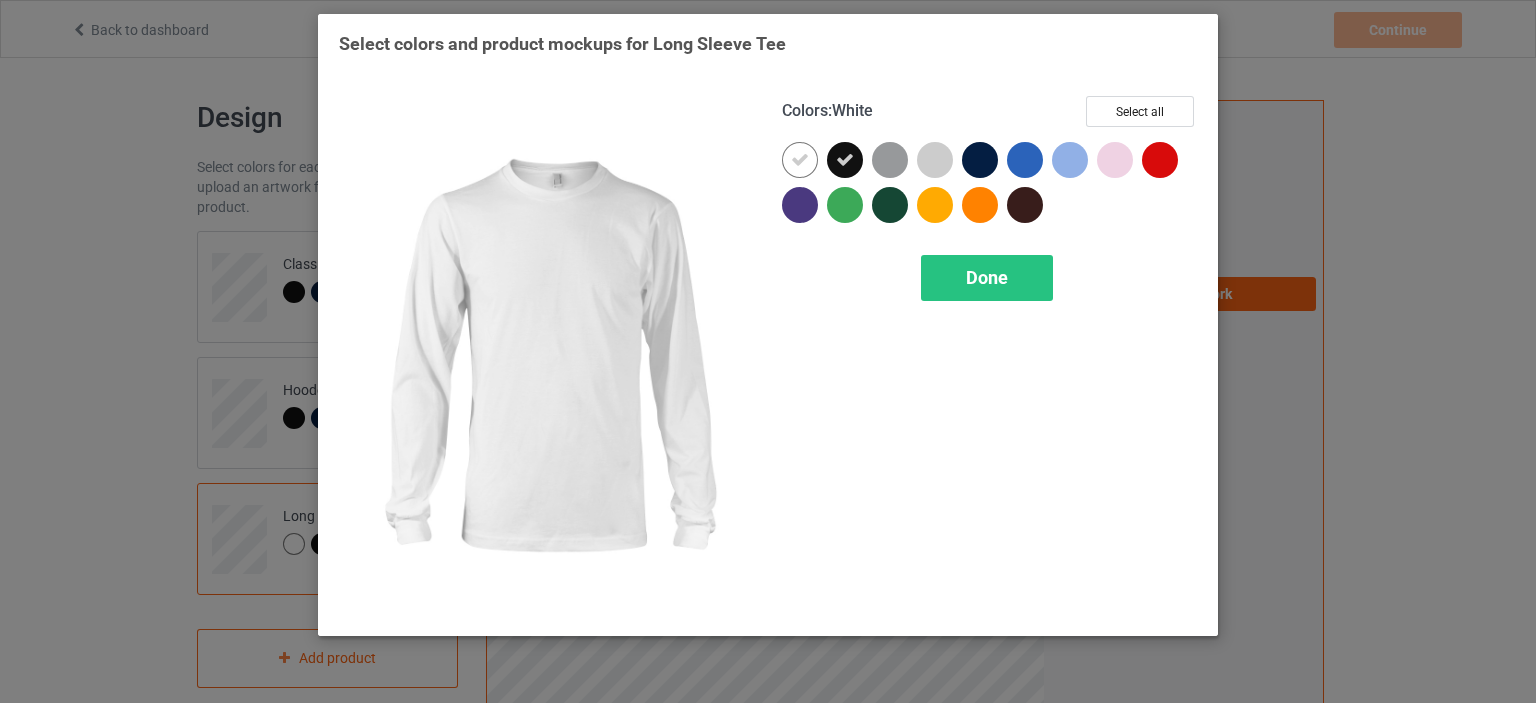 click at bounding box center [800, 160] 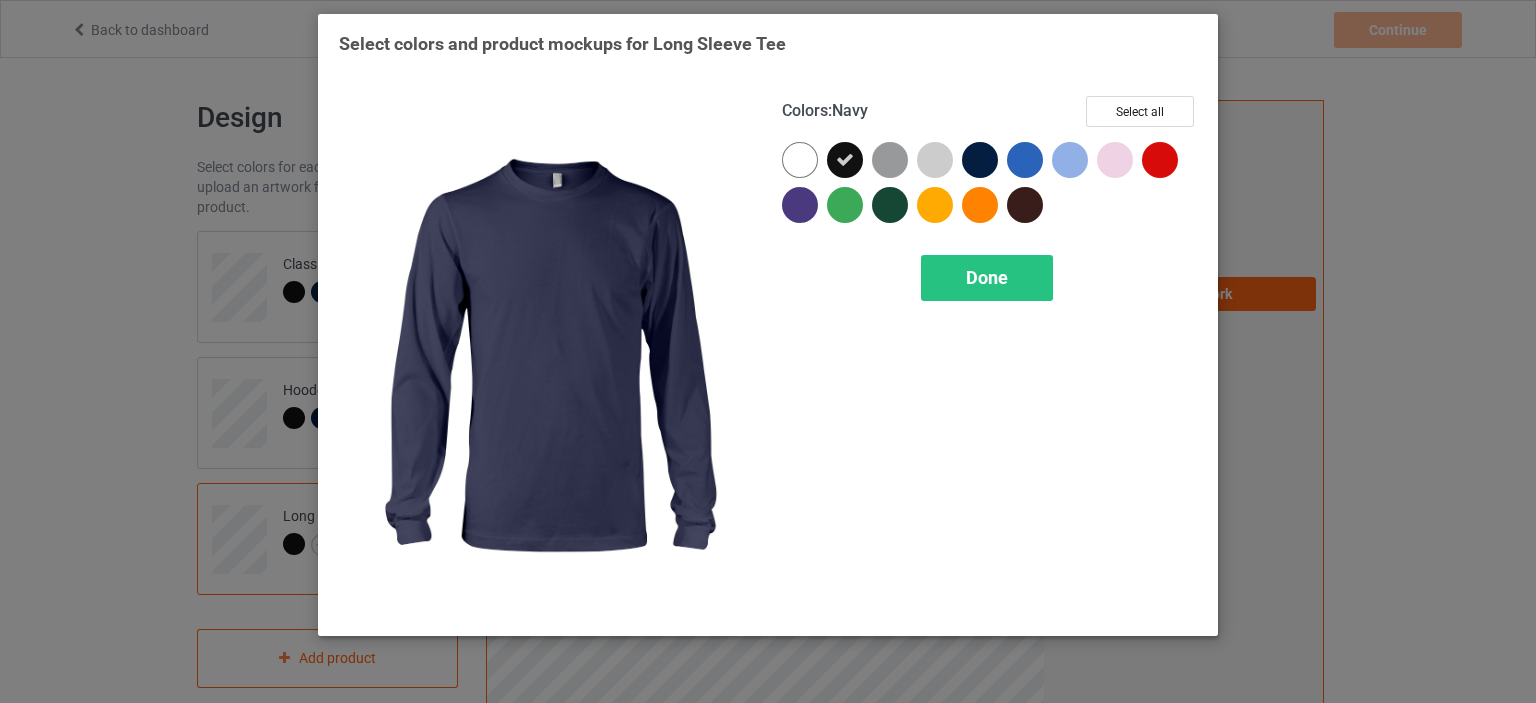 click at bounding box center (980, 160) 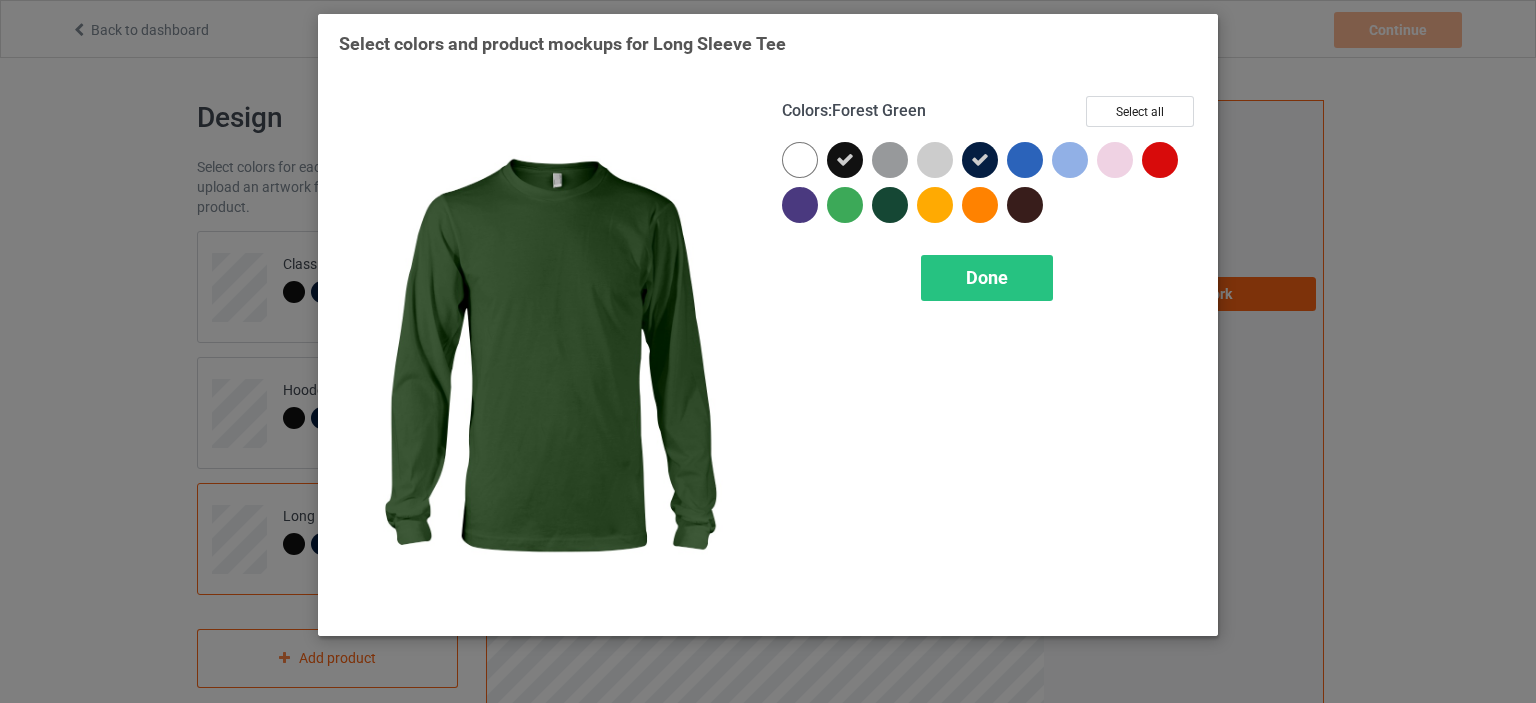 click at bounding box center (890, 205) 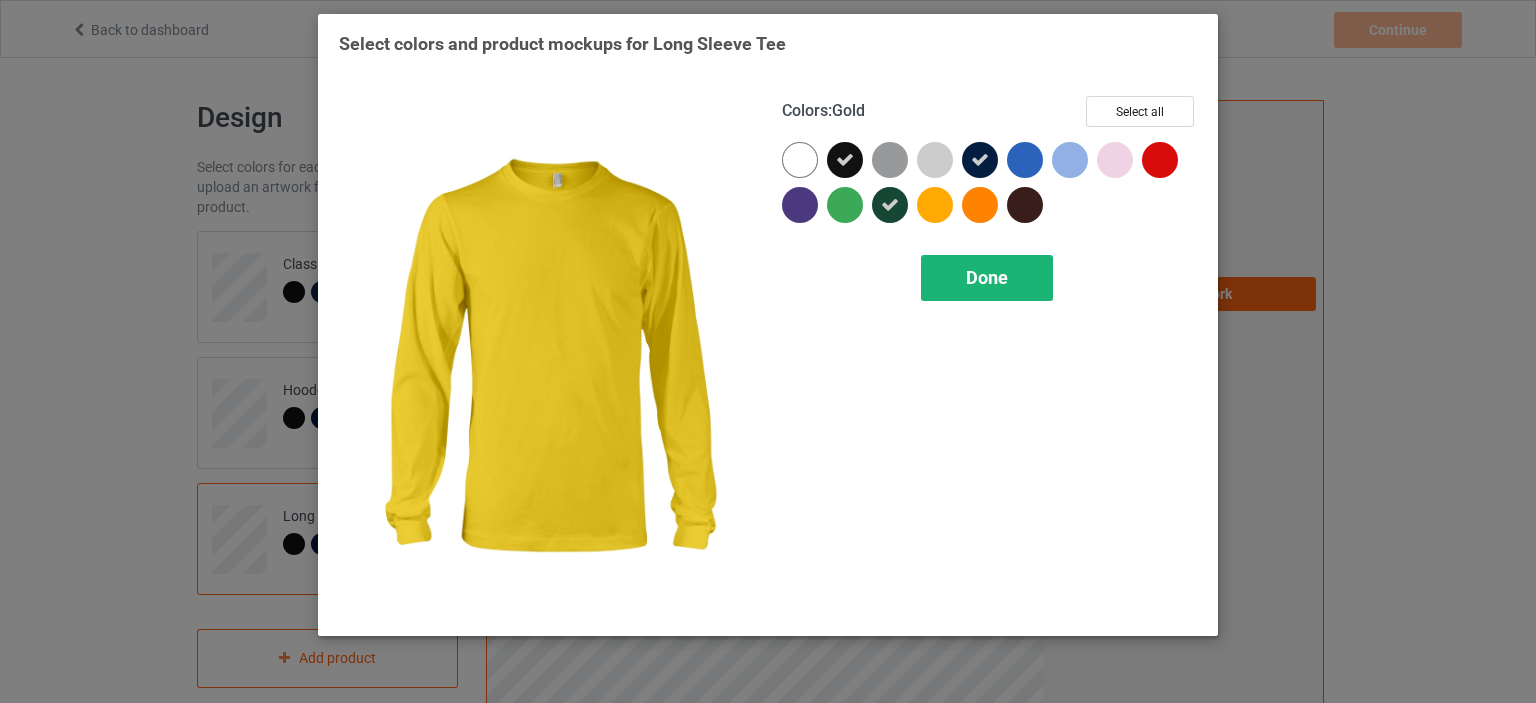 click on "Done" at bounding box center (987, 278) 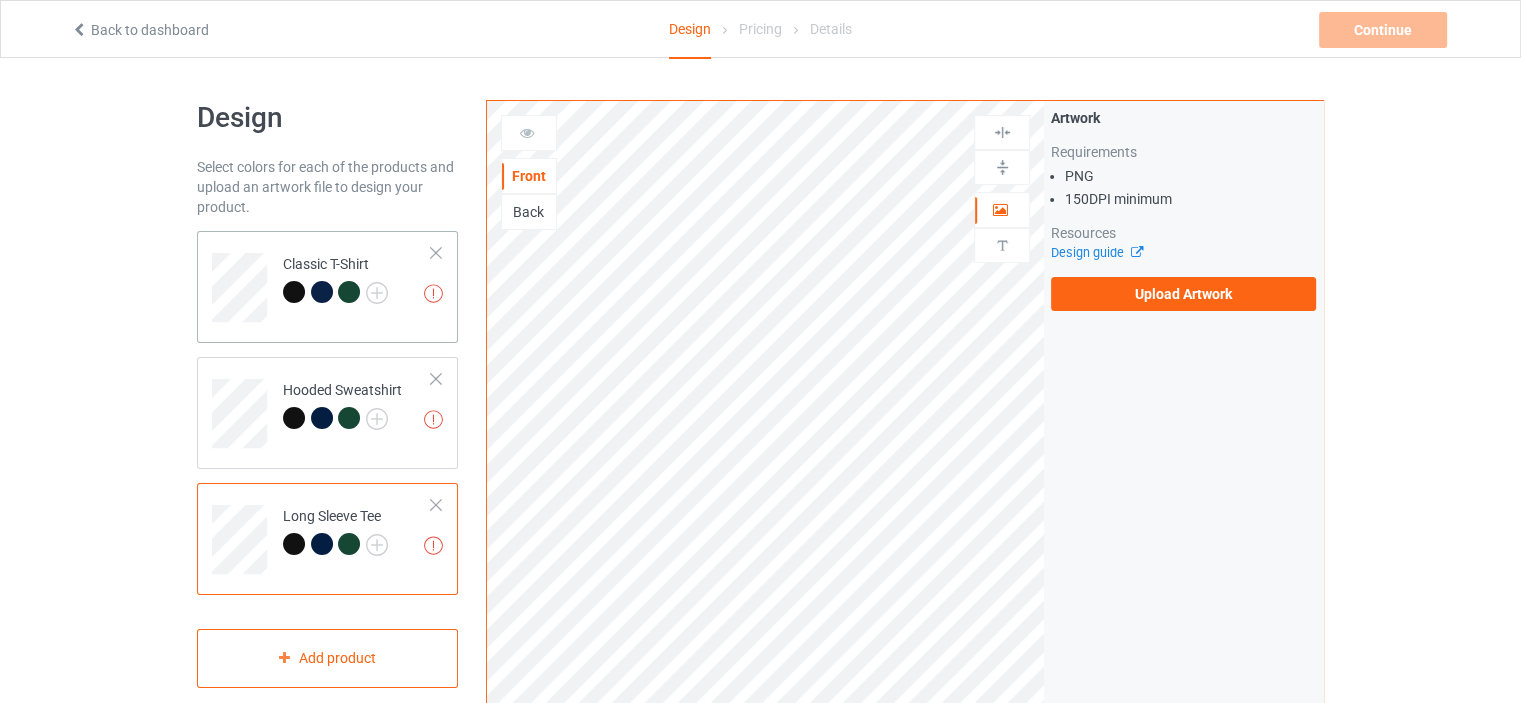click on "Missing artworks Classic T-Shirt" at bounding box center (327, 287) 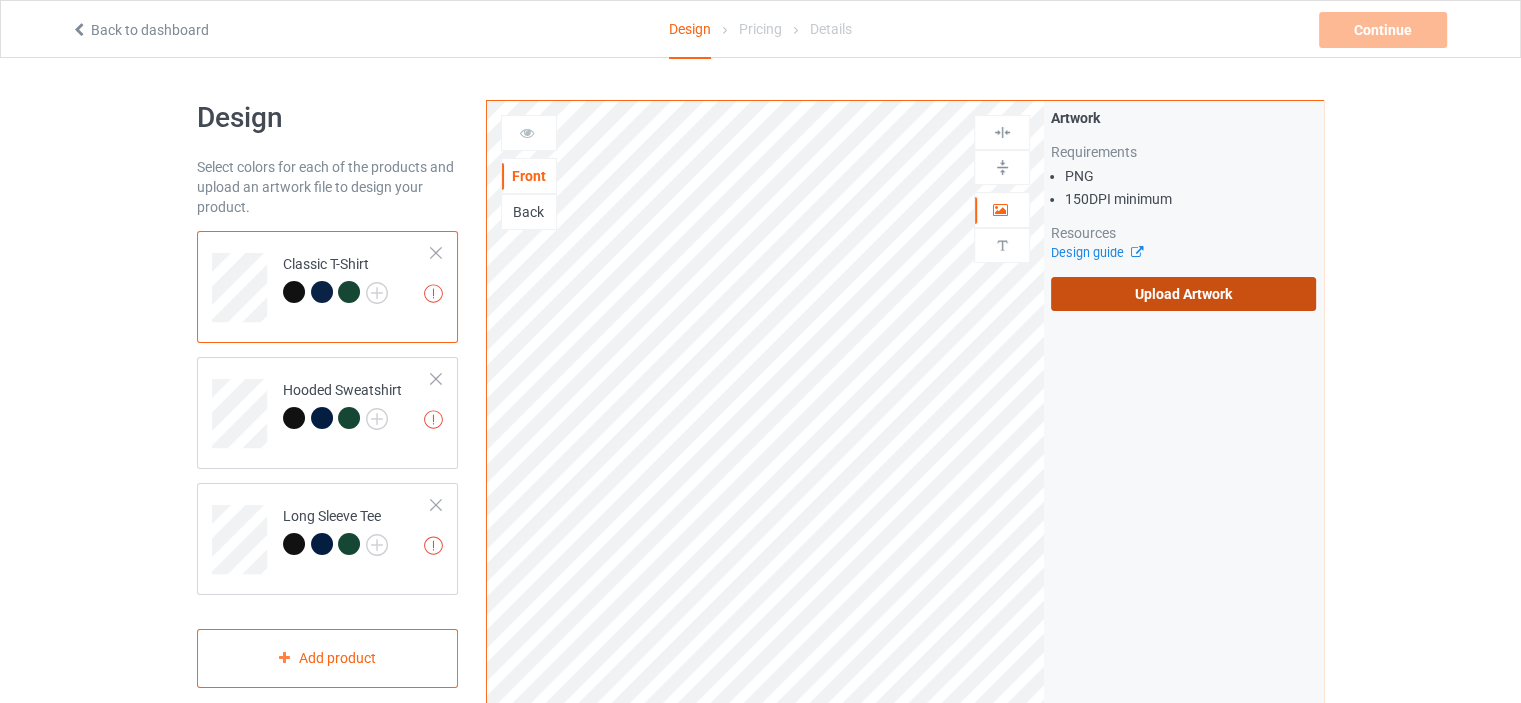 click on "Upload Artwork" at bounding box center [1183, 294] 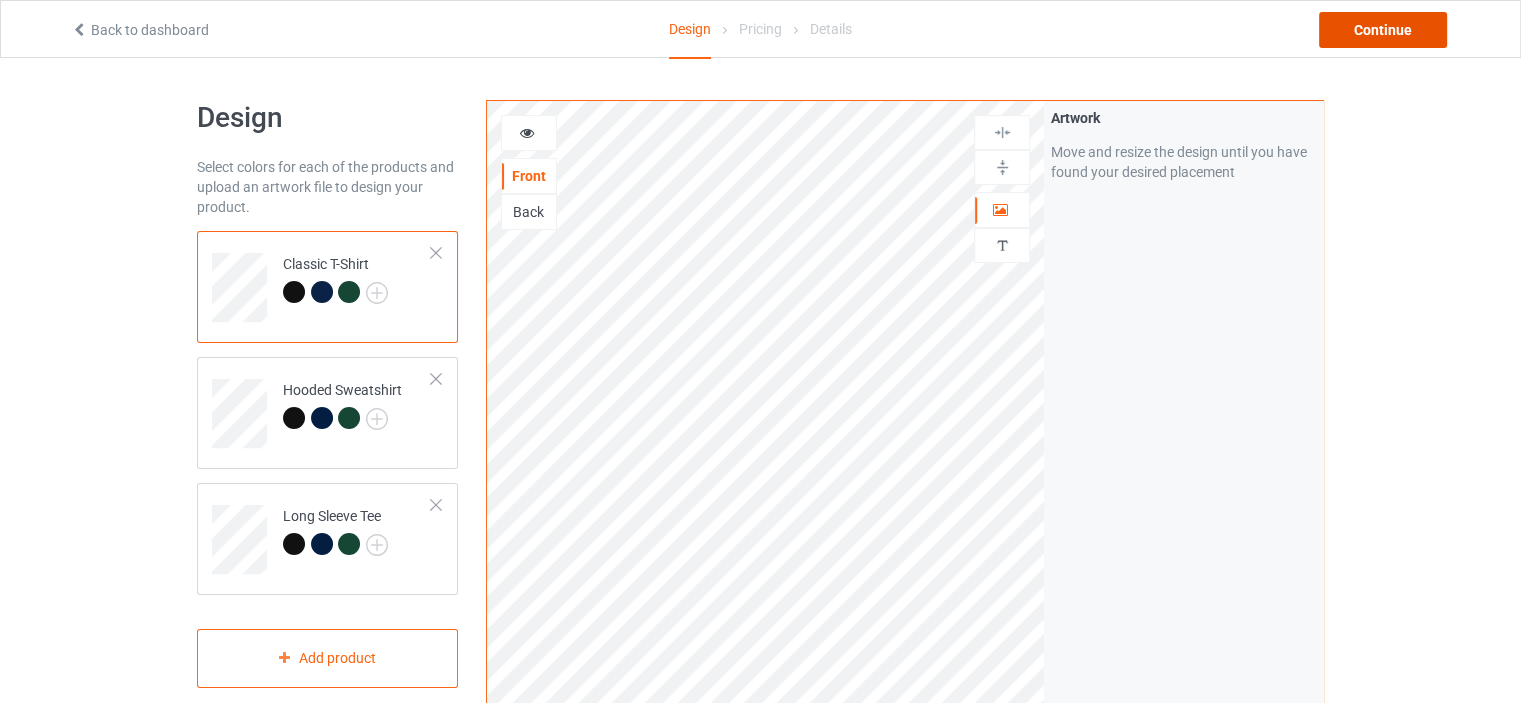 click on "Continue" at bounding box center [1383, 30] 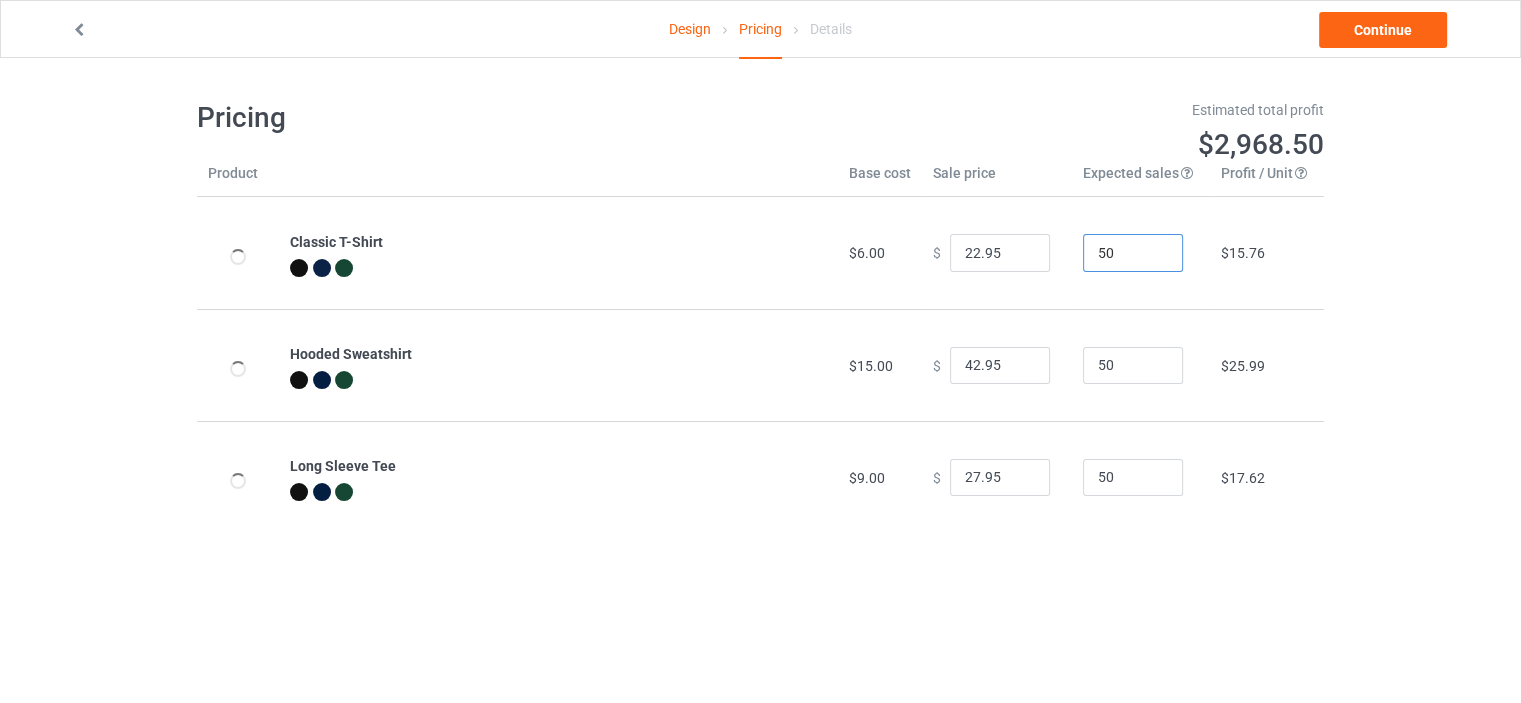 drag, startPoint x: 1086, startPoint y: 254, endPoint x: 1068, endPoint y: 256, distance: 18.110771 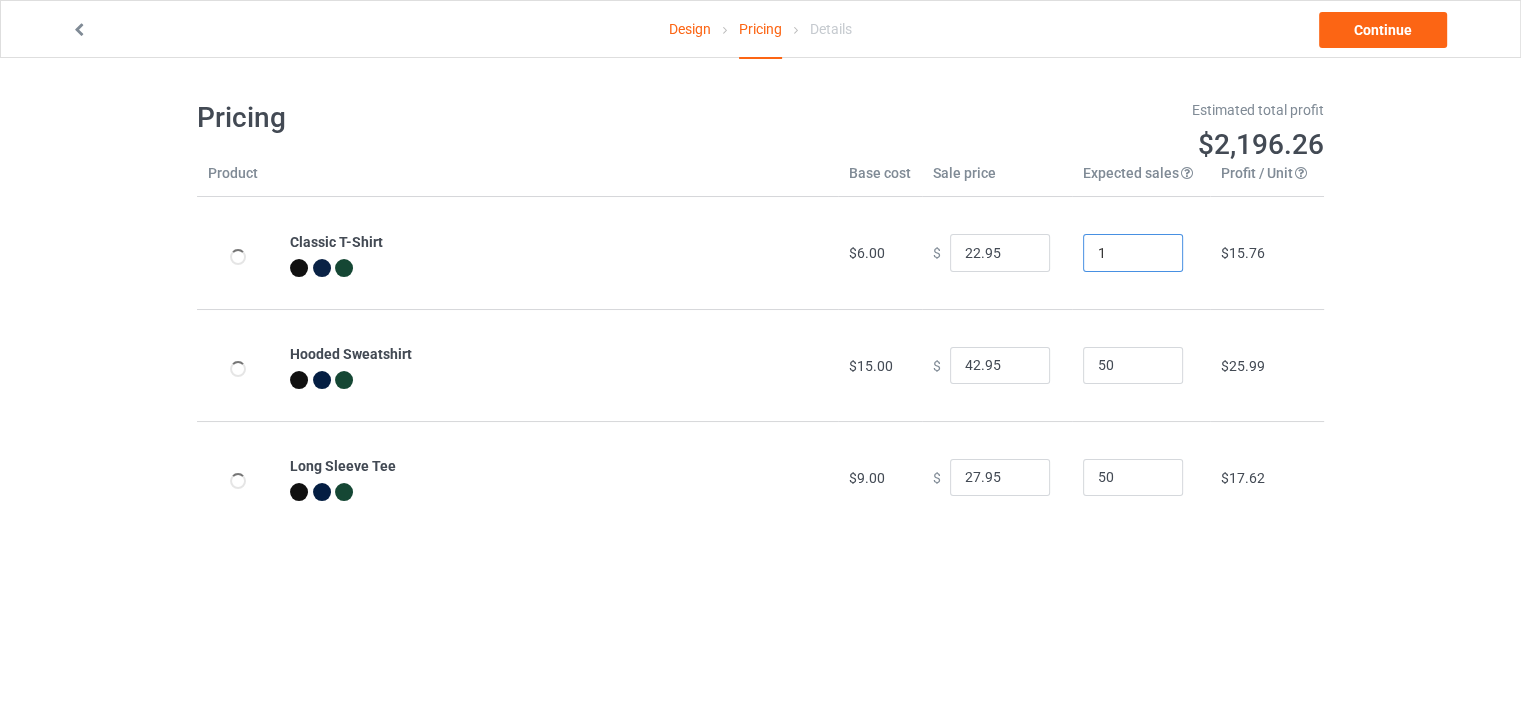 type on "1" 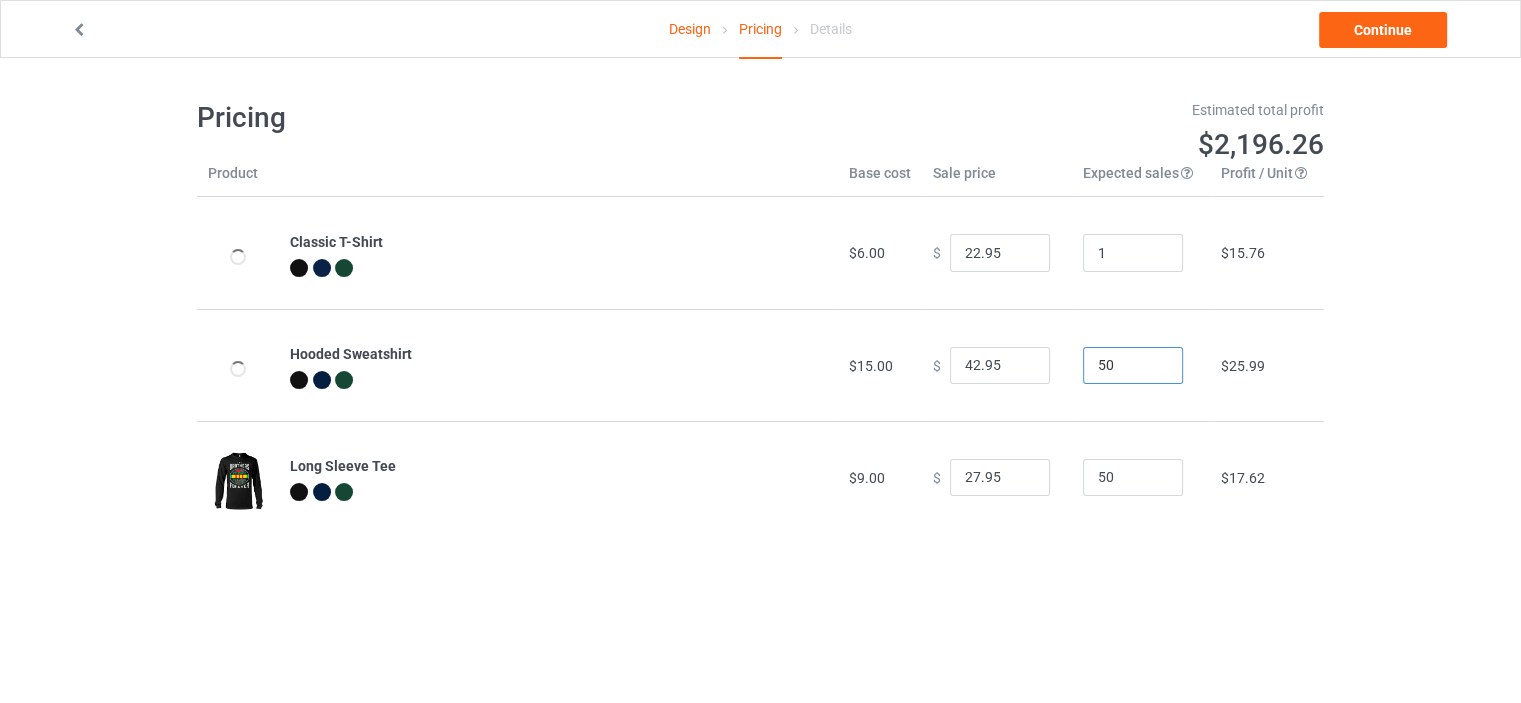 drag, startPoint x: 1097, startPoint y: 370, endPoint x: 1060, endPoint y: 378, distance: 37.85499 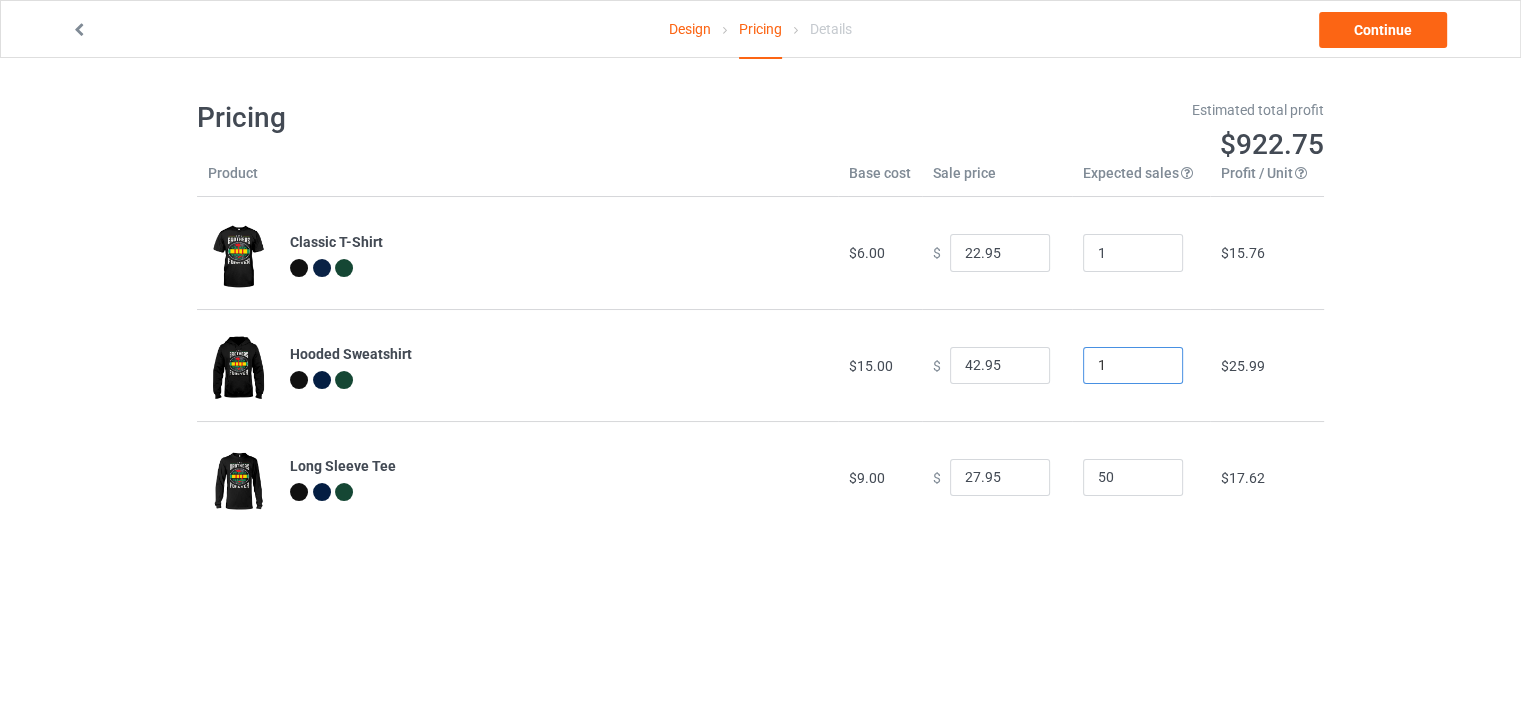 type on "1" 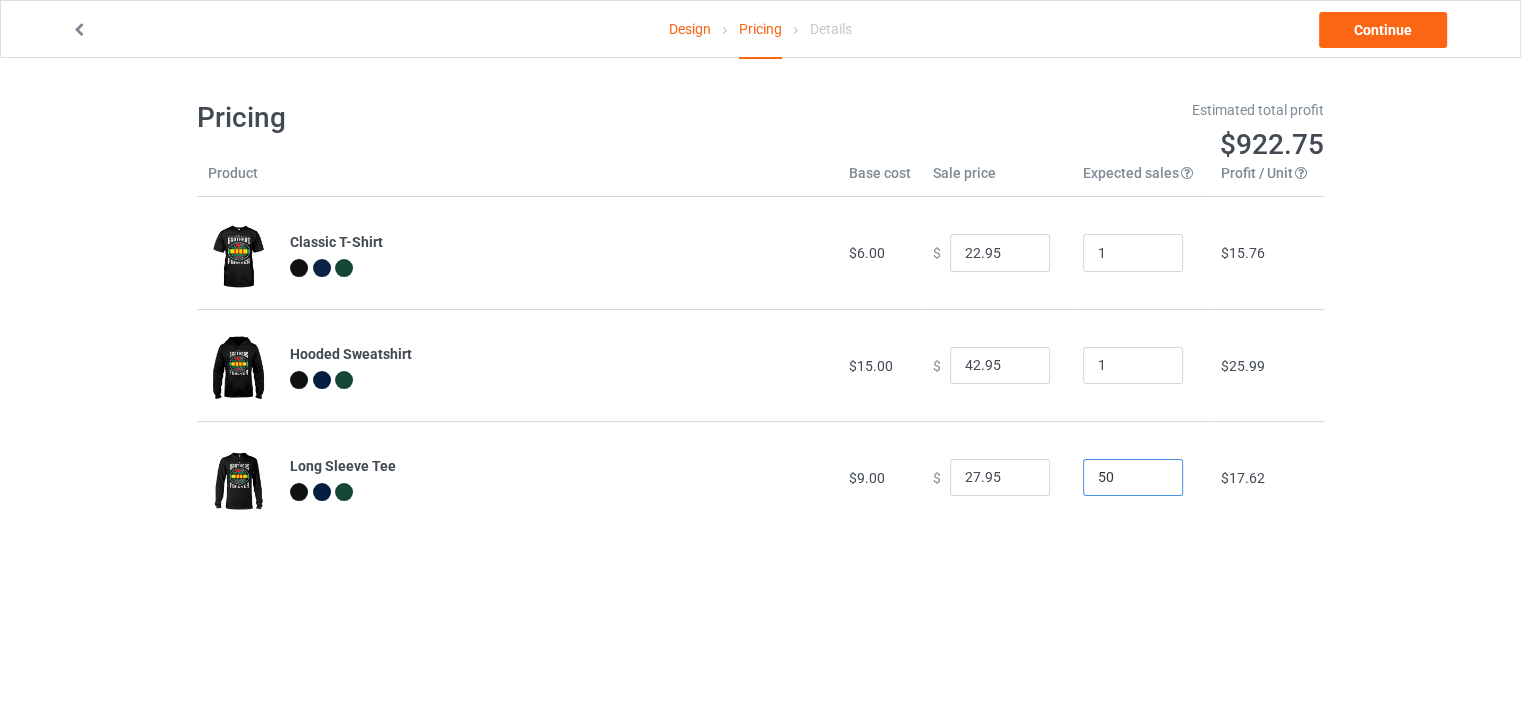 drag, startPoint x: 1072, startPoint y: 479, endPoint x: 1049, endPoint y: 485, distance: 23.769728 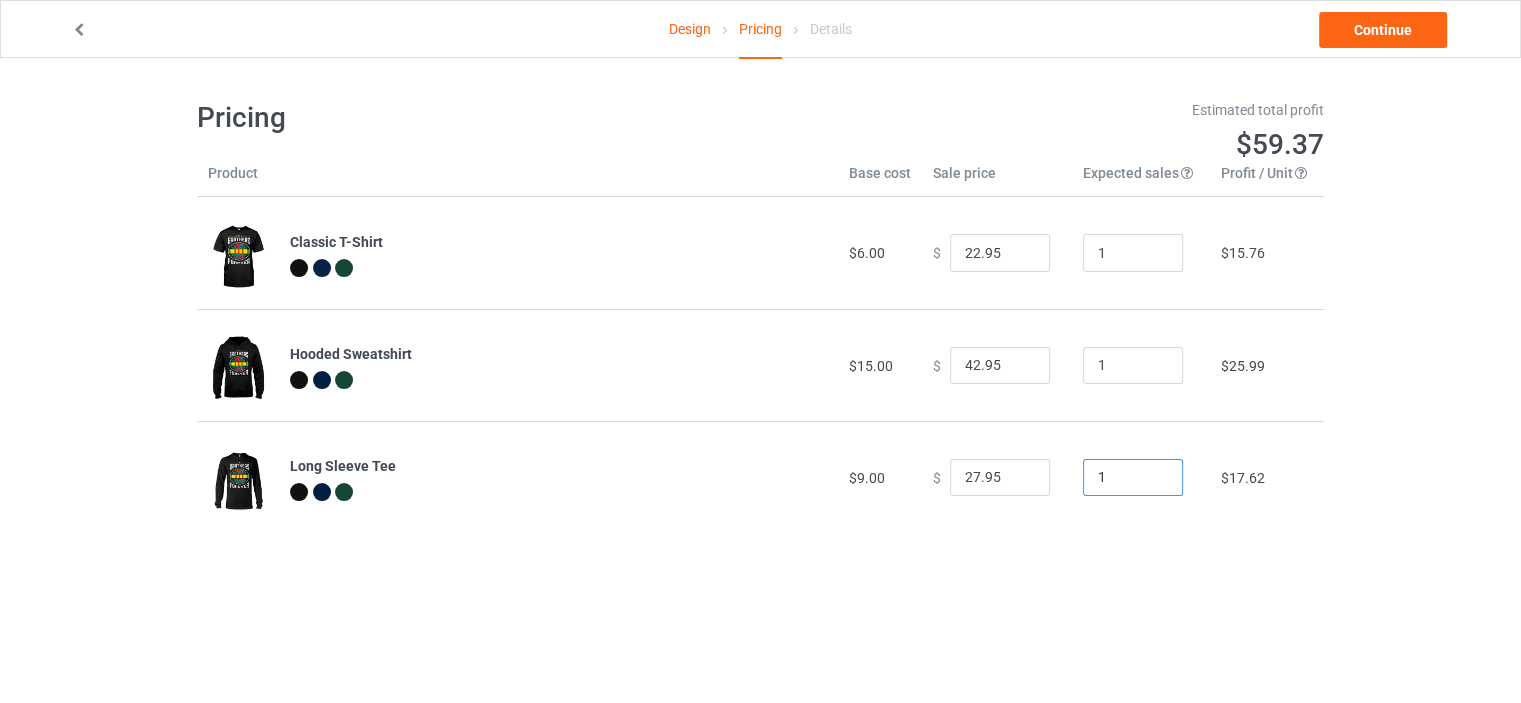 type on "1" 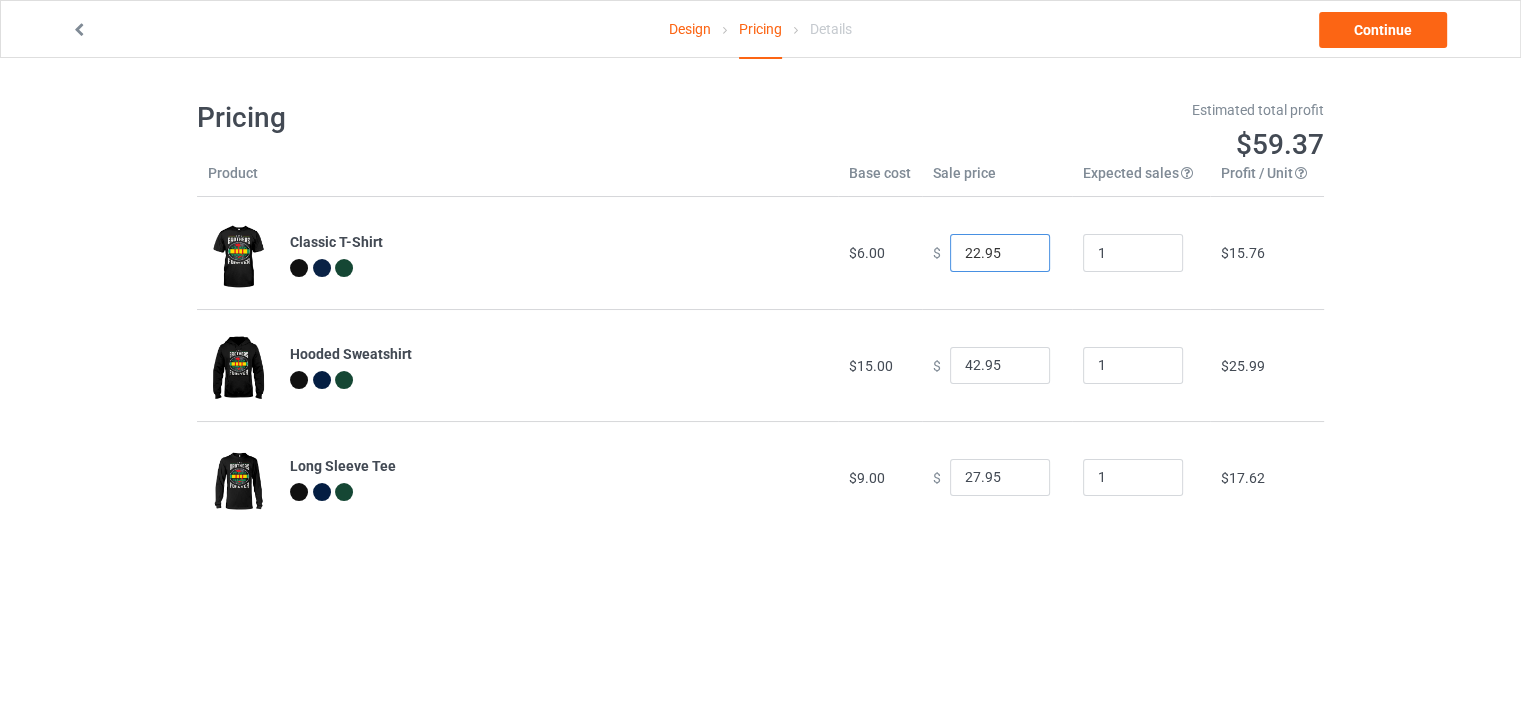 click on "22.95" at bounding box center (1000, 253) 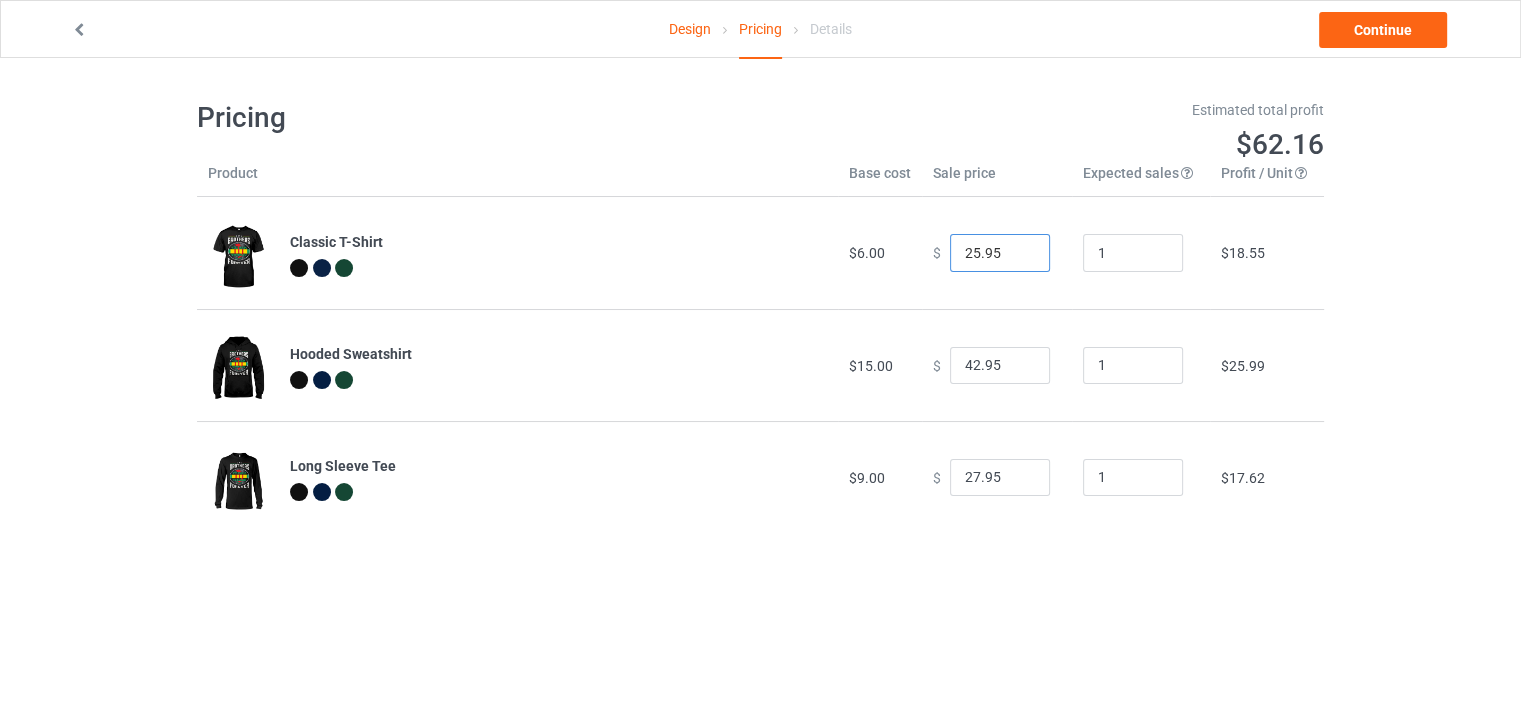 type on "25.95" 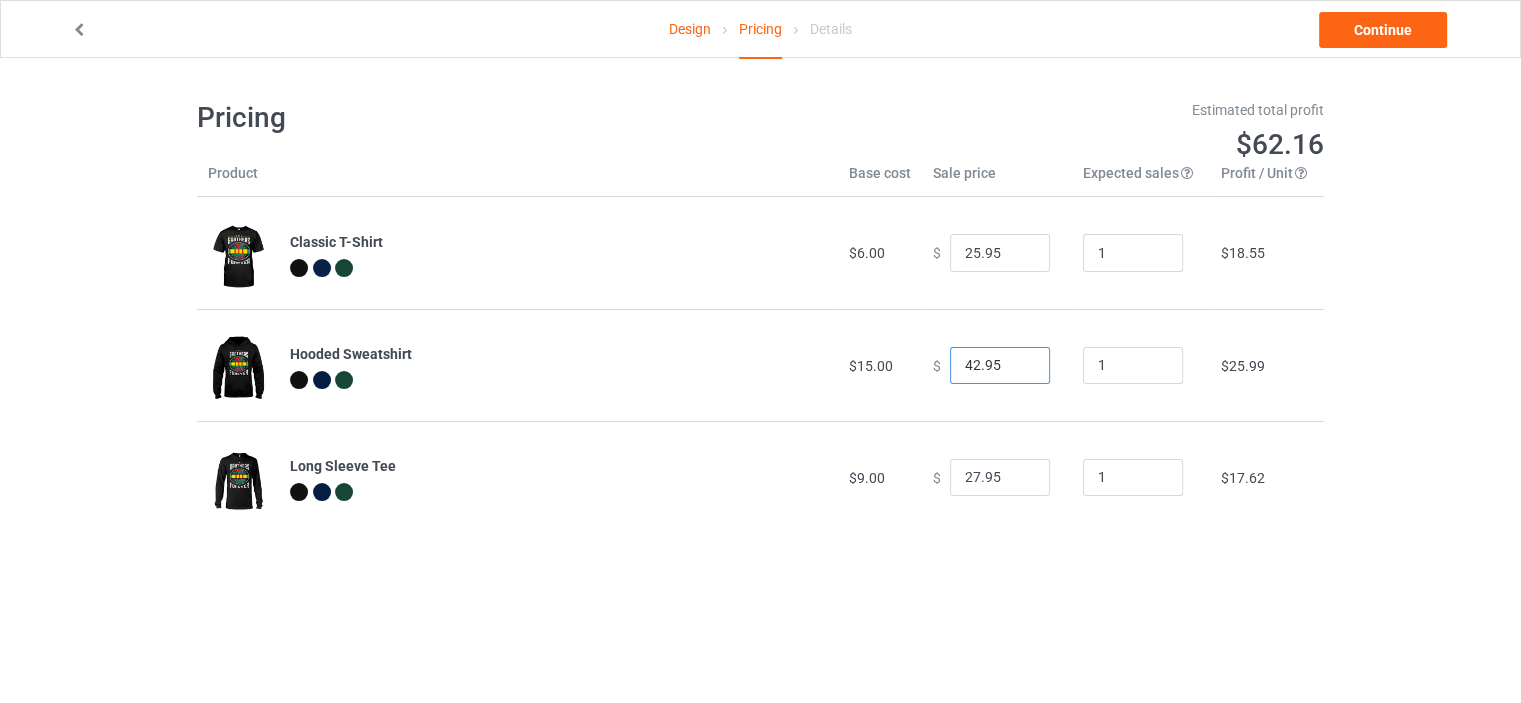 click on "42.95" at bounding box center (1000, 366) 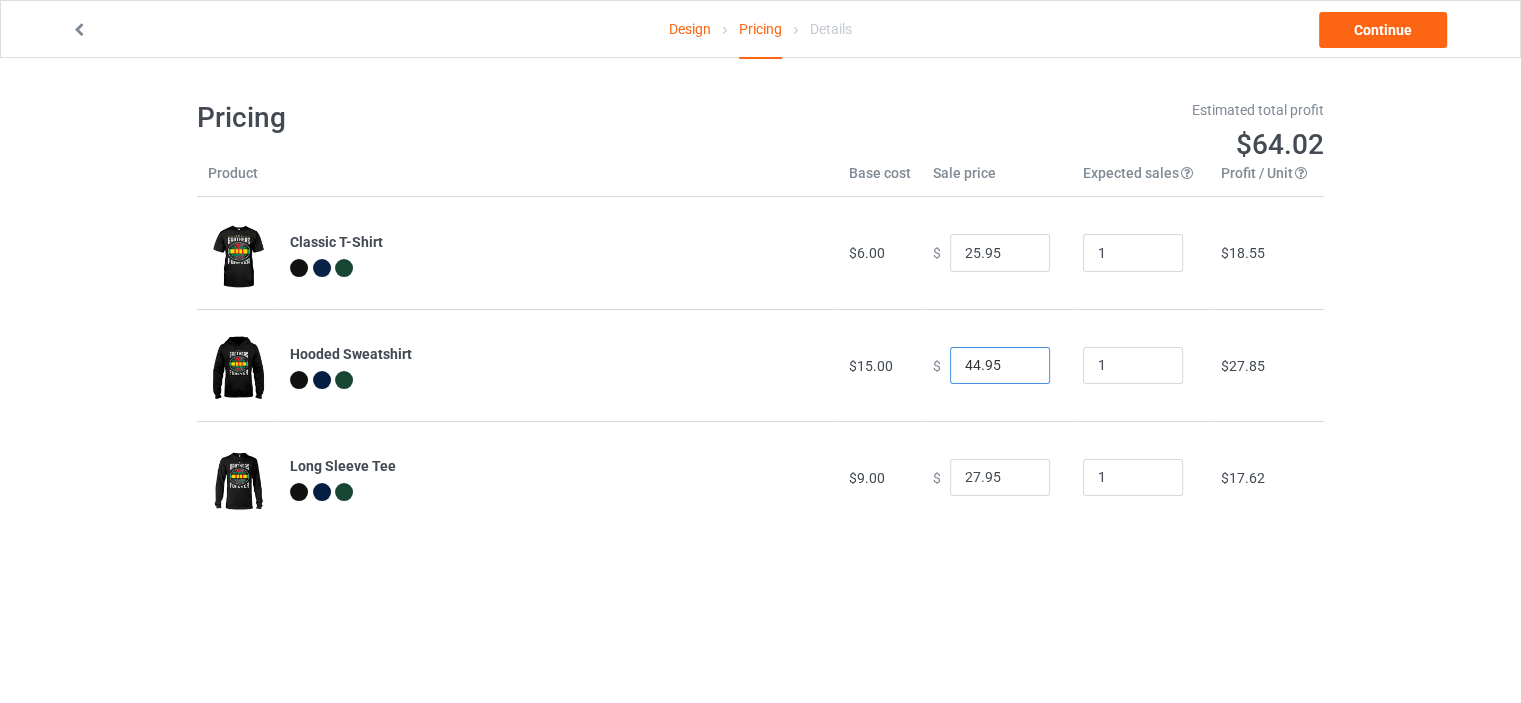 type on "44.95" 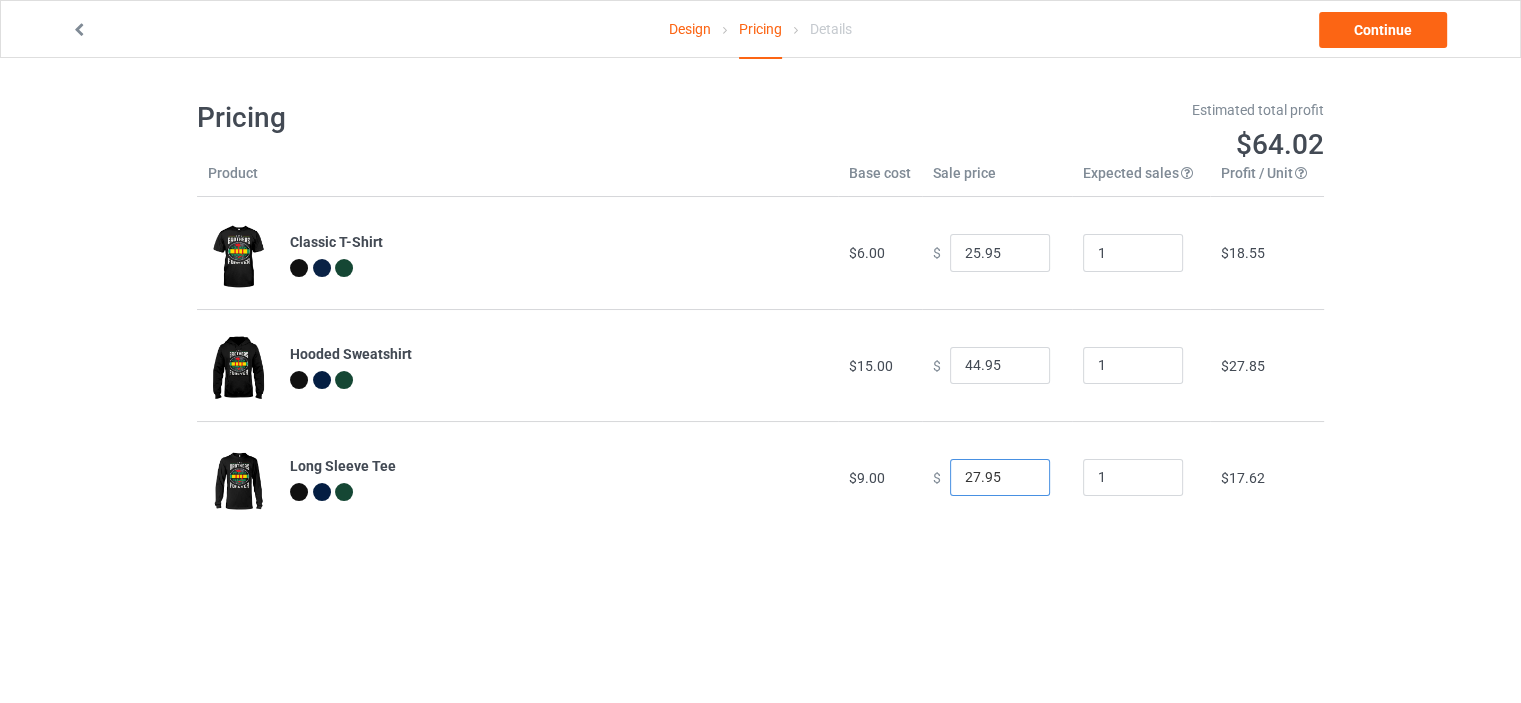 drag, startPoint x: 967, startPoint y: 474, endPoint x: 939, endPoint y: 480, distance: 28.635643 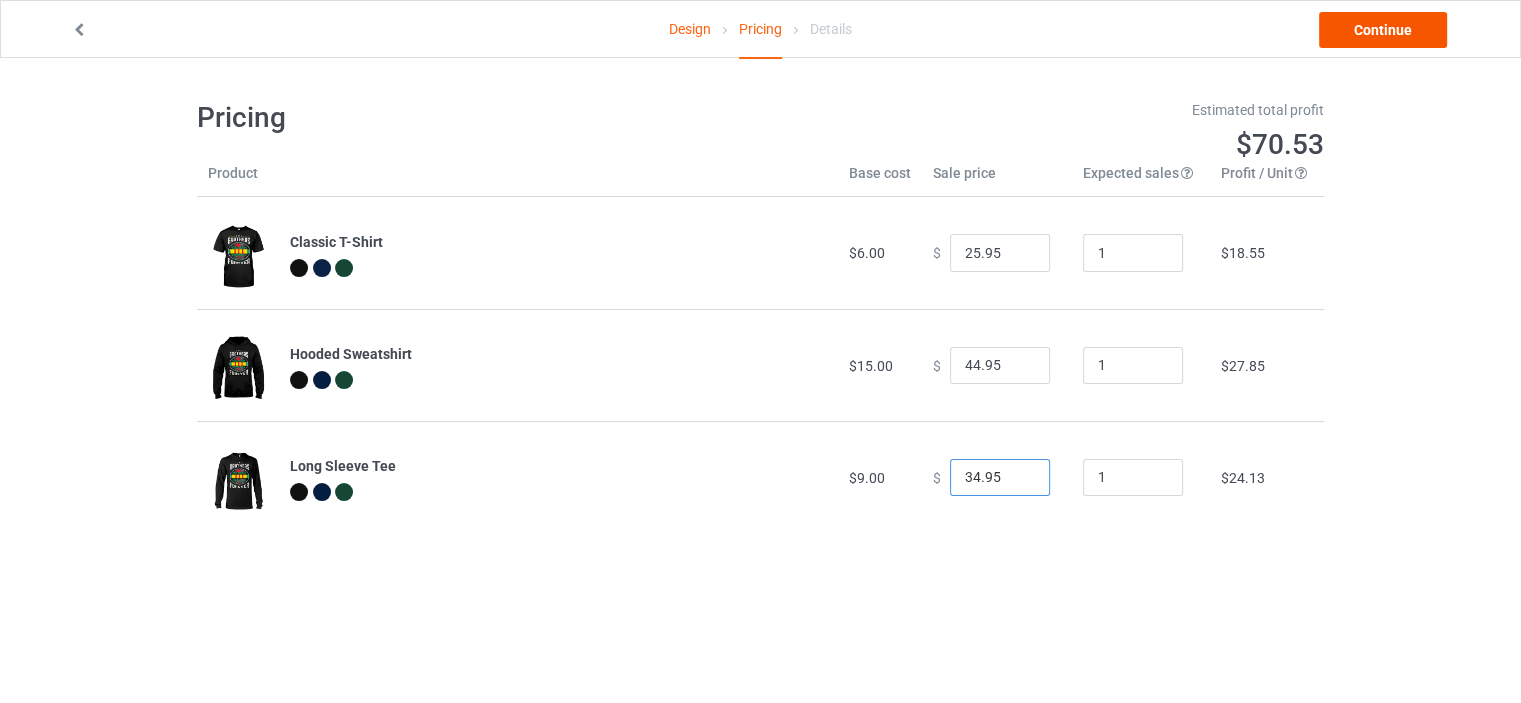 type on "34.95" 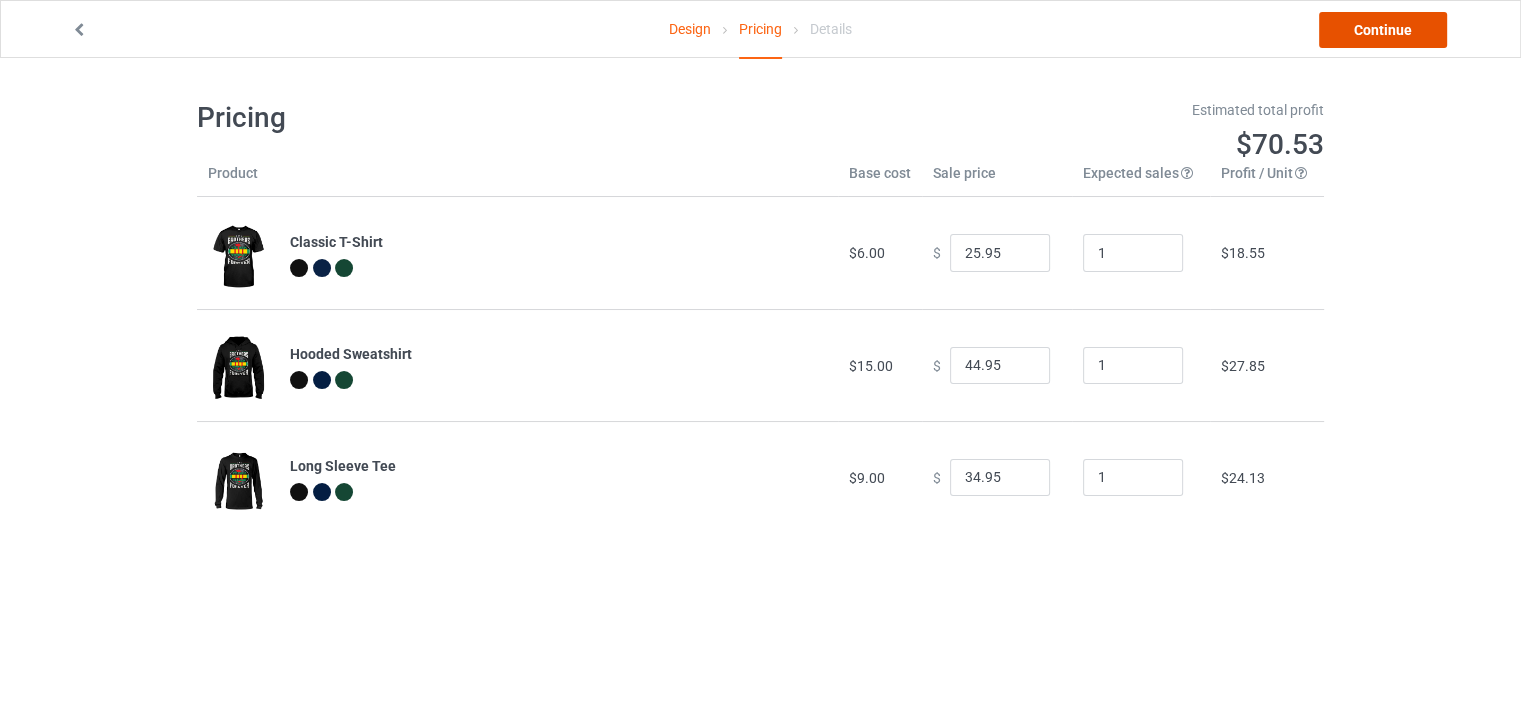 click on "Continue" at bounding box center (1383, 30) 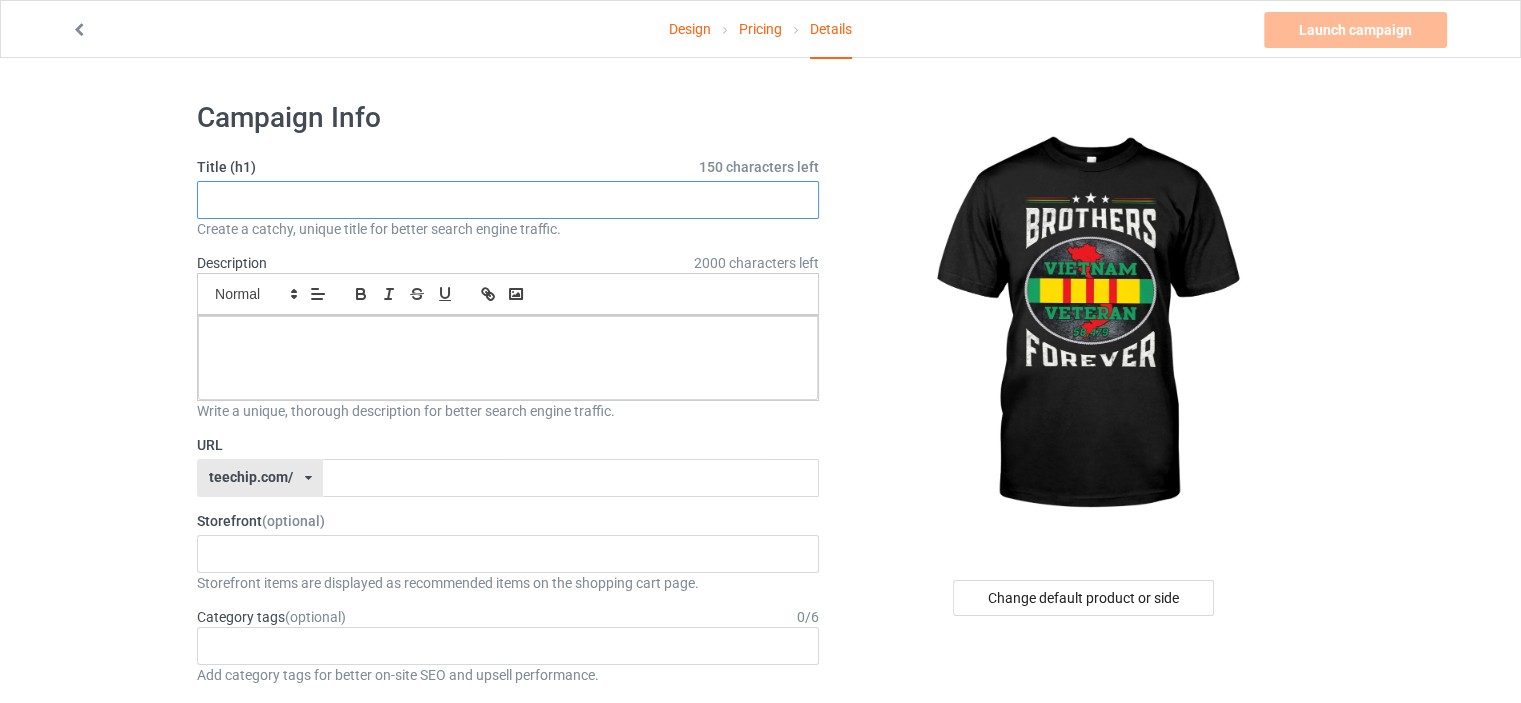 click at bounding box center (508, 200) 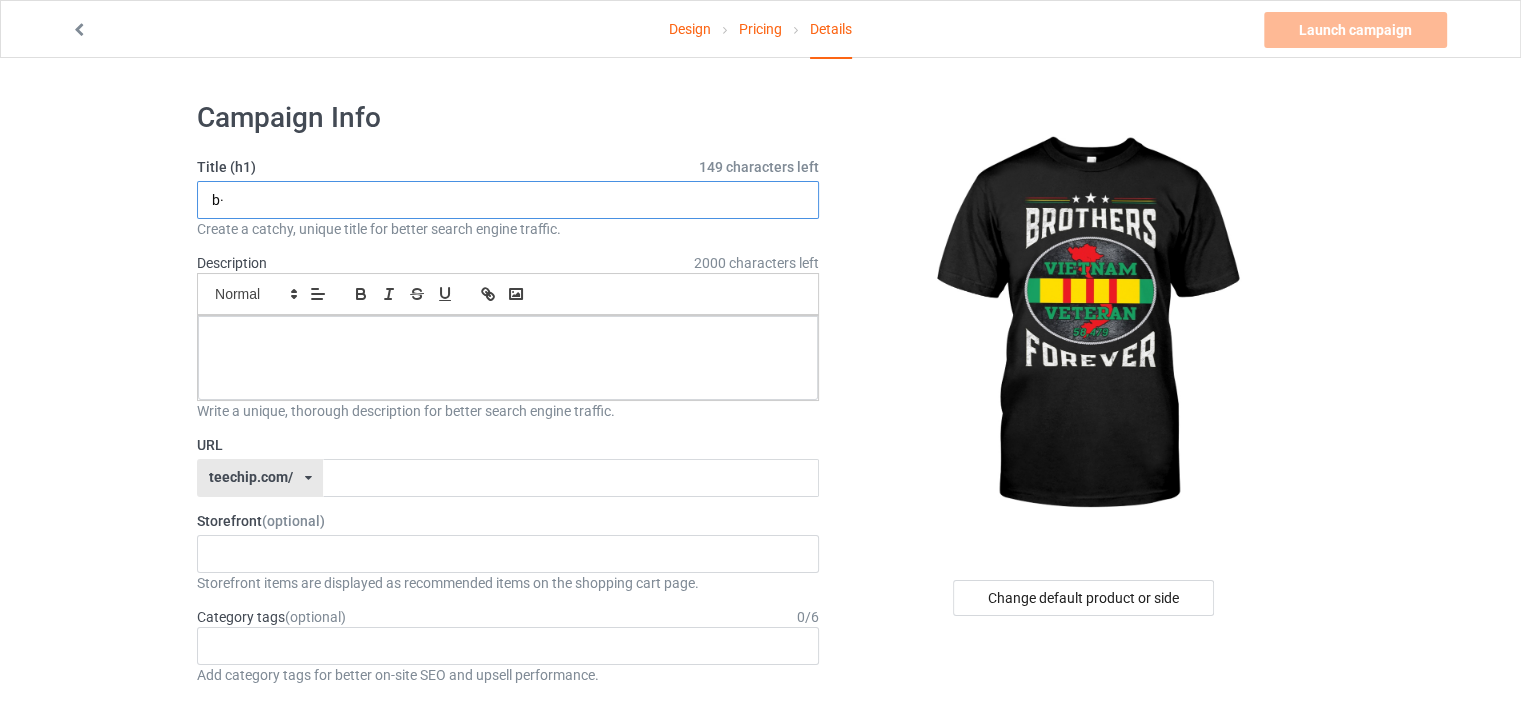 type on "b" 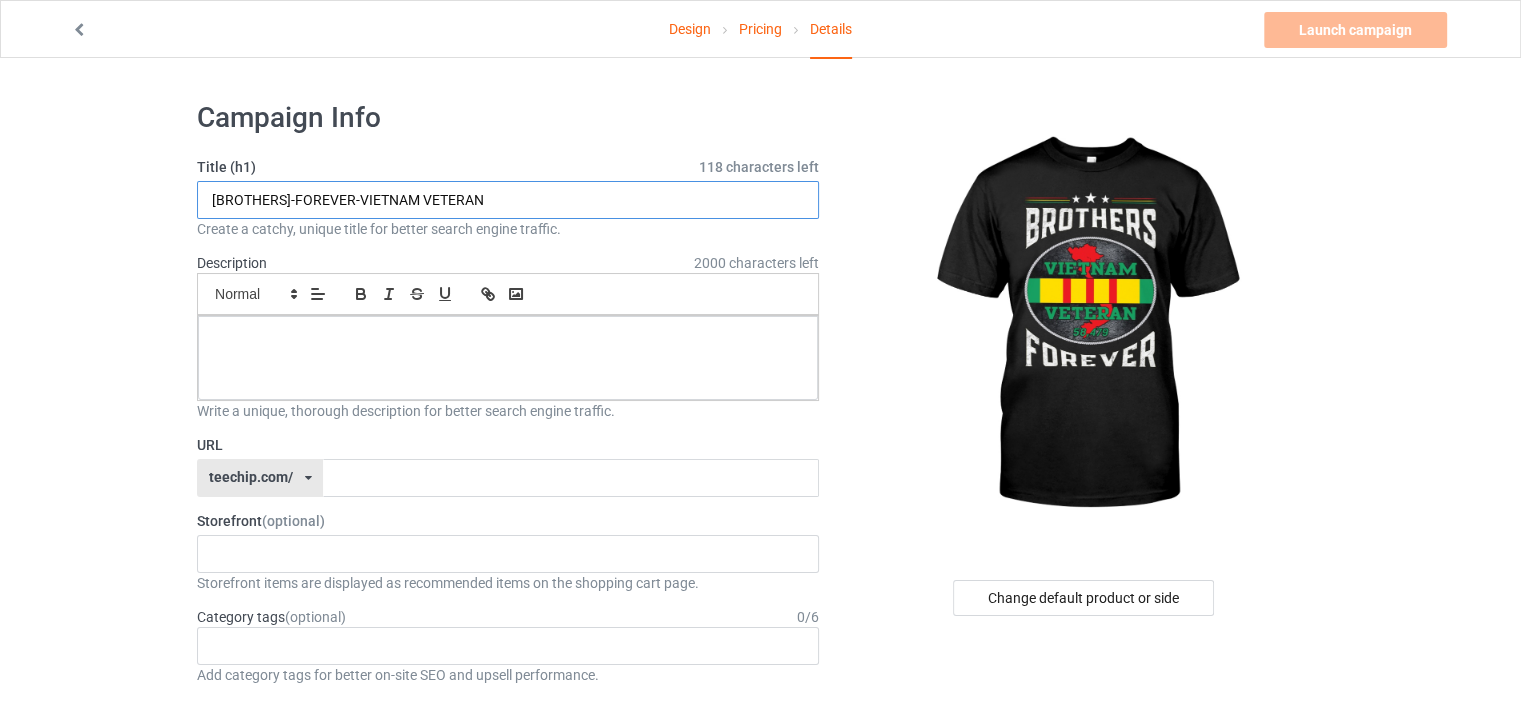 type on "BROTHERS-FOREVER-VIETNAM VETERAN" 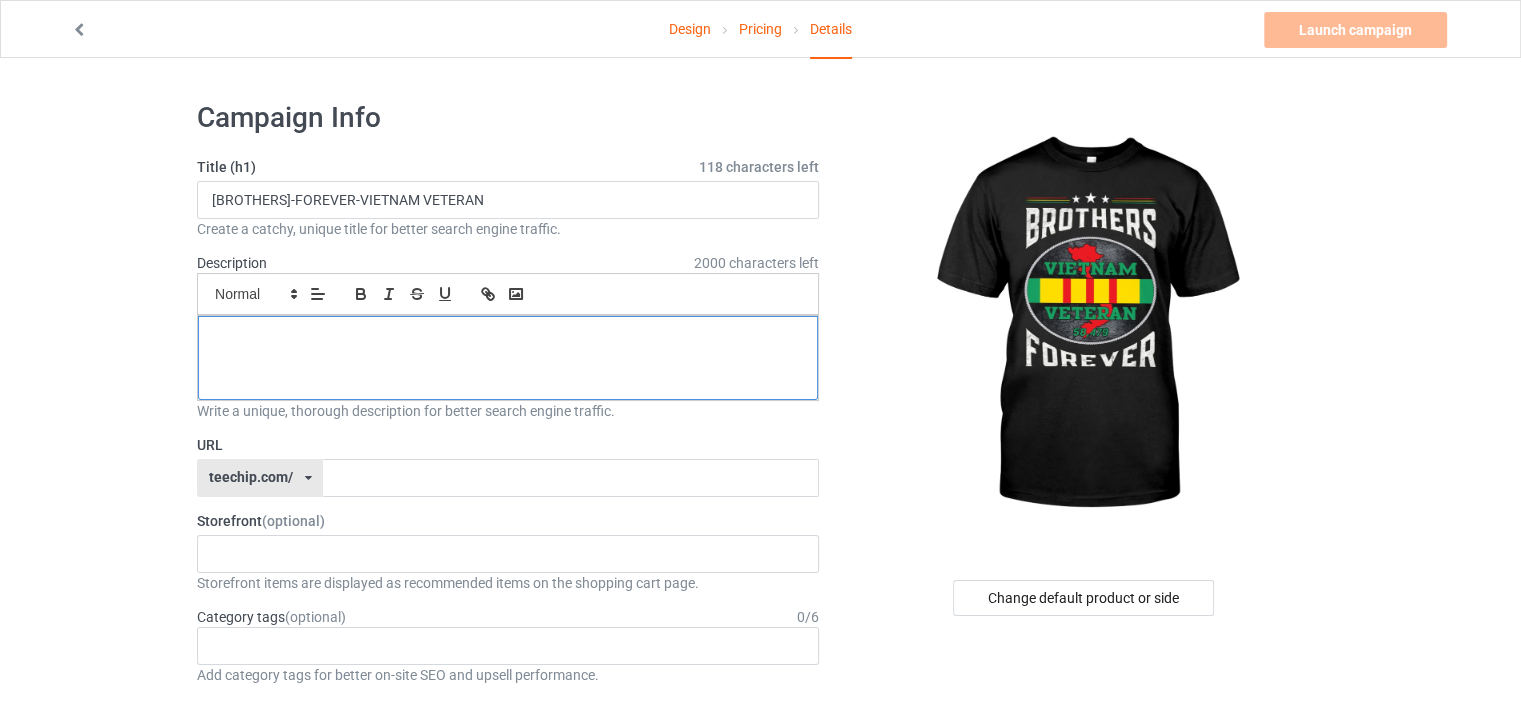 click at bounding box center (508, 358) 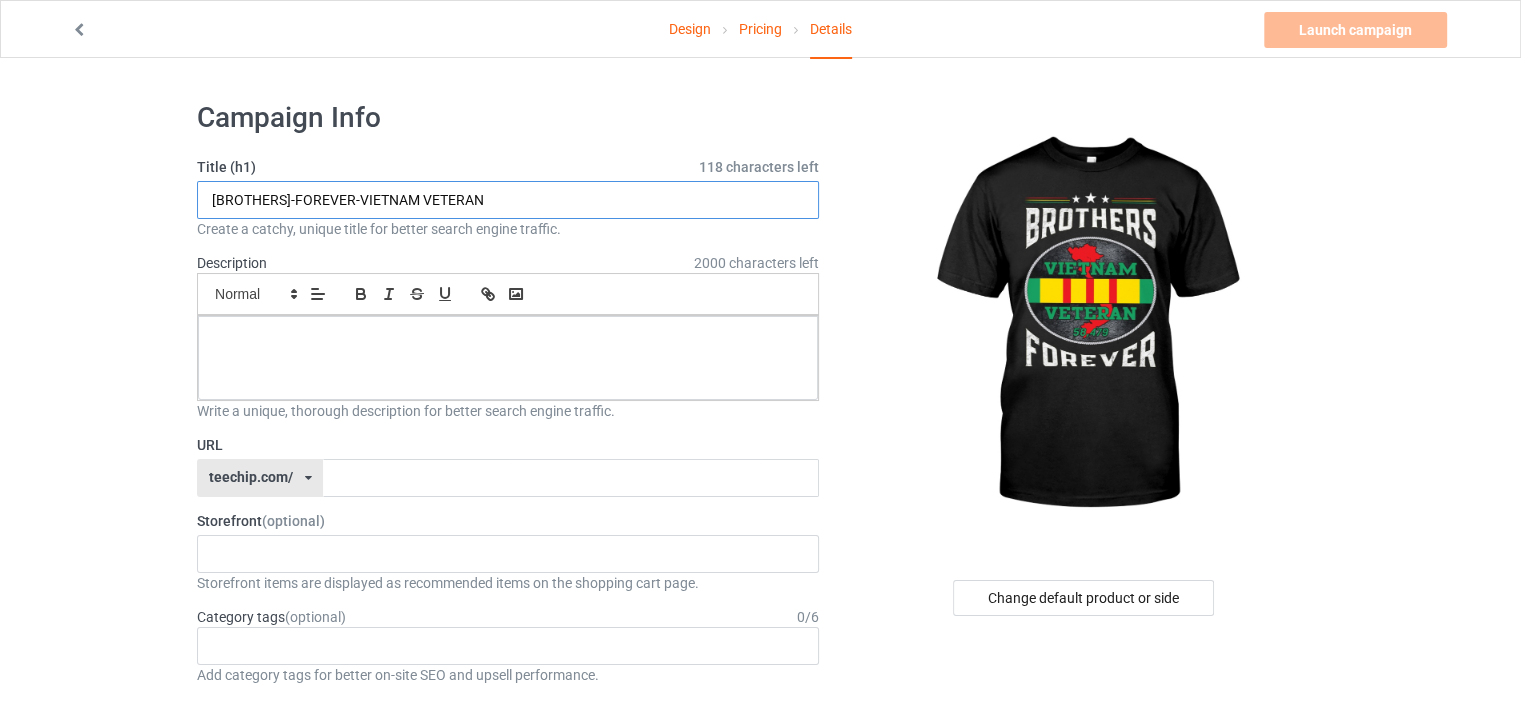drag, startPoint x: 484, startPoint y: 199, endPoint x: 103, endPoint y: 218, distance: 381.47345 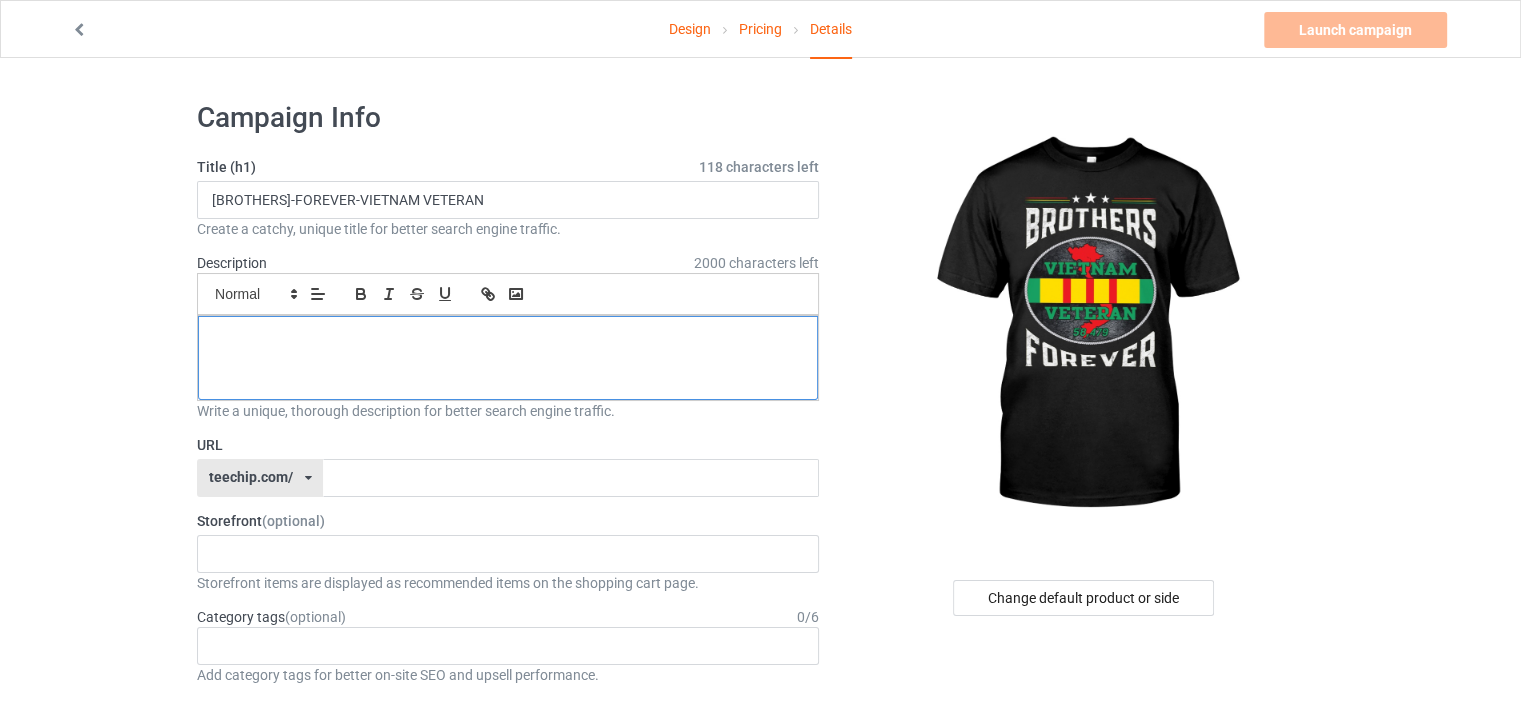 click at bounding box center (508, 358) 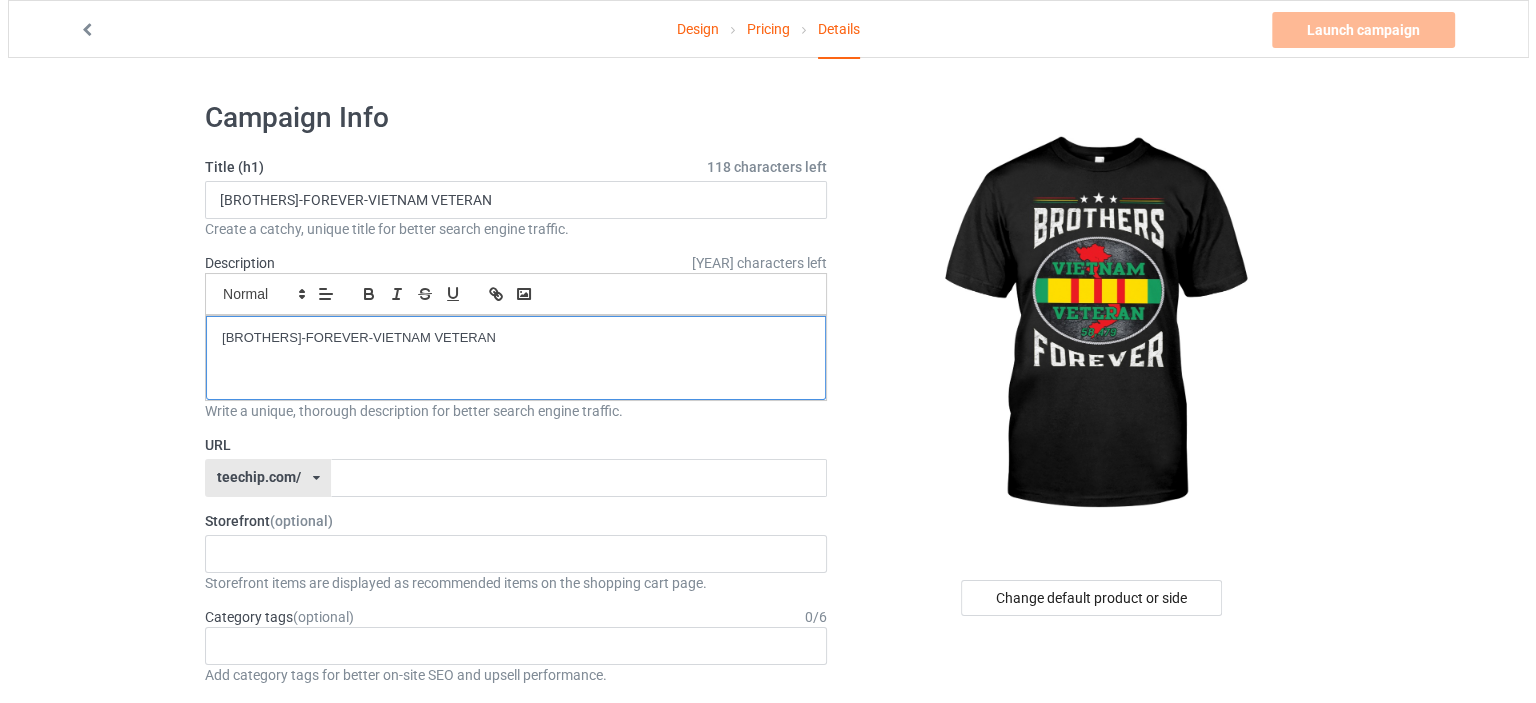 scroll, scrollTop: 0, scrollLeft: 0, axis: both 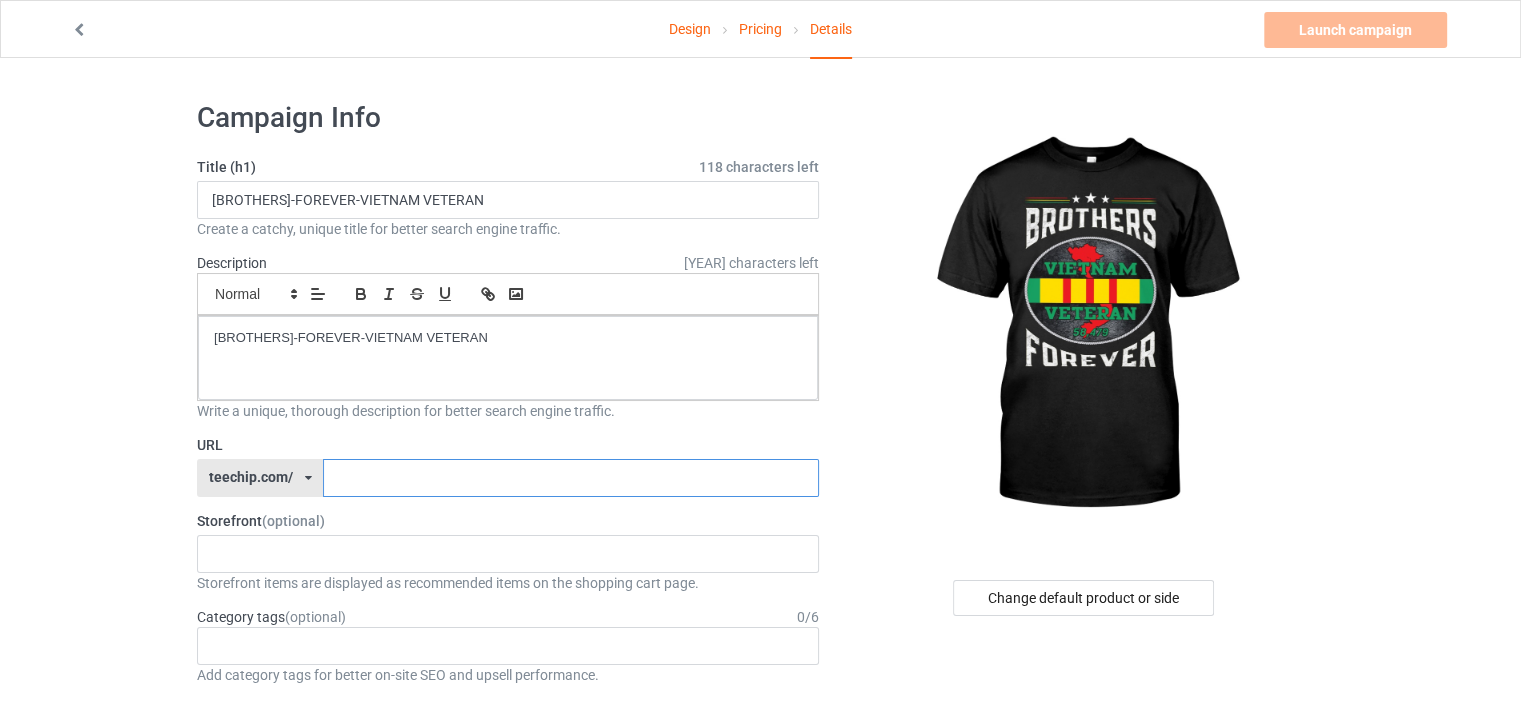 click at bounding box center (570, 478) 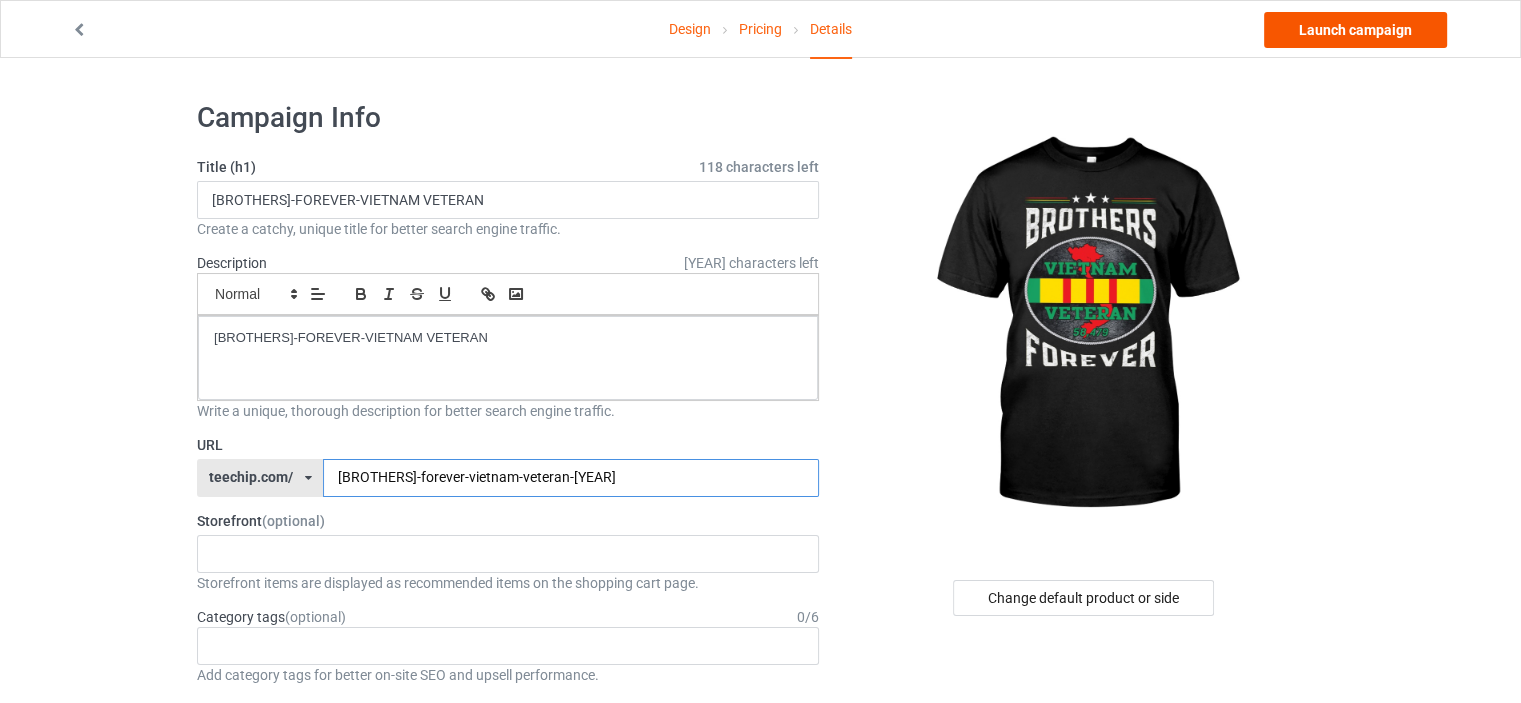 type on "brothers-forever-vietnam-veteran-2025" 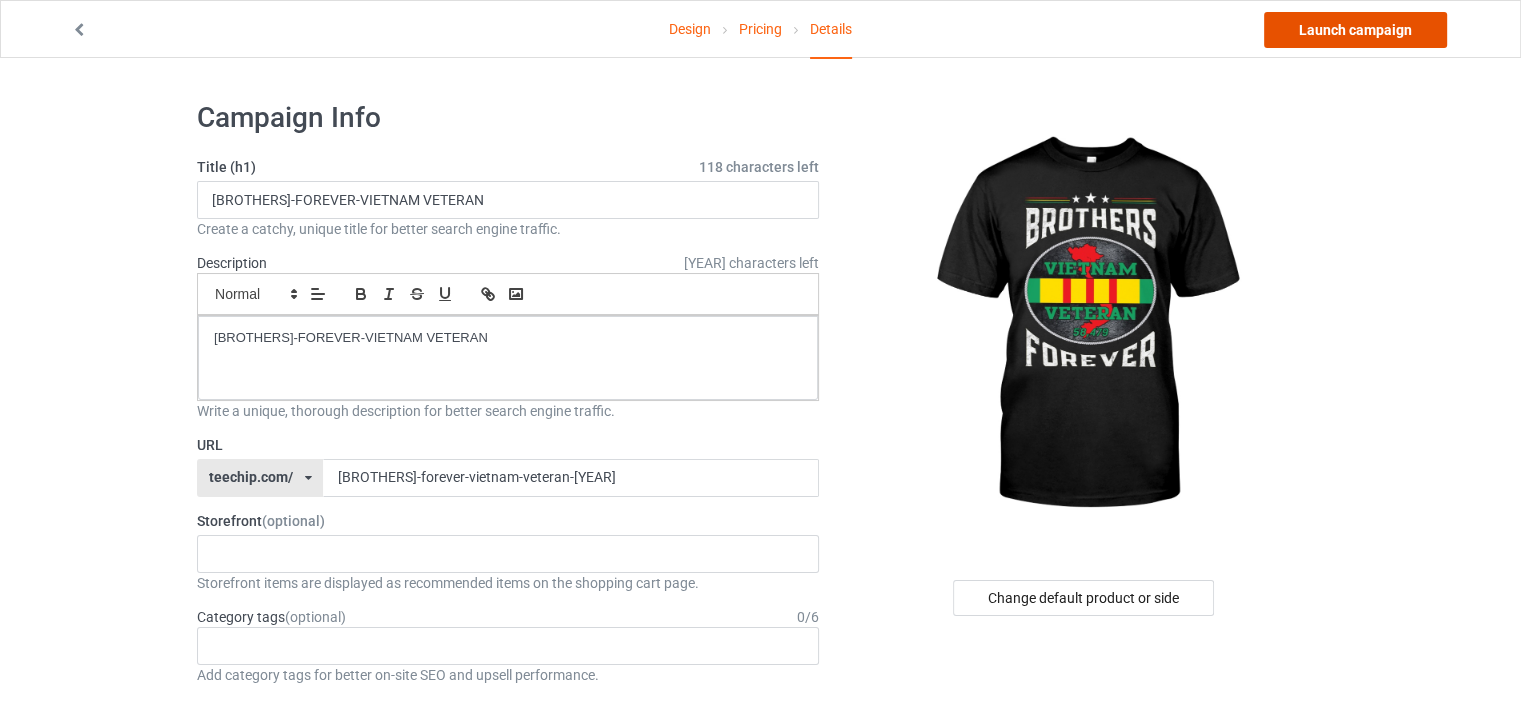 click on "Launch campaign" at bounding box center (1355, 30) 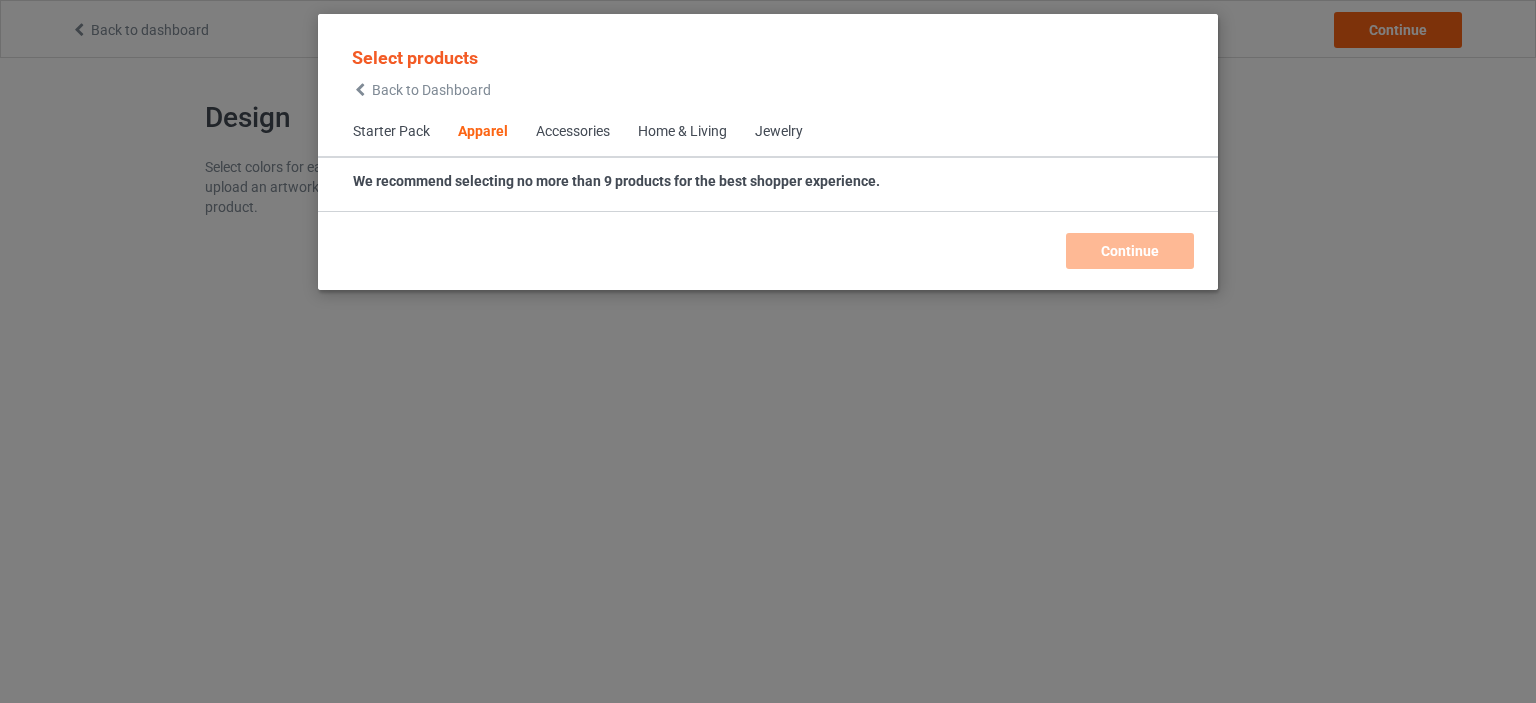 scroll, scrollTop: 0, scrollLeft: 0, axis: both 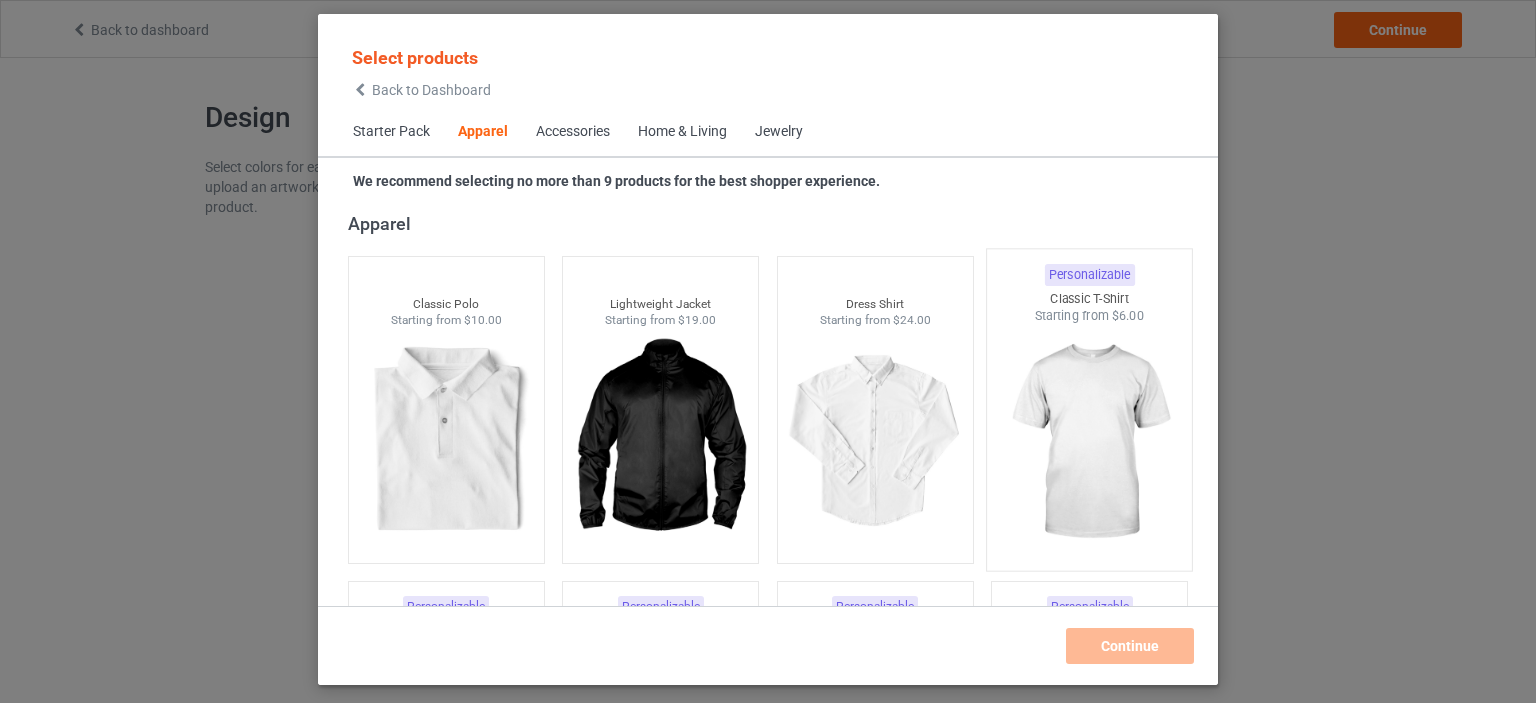 click at bounding box center [1090, 442] 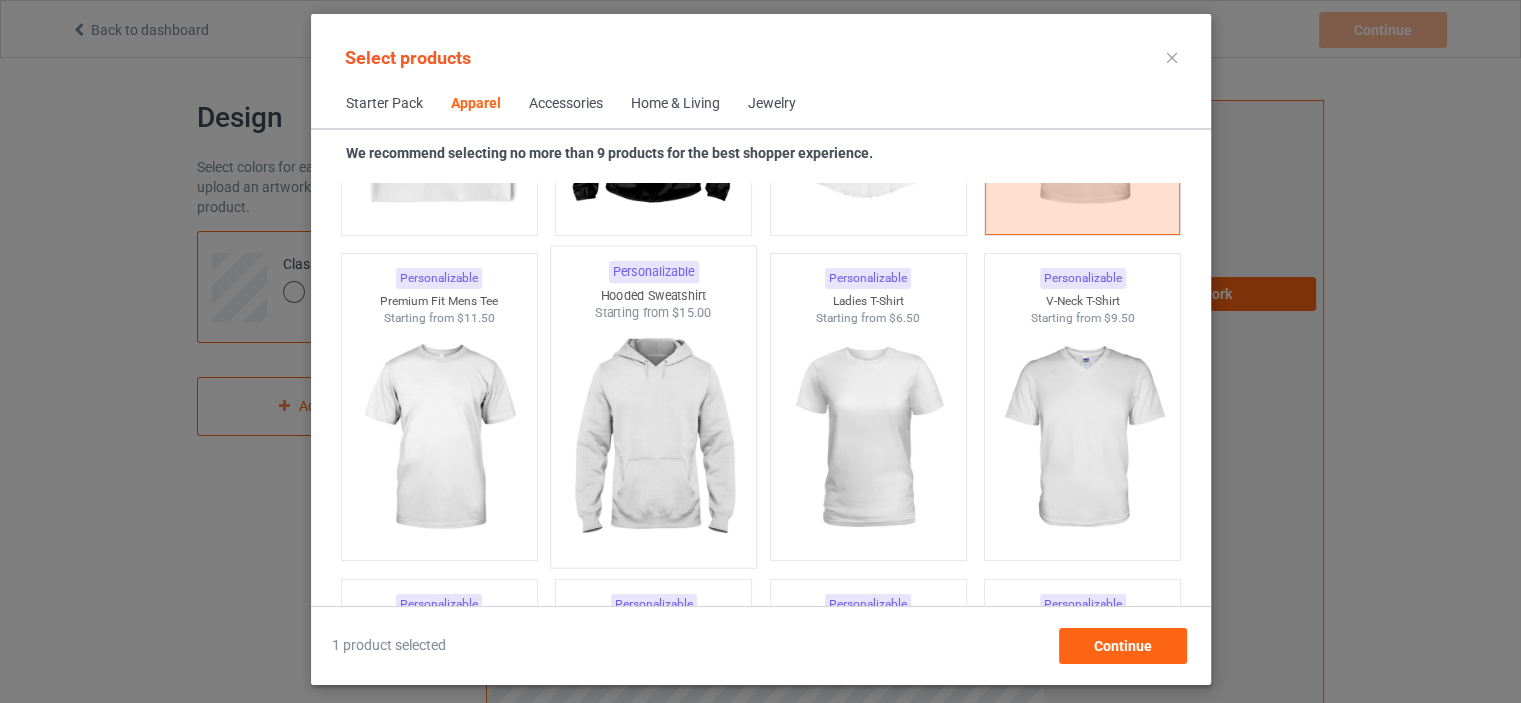 click at bounding box center (653, 439) 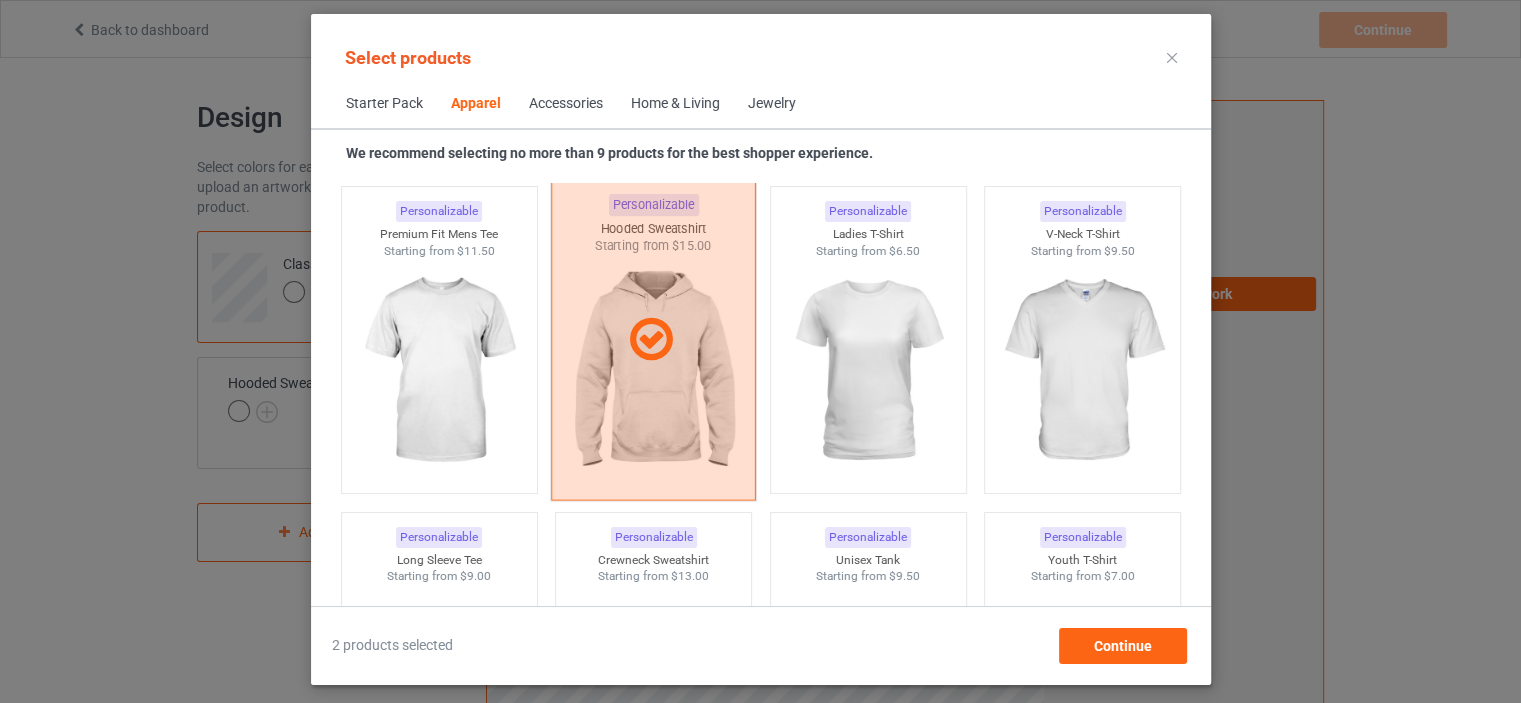 scroll, scrollTop: 1244, scrollLeft: 0, axis: vertical 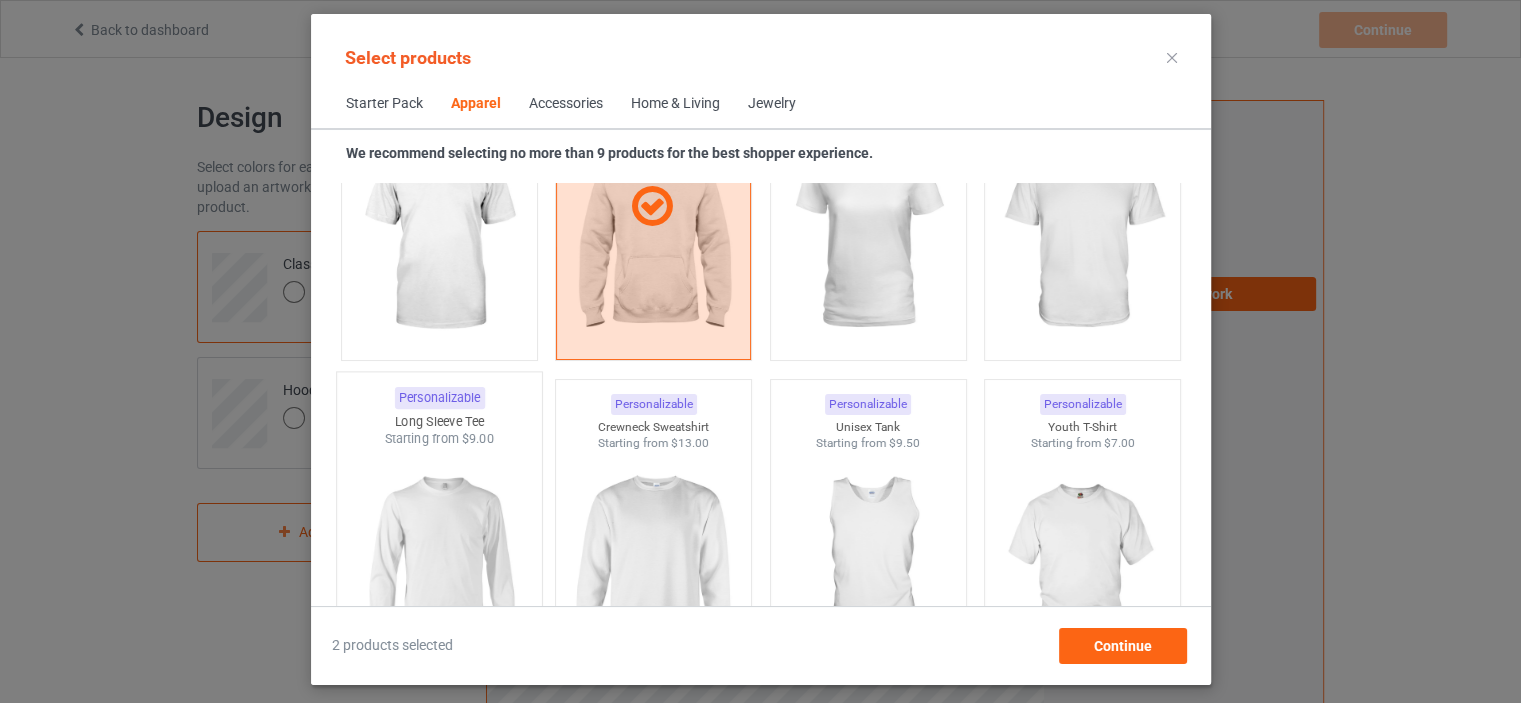 click at bounding box center (439, 565) 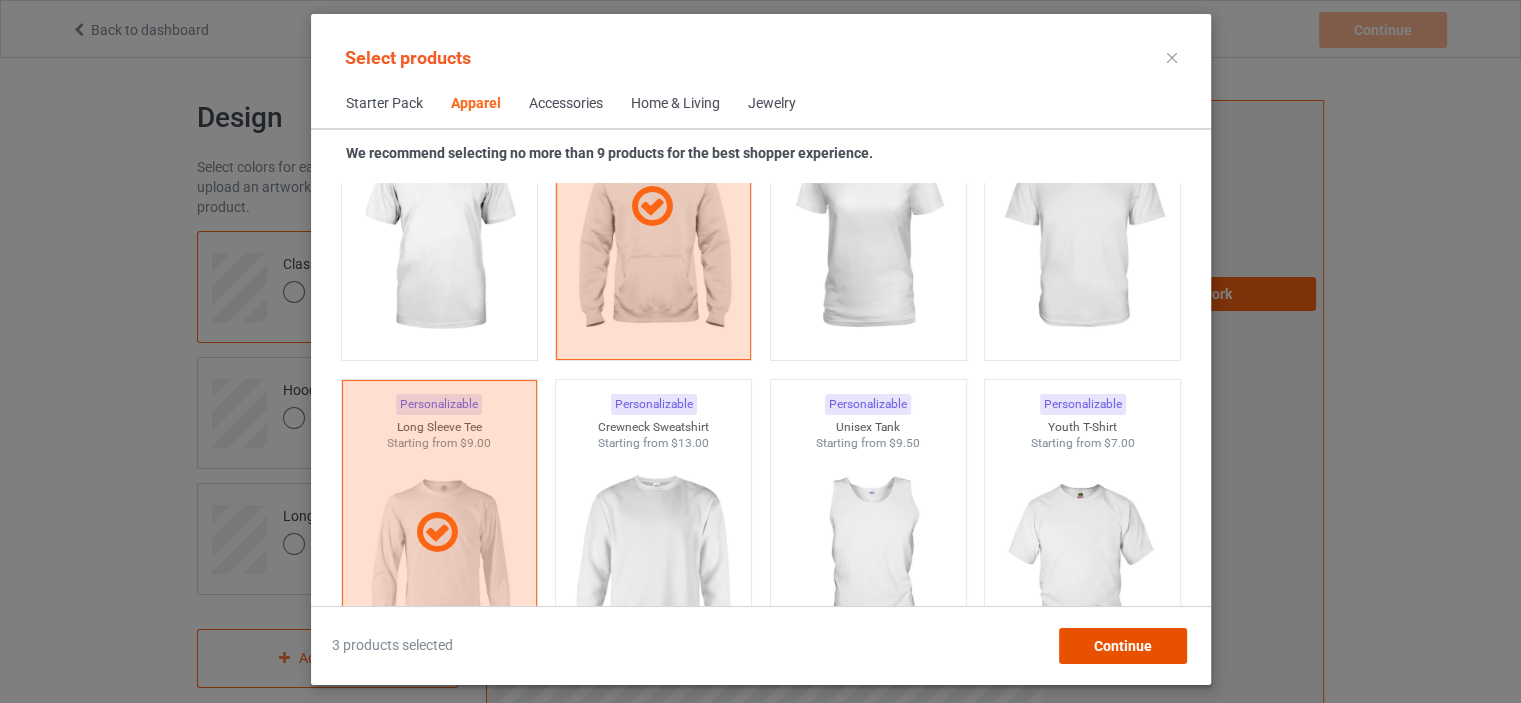 click on "Continue" at bounding box center (1122, 646) 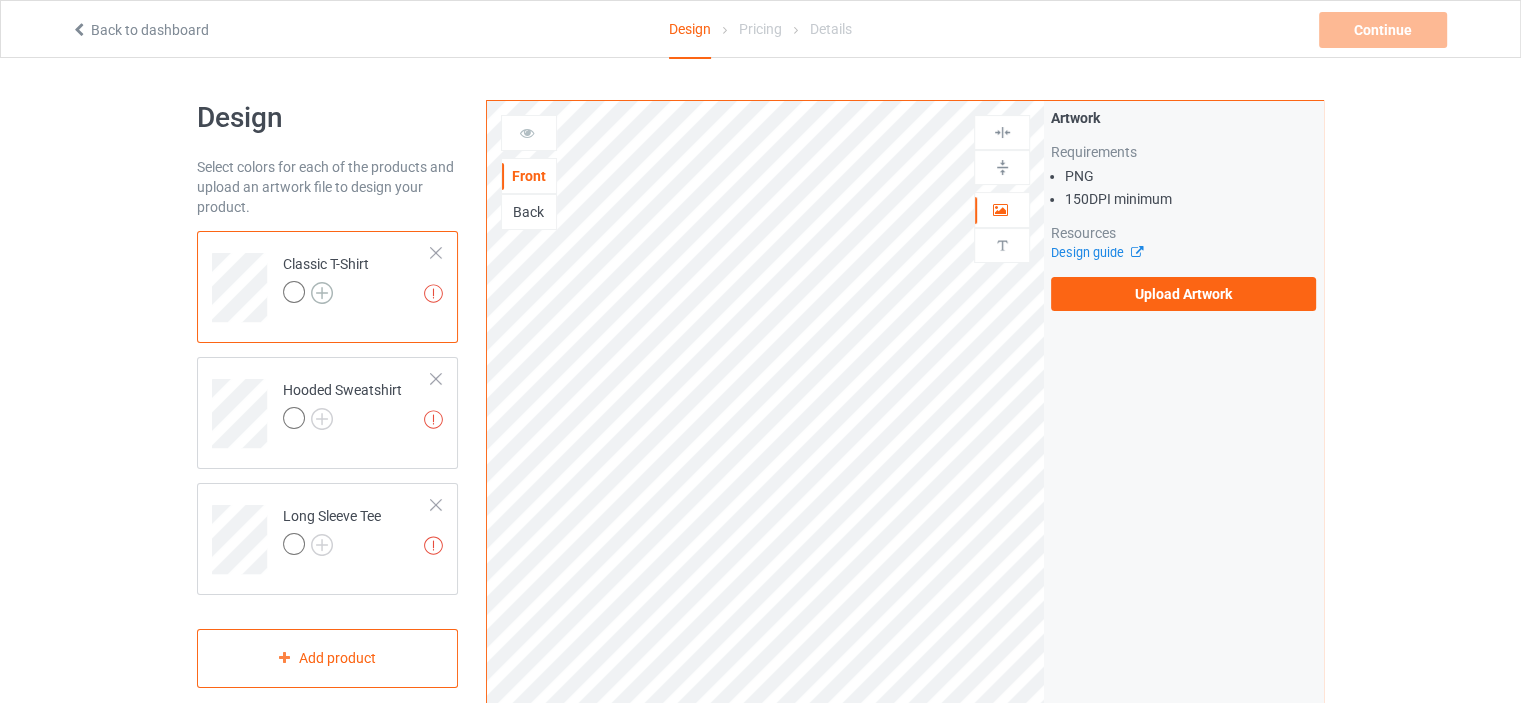 click at bounding box center (322, 293) 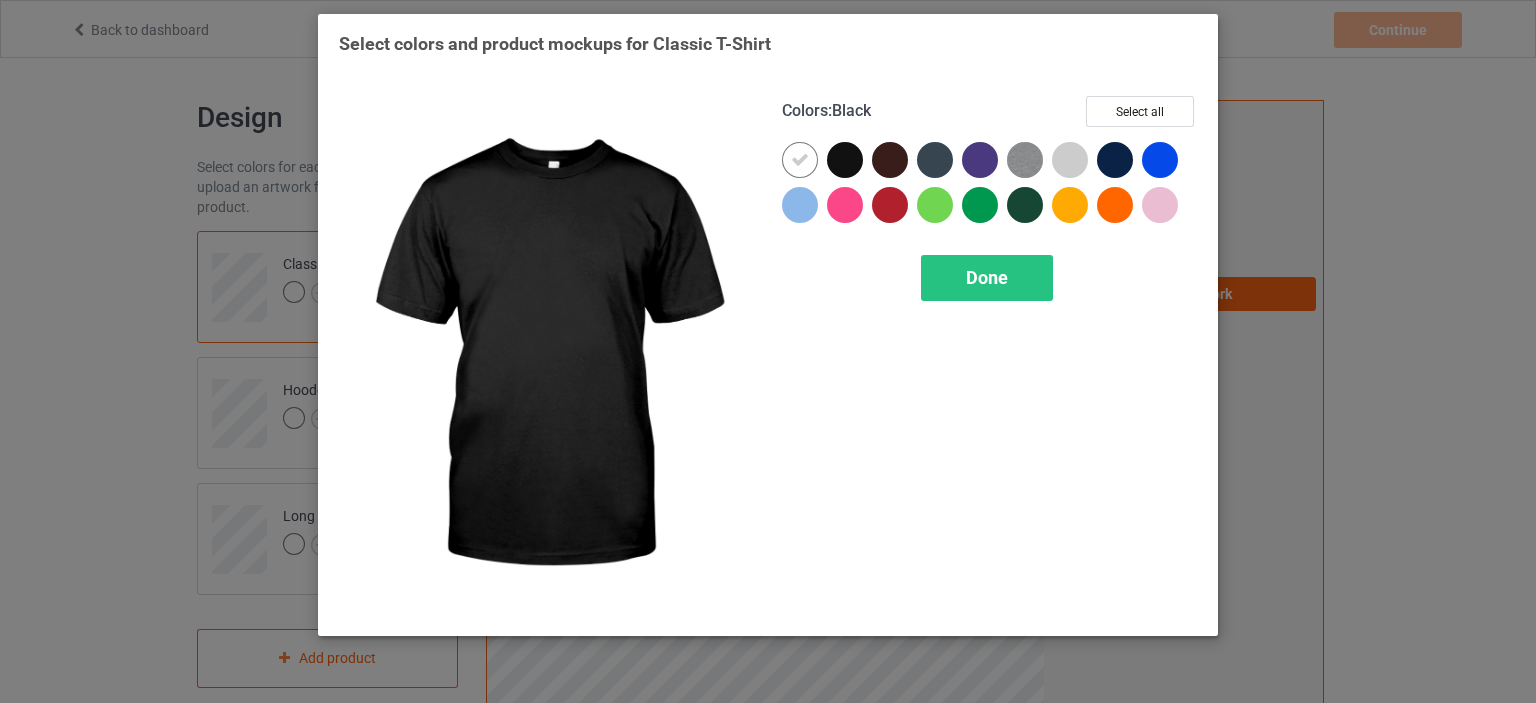 click at bounding box center [845, 160] 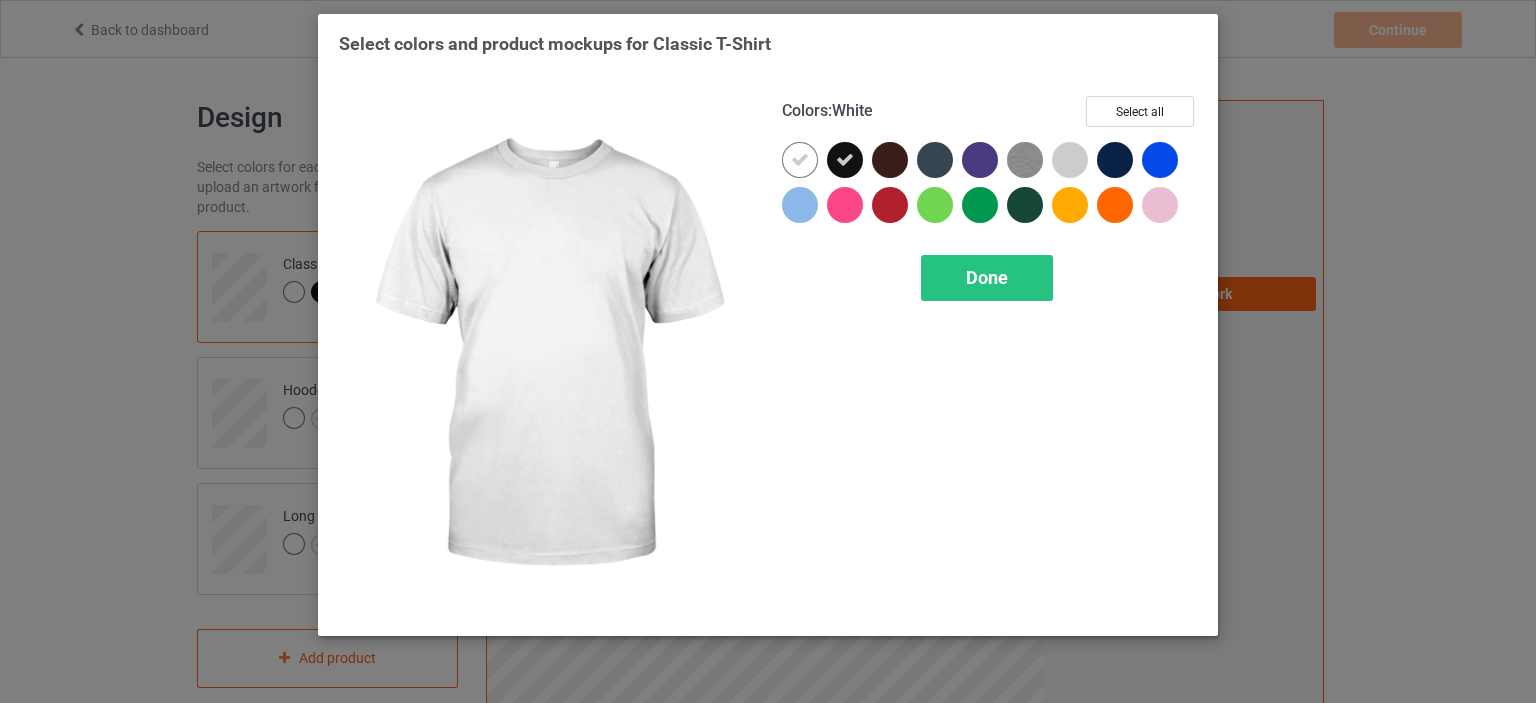 click at bounding box center [800, 160] 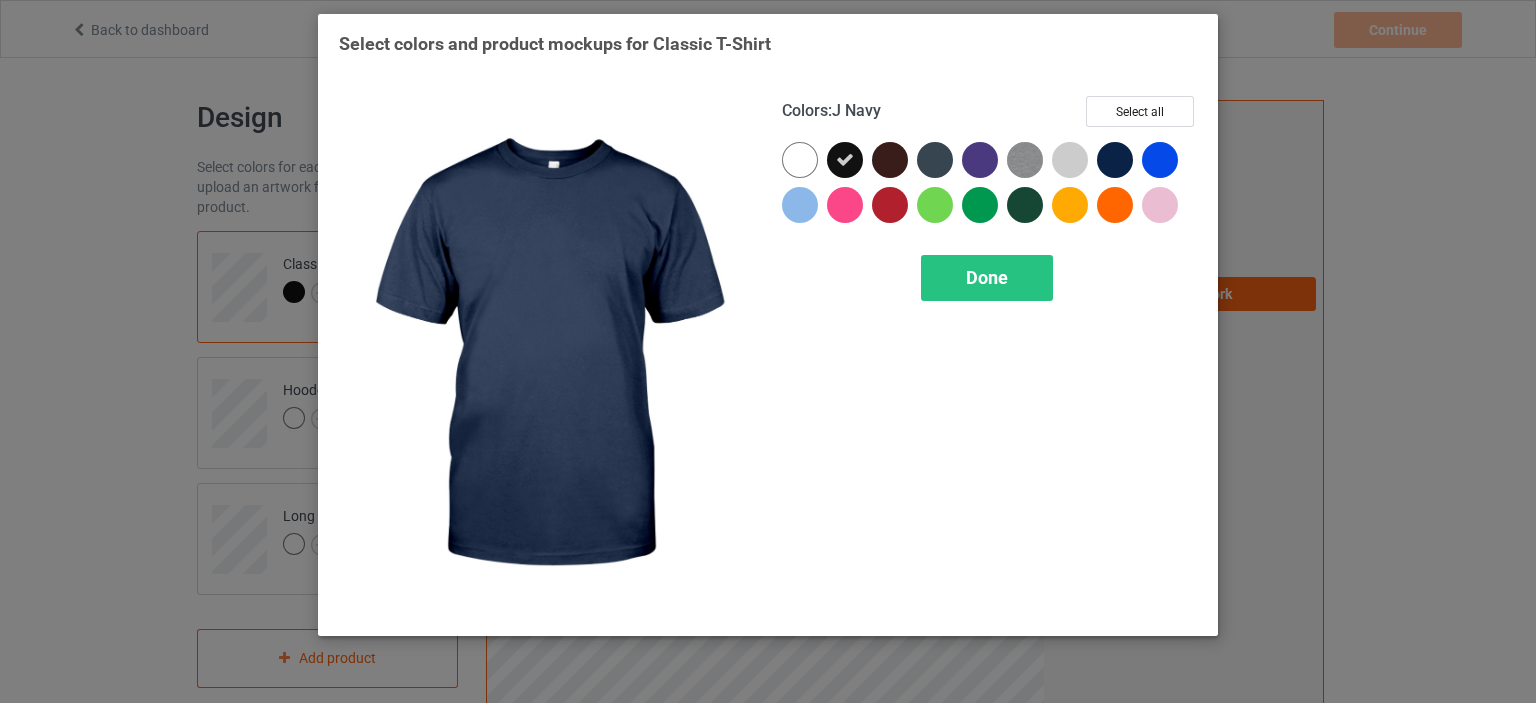 drag, startPoint x: 1119, startPoint y: 159, endPoint x: 1052, endPoint y: 194, distance: 75.591 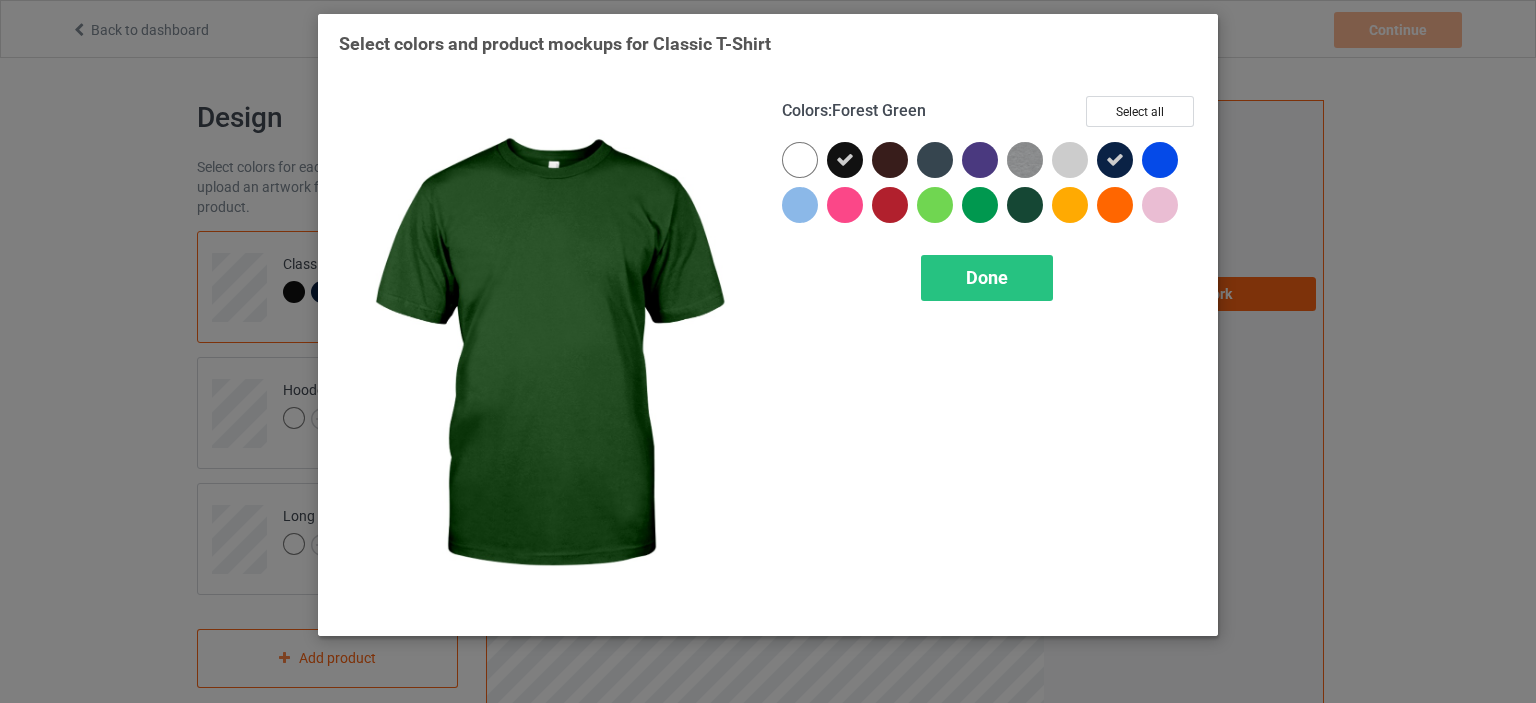 click at bounding box center [1025, 205] 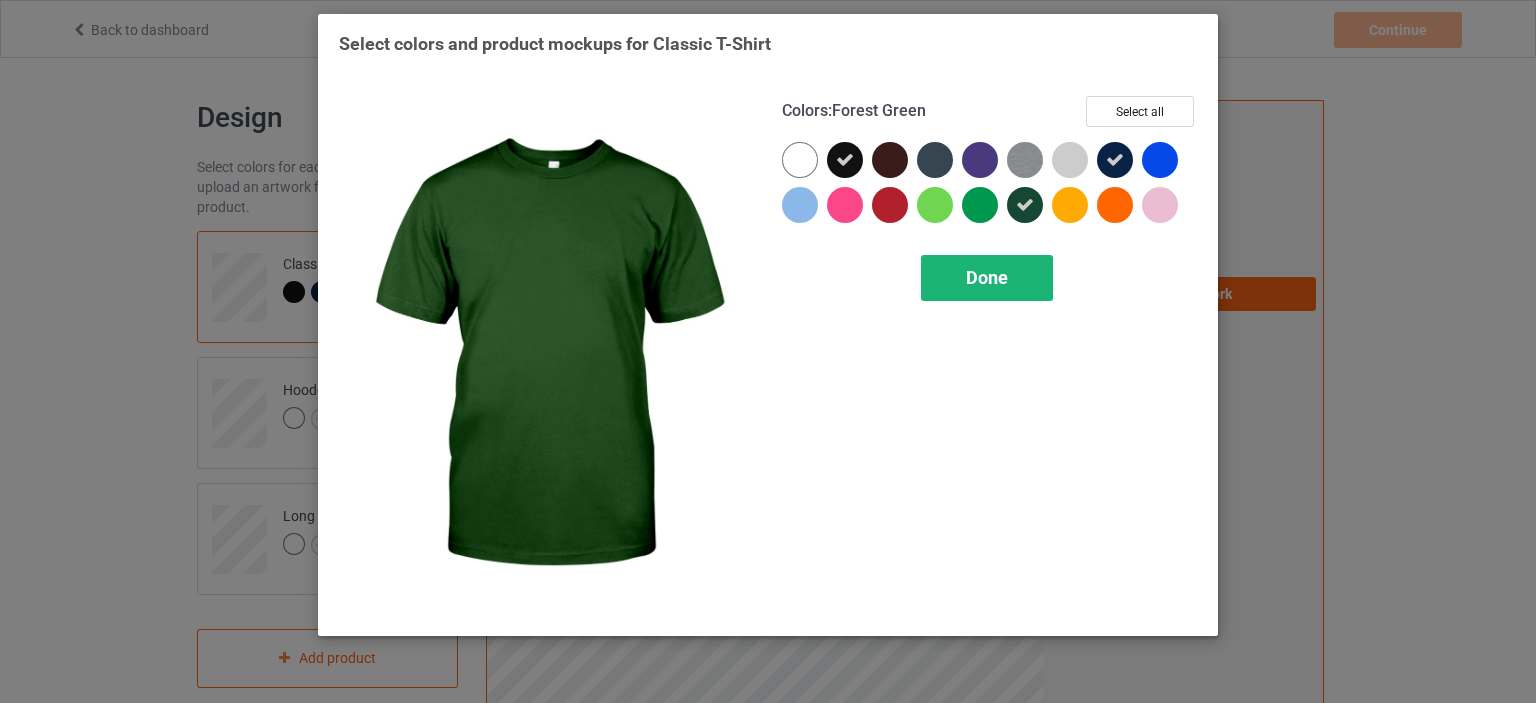 click on "Done" at bounding box center (987, 278) 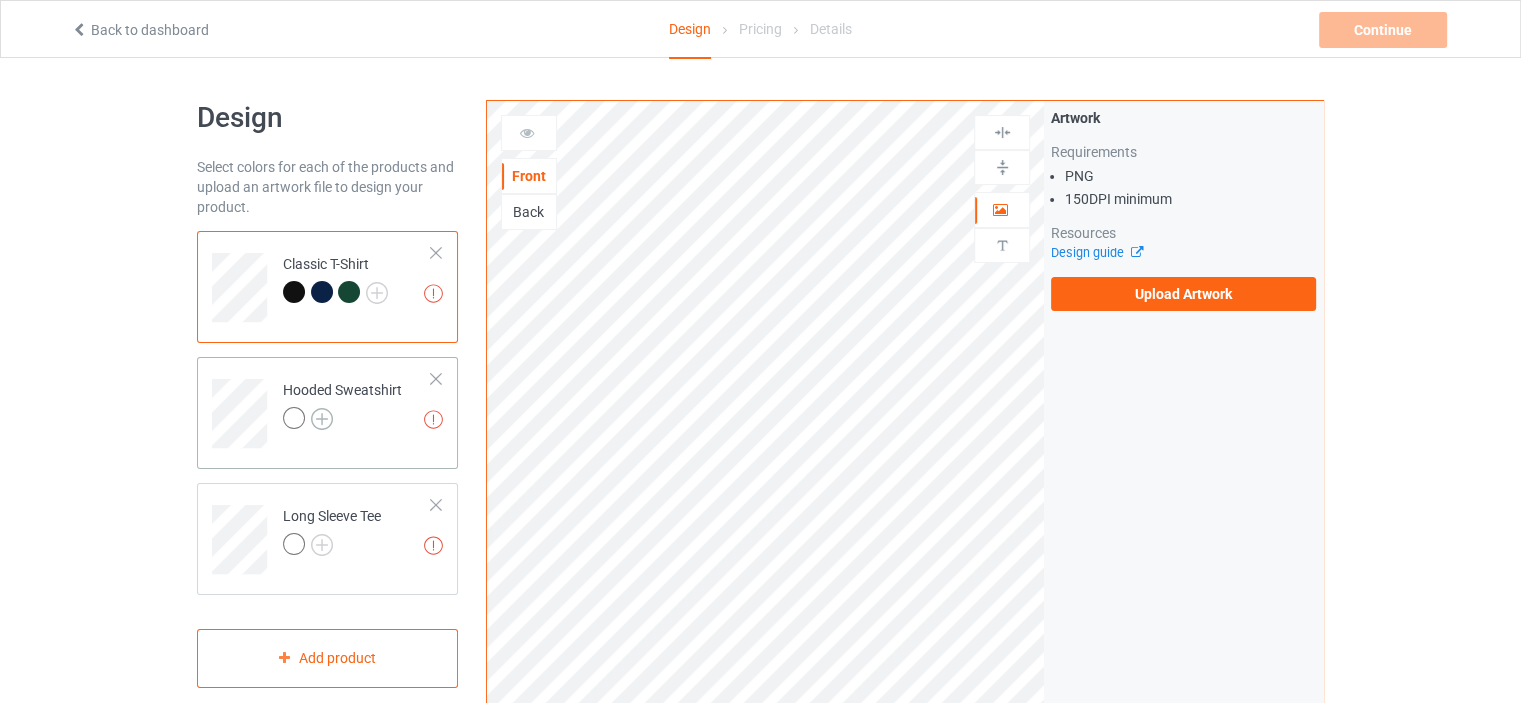 click at bounding box center (322, 419) 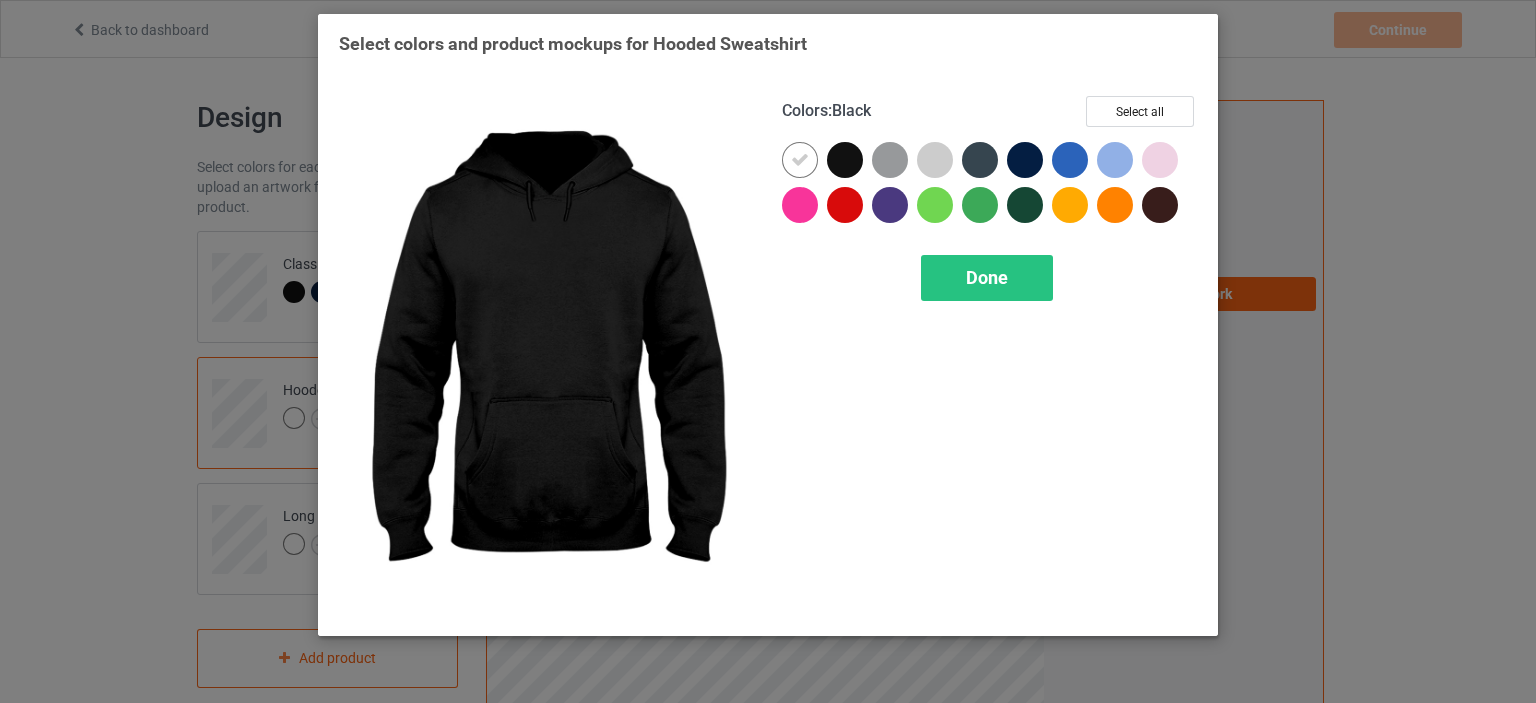 click at bounding box center [845, 160] 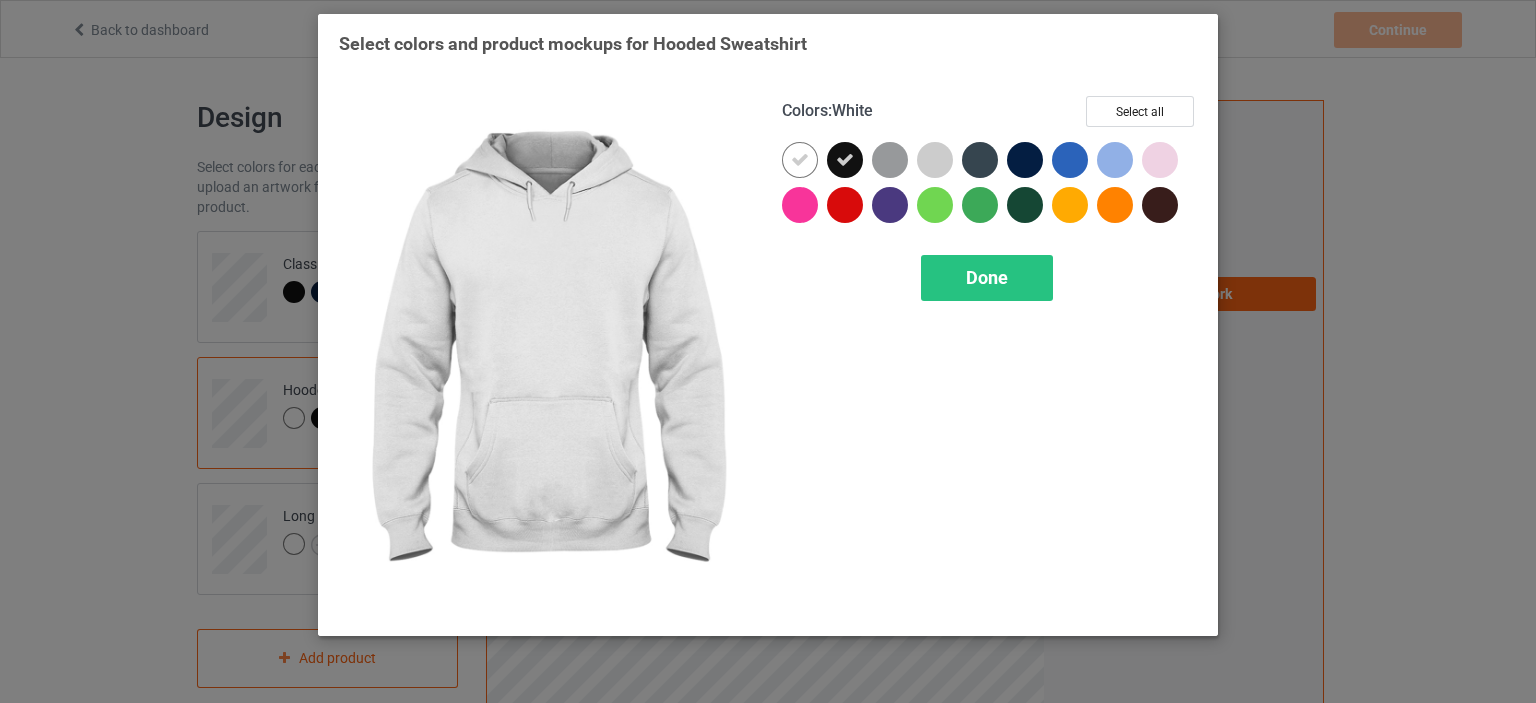 click at bounding box center (800, 160) 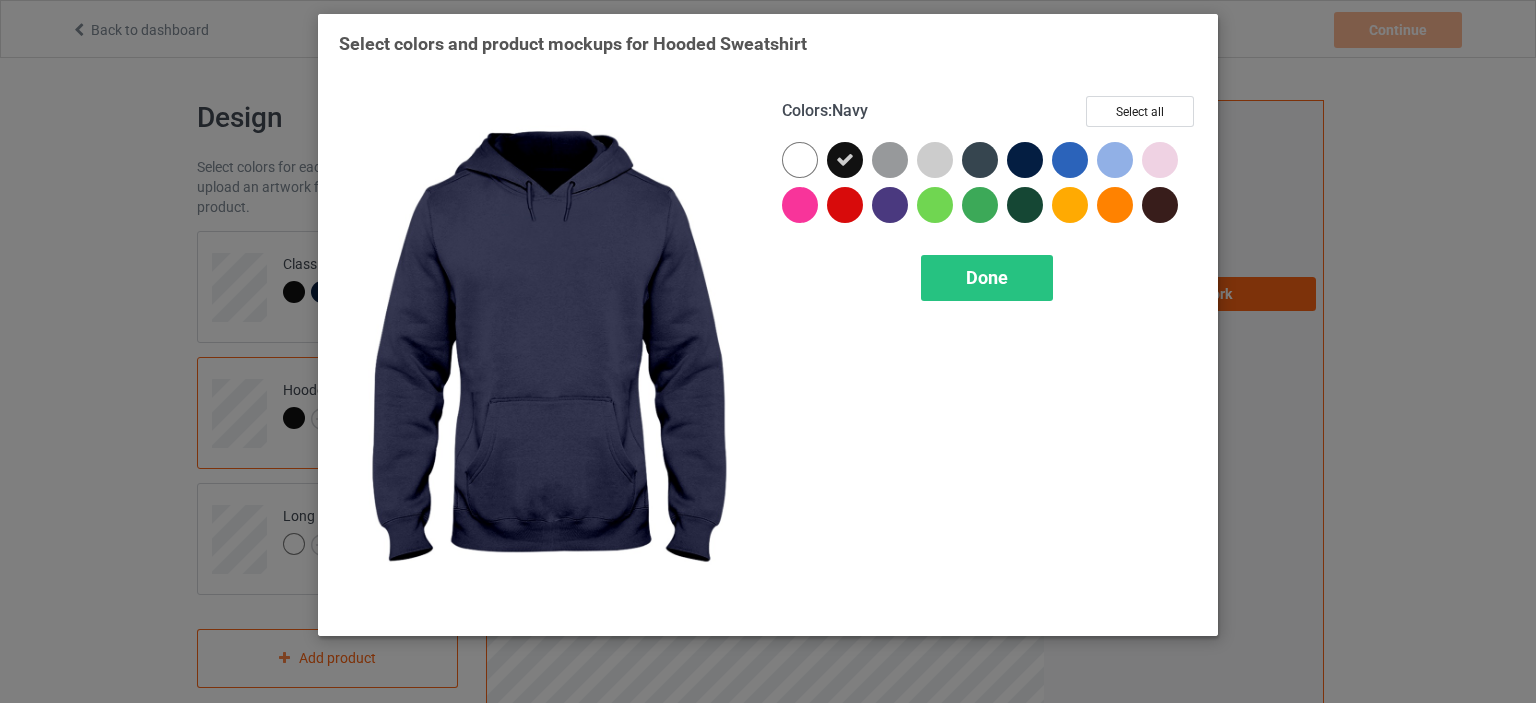 click at bounding box center [1025, 160] 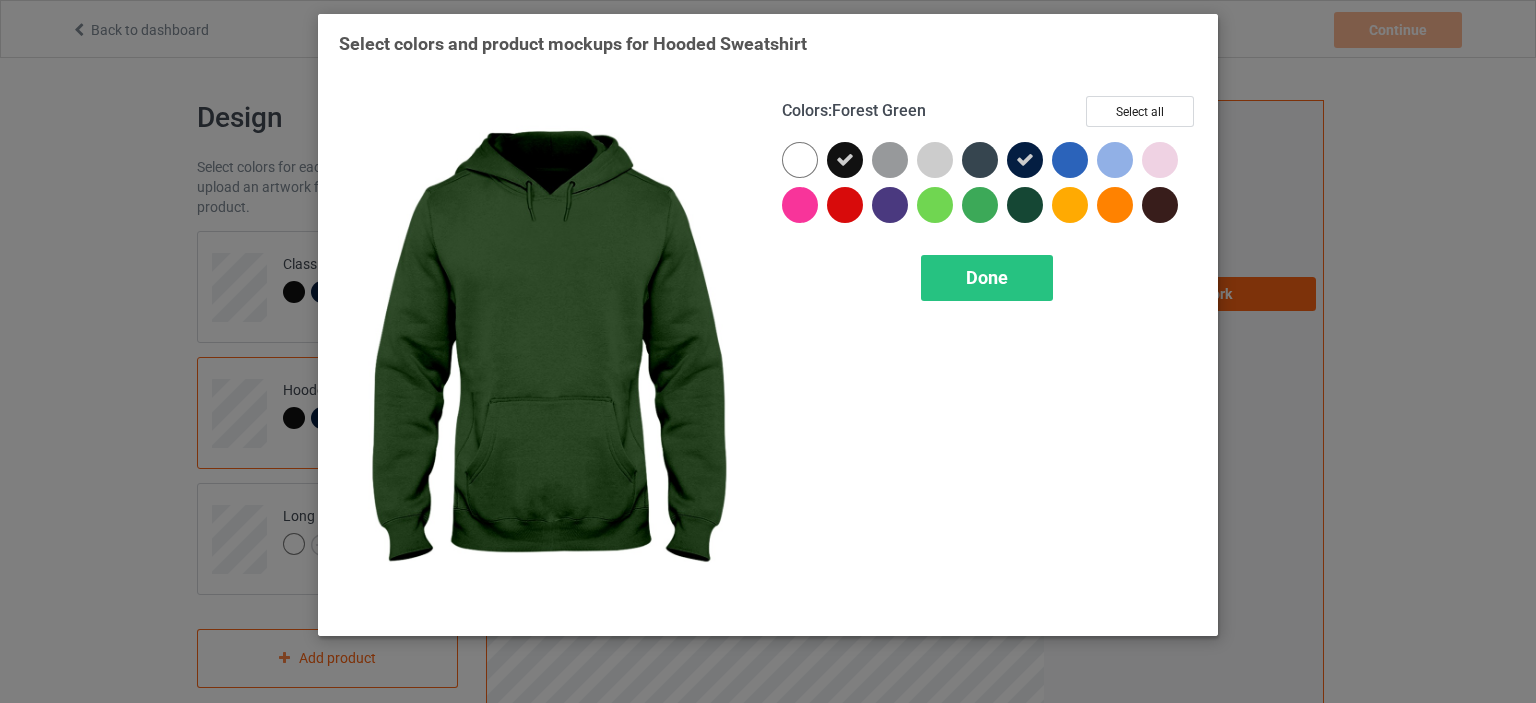 click at bounding box center (1025, 205) 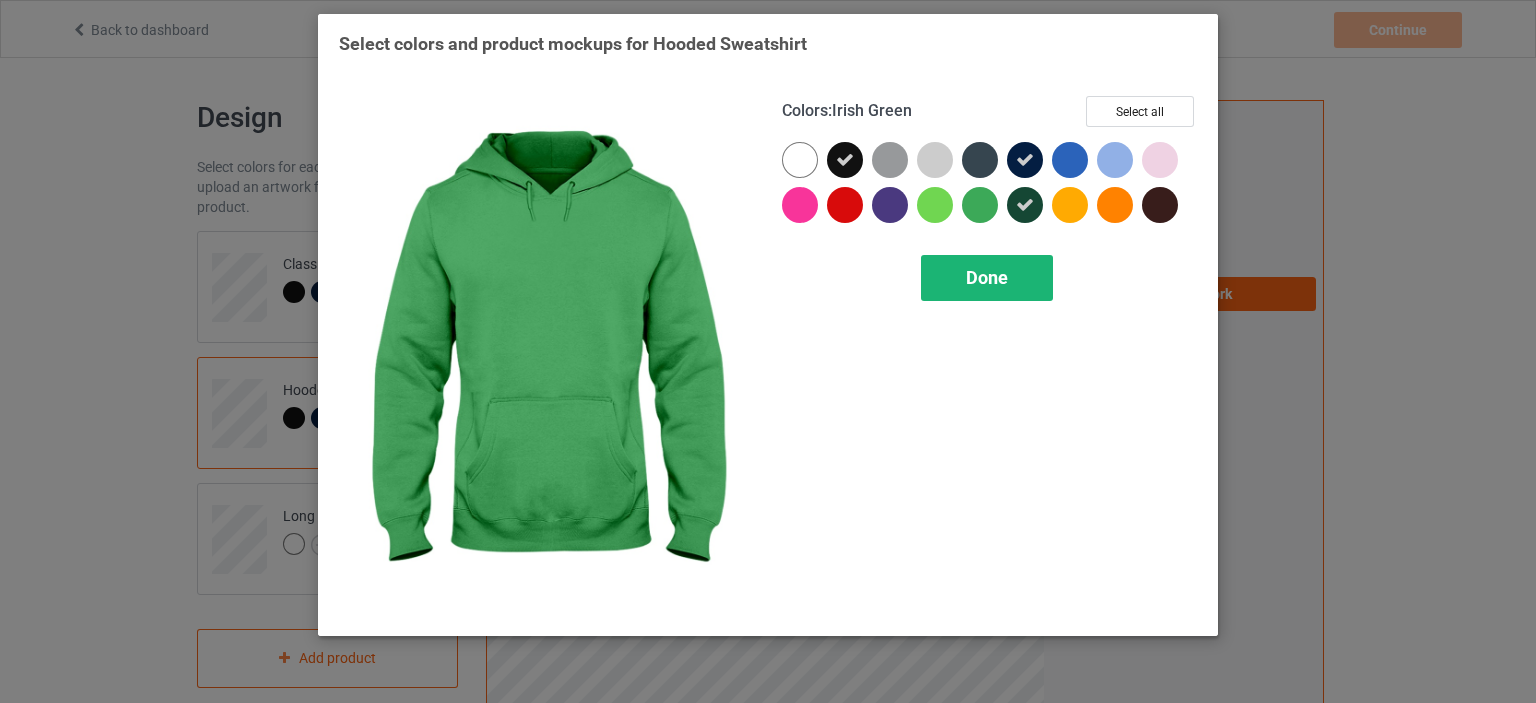 click on "Done" at bounding box center (987, 277) 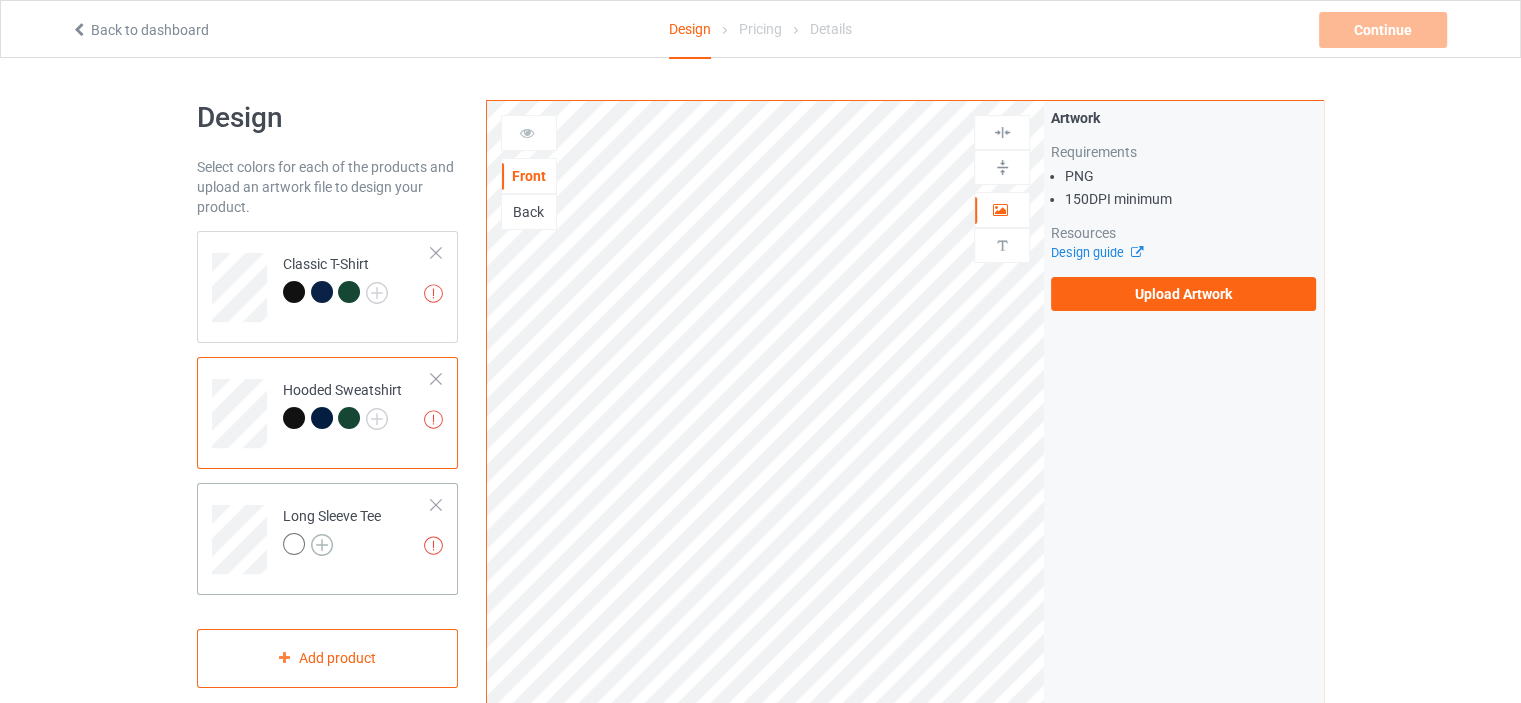 click at bounding box center (322, 545) 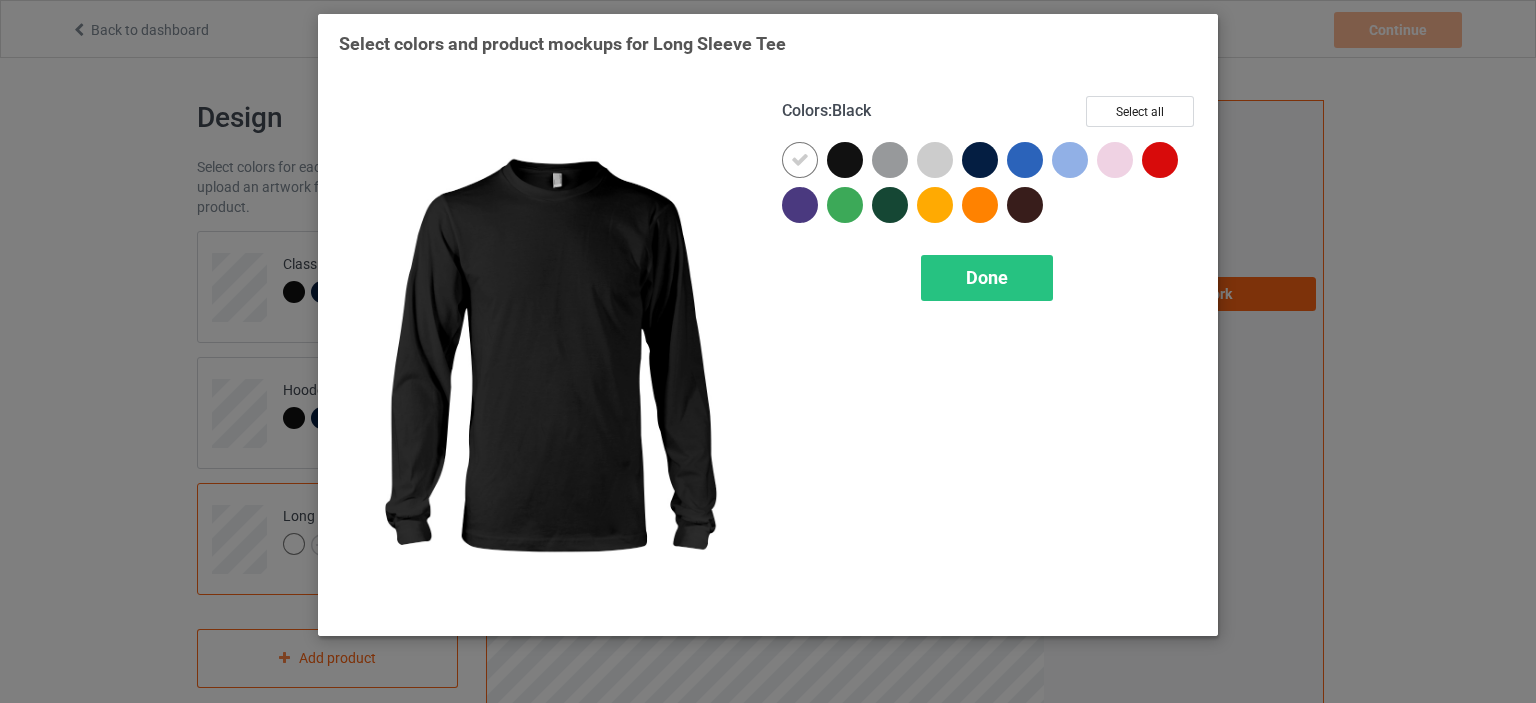 click at bounding box center (845, 160) 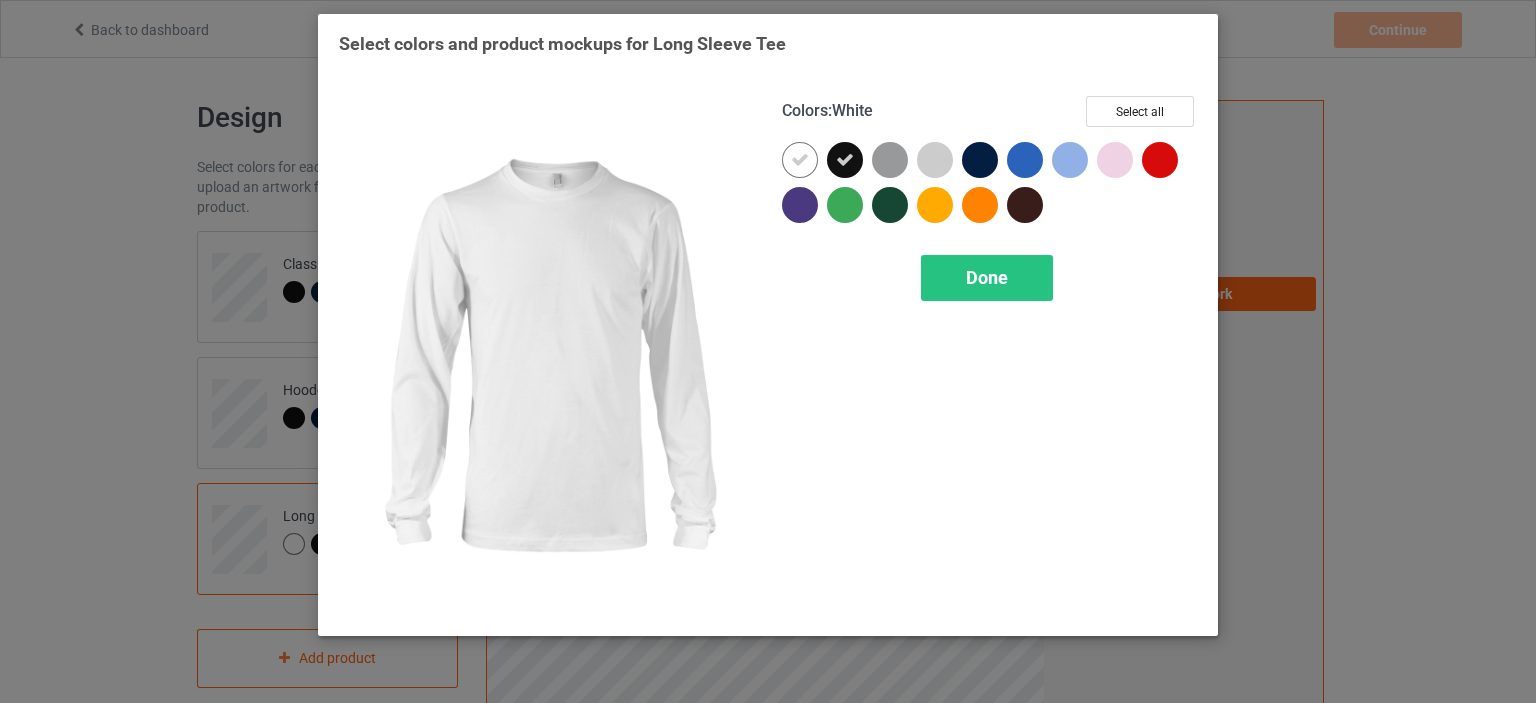 drag, startPoint x: 802, startPoint y: 157, endPoint x: 904, endPoint y: 158, distance: 102.0049 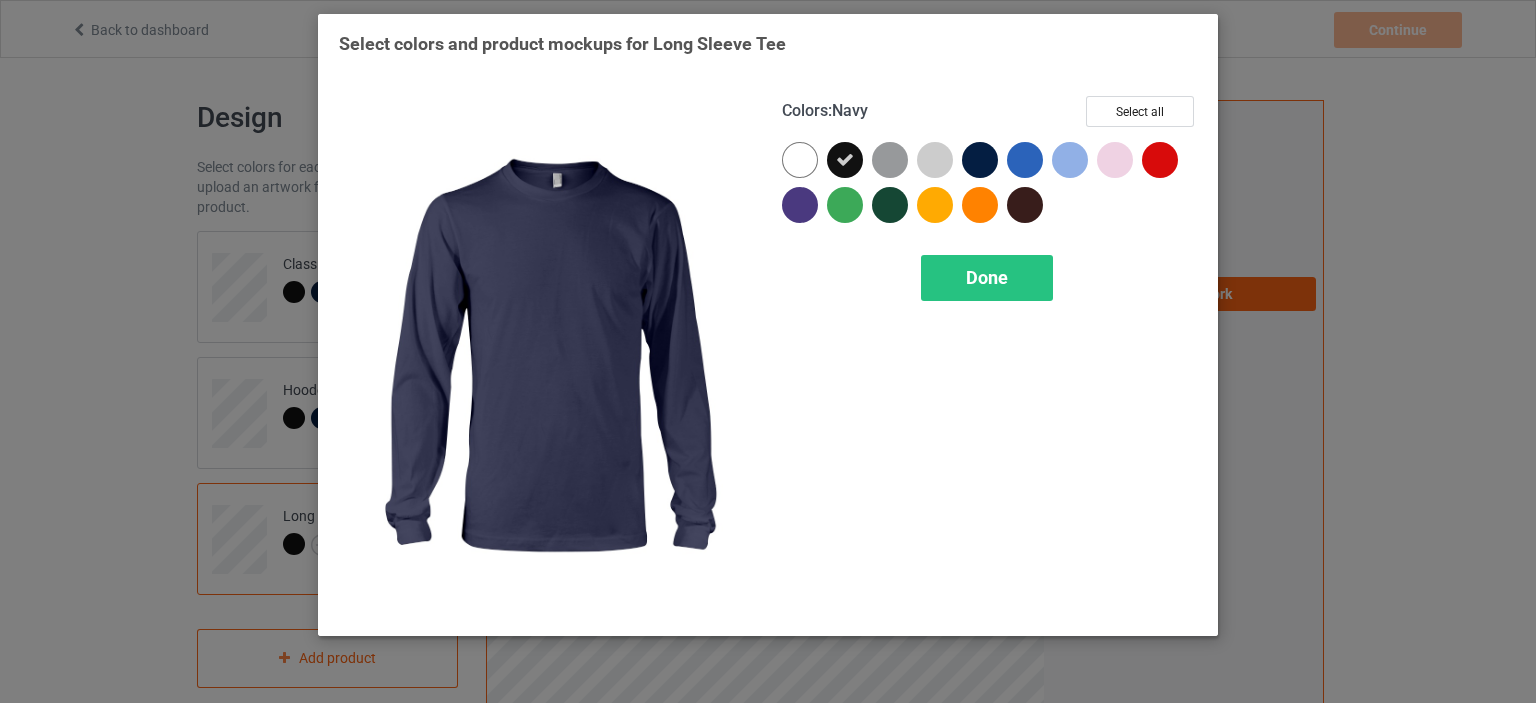 click at bounding box center [980, 160] 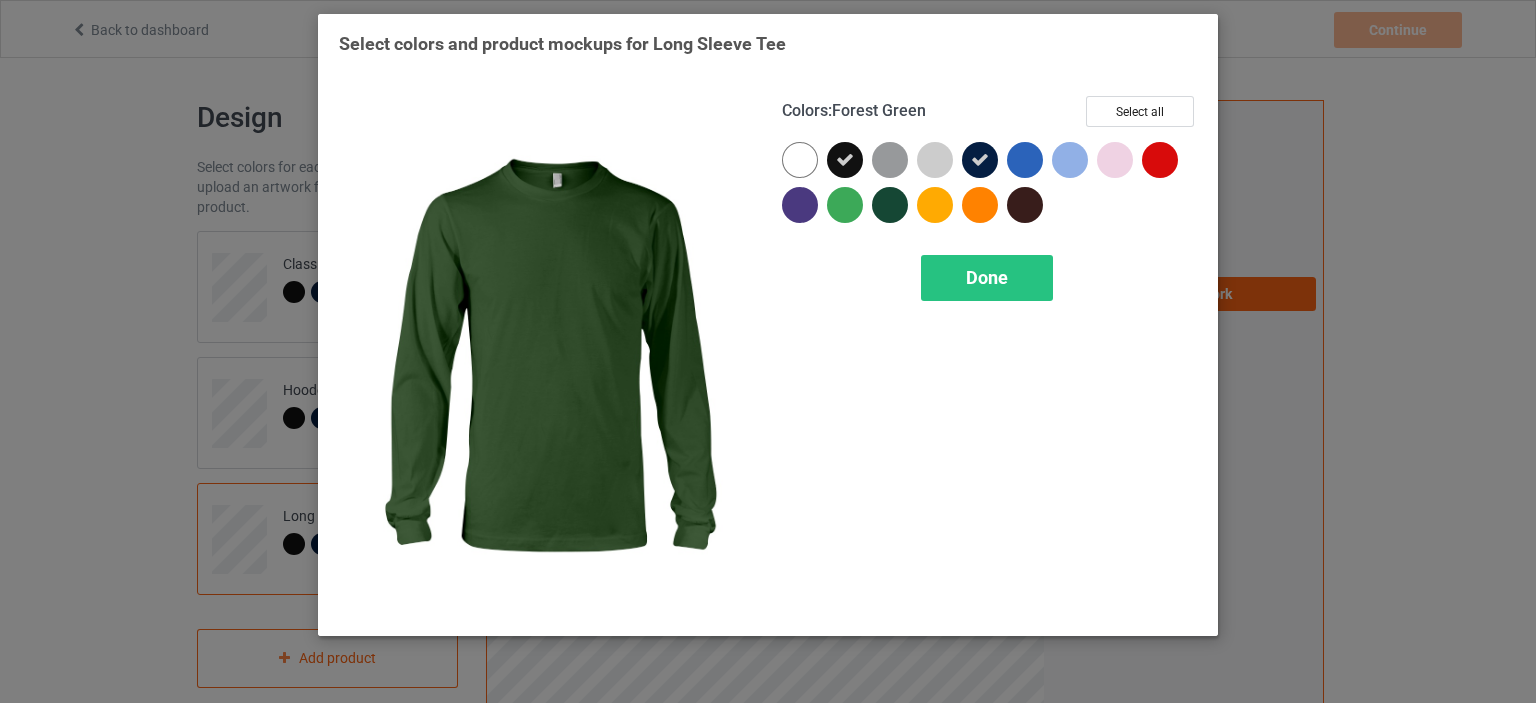 click at bounding box center (890, 205) 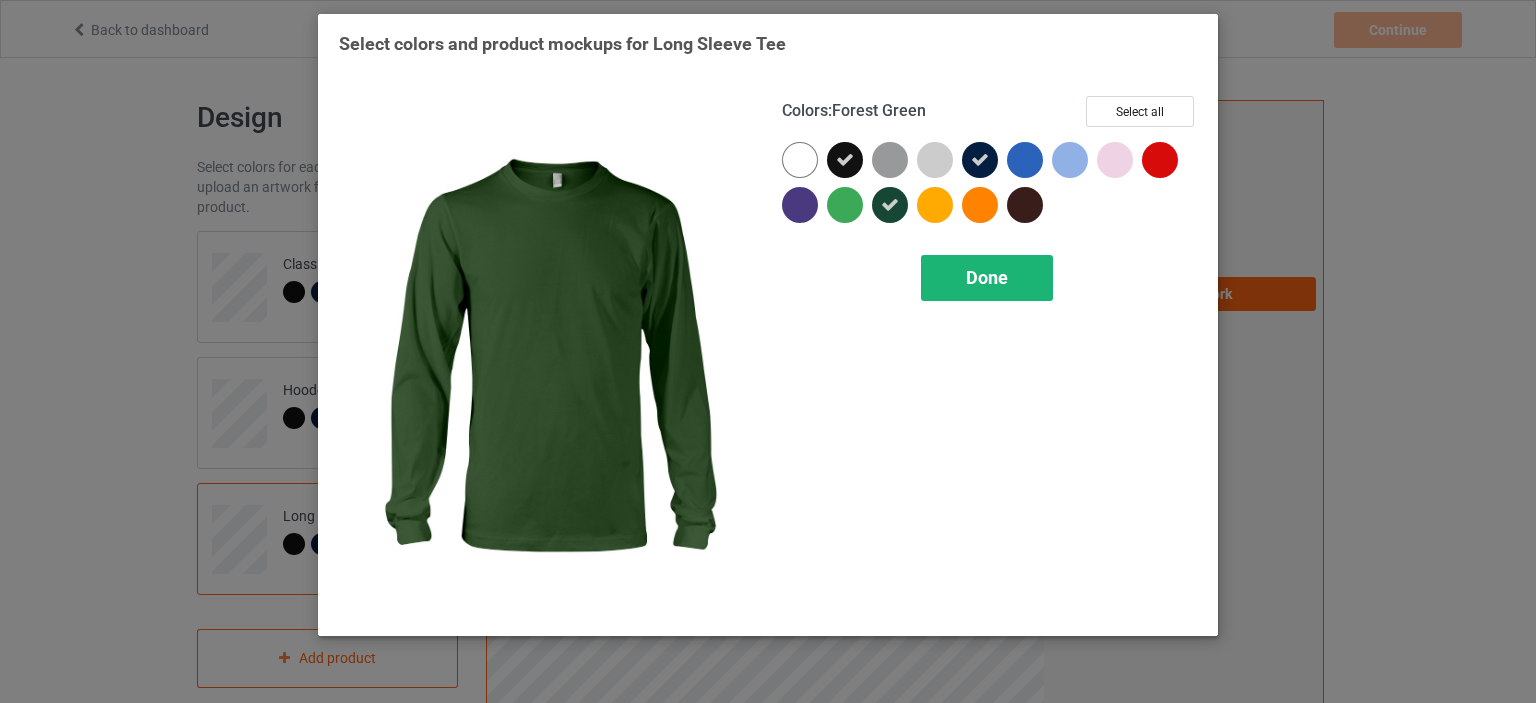 click on "Done" at bounding box center (987, 278) 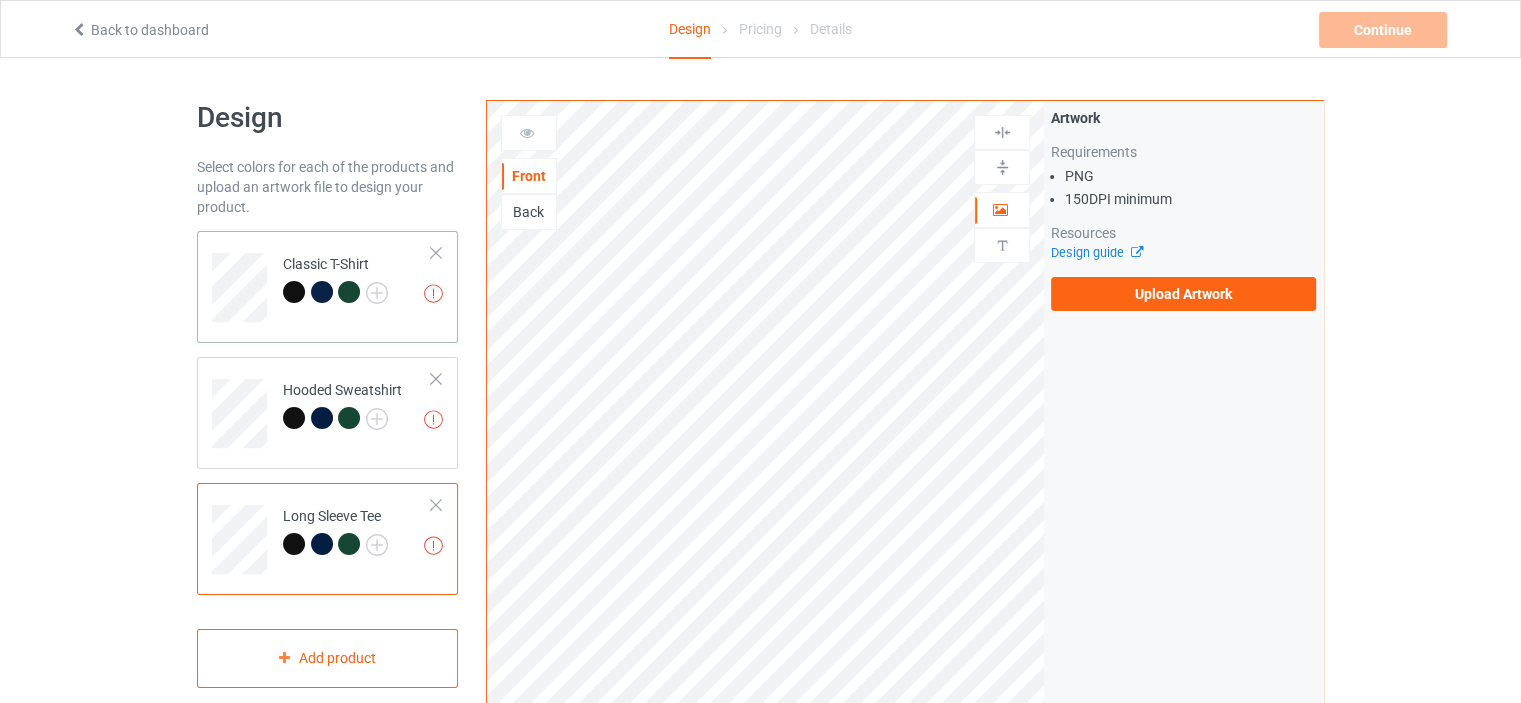 click on "Missing artworks Classic T-Shirt" at bounding box center [327, 287] 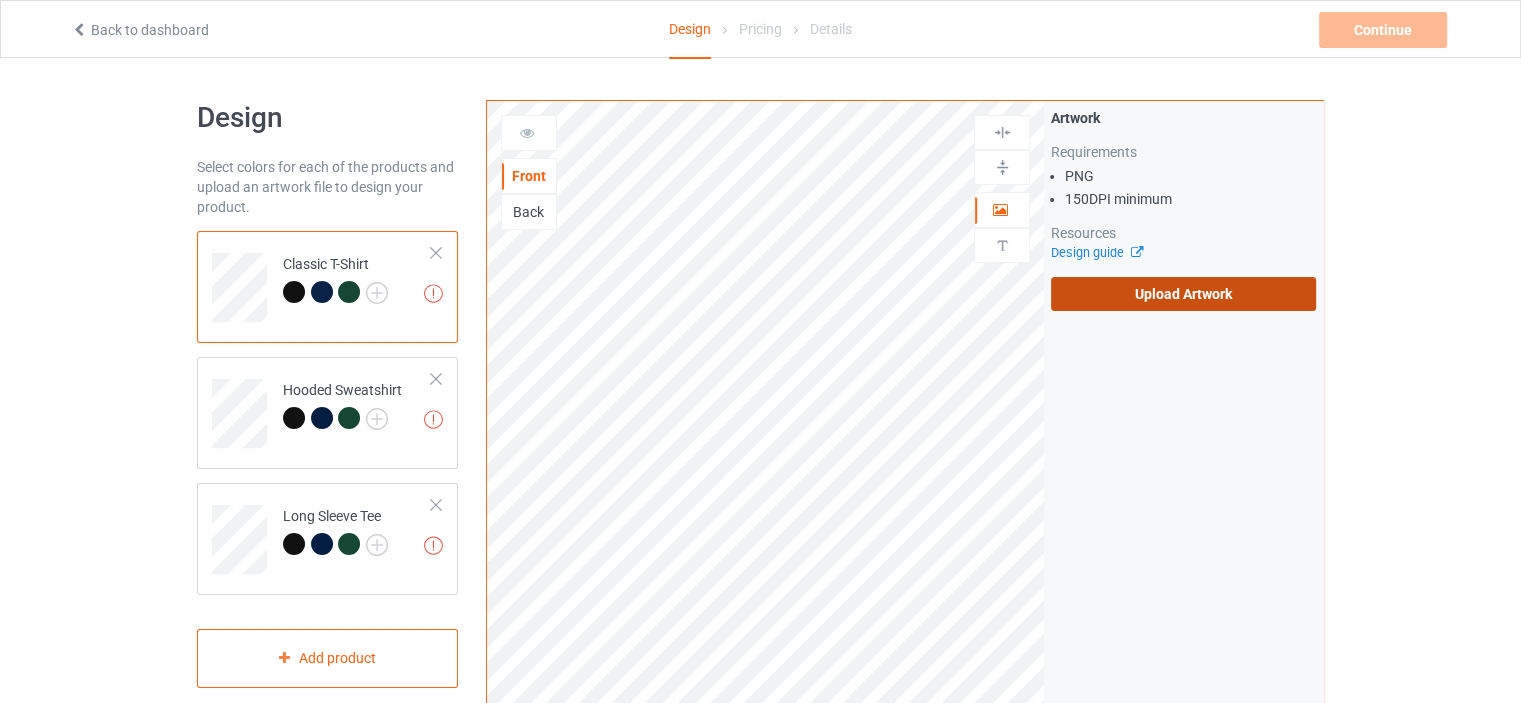 click on "Upload Artwork" at bounding box center (1183, 294) 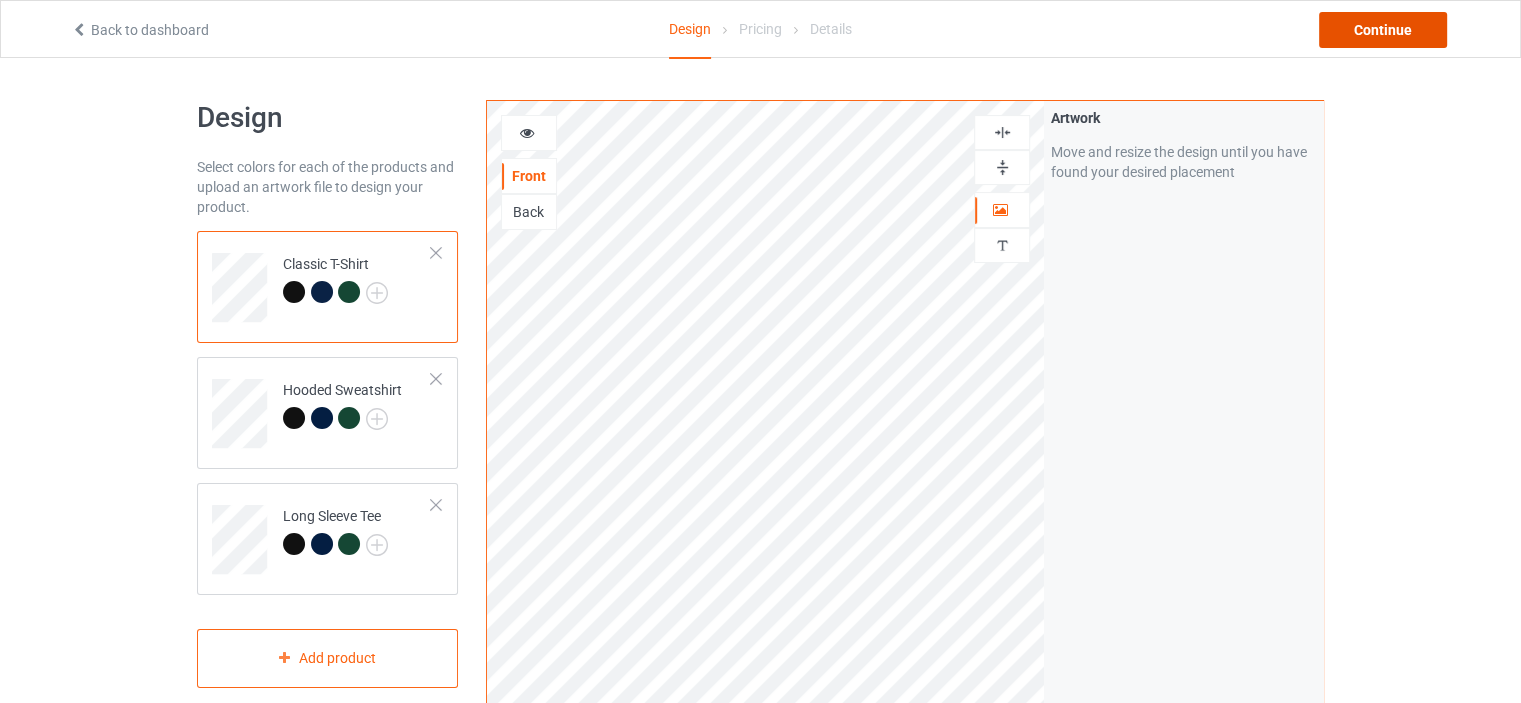 click on "Continue" at bounding box center (1383, 30) 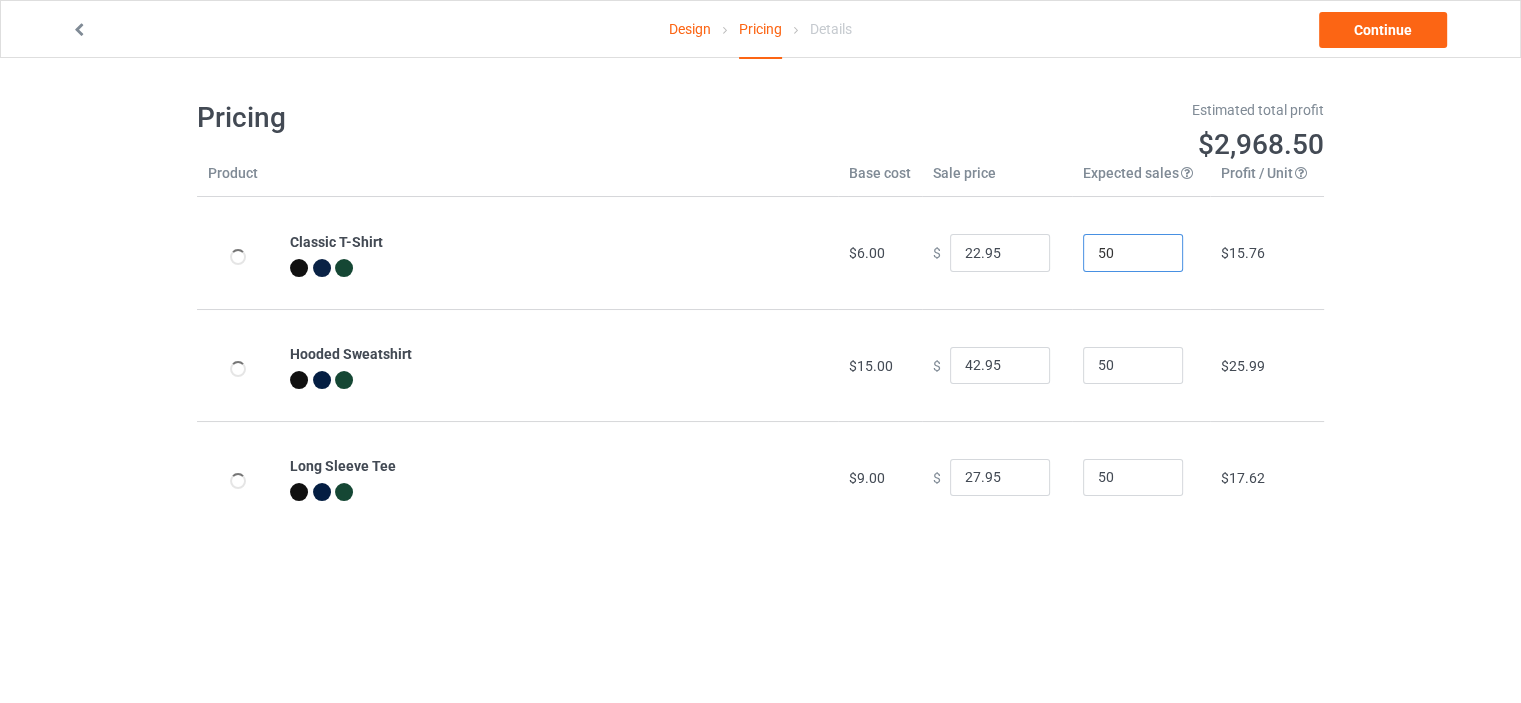 drag, startPoint x: 1106, startPoint y: 250, endPoint x: 1073, endPoint y: 258, distance: 33.955853 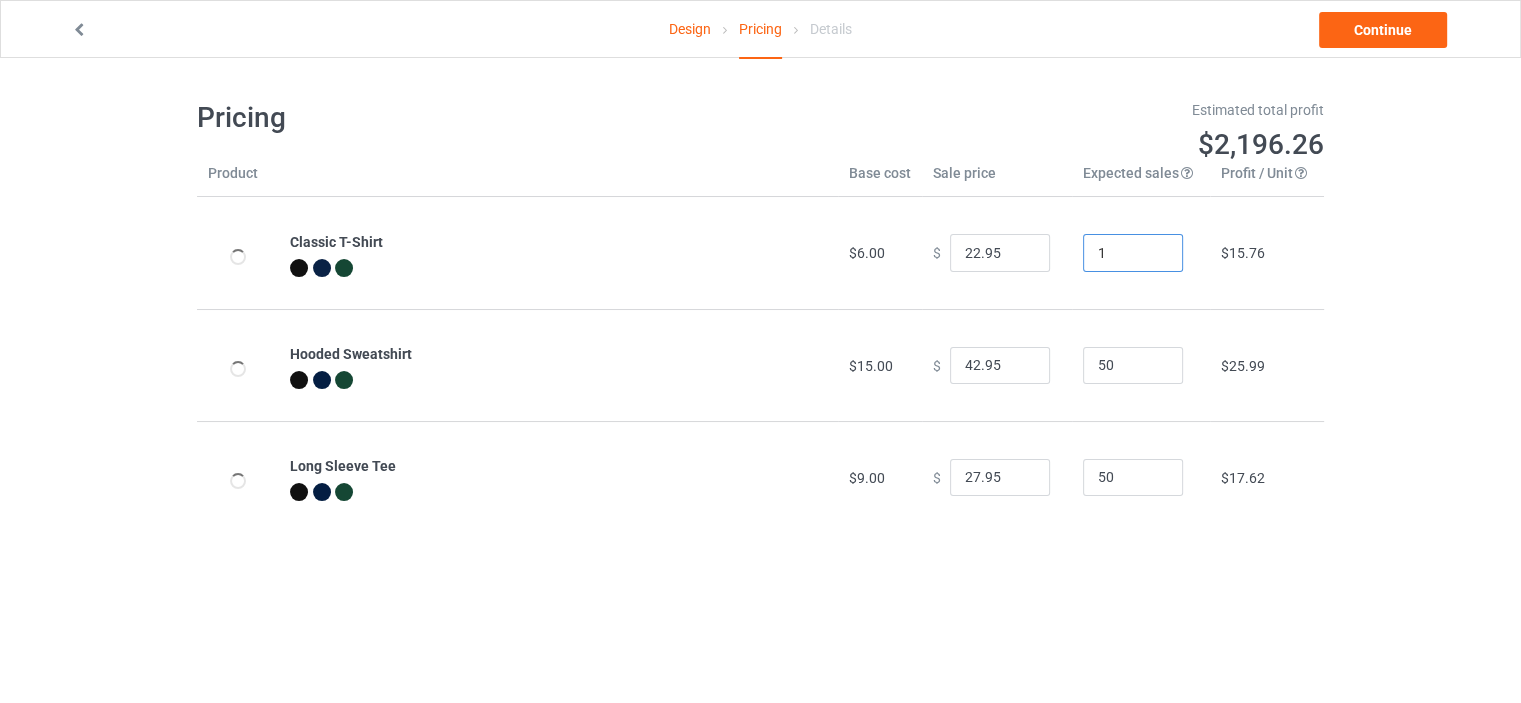 type on "1" 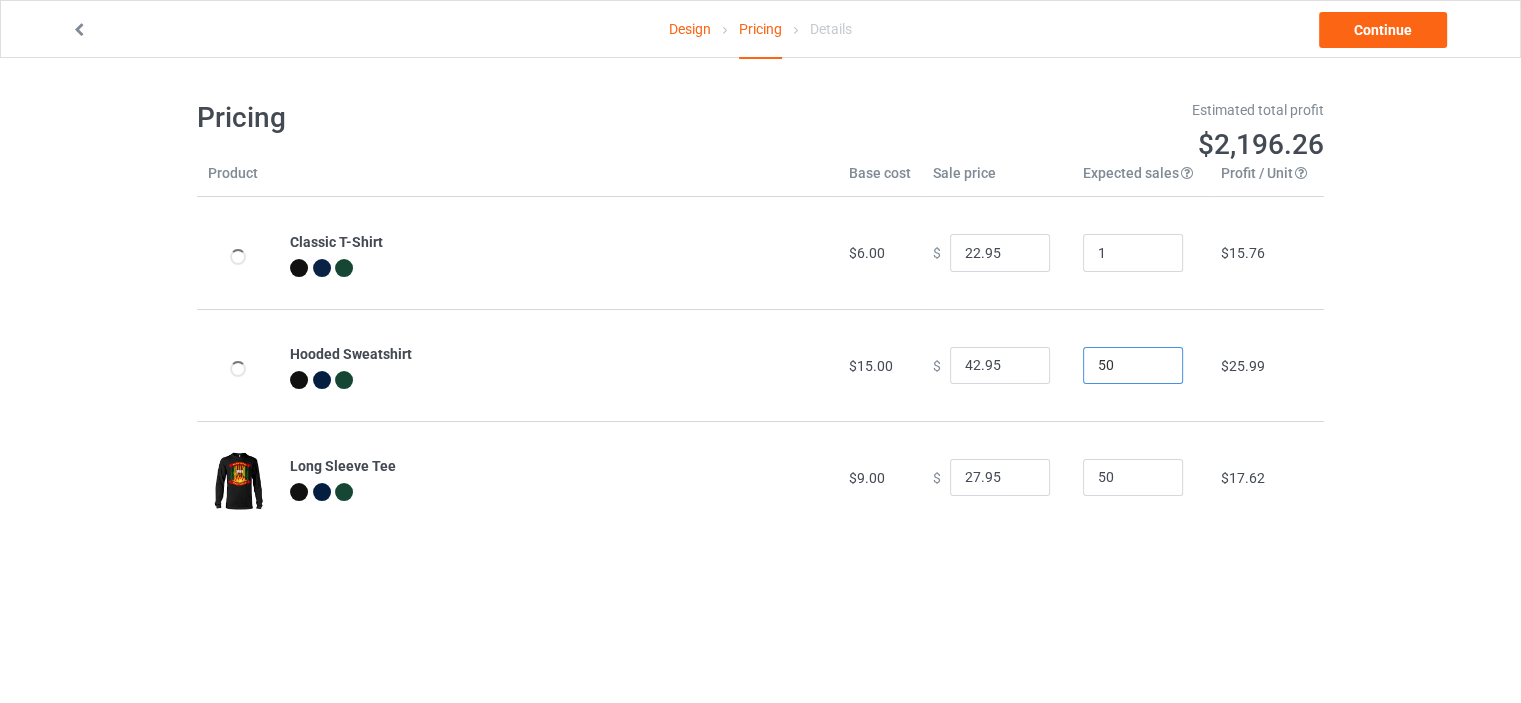 drag, startPoint x: 1101, startPoint y: 372, endPoint x: 1066, endPoint y: 371, distance: 35.014282 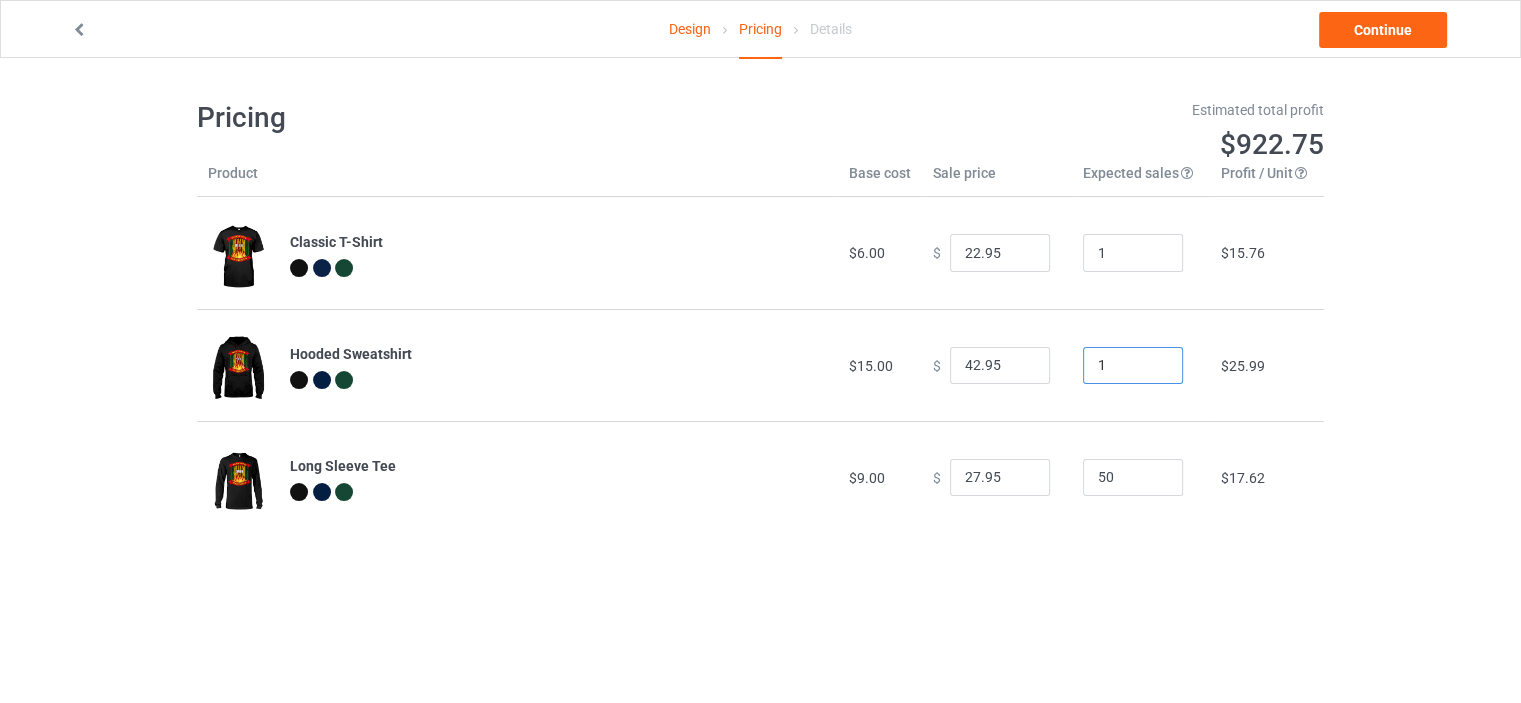 type on "1" 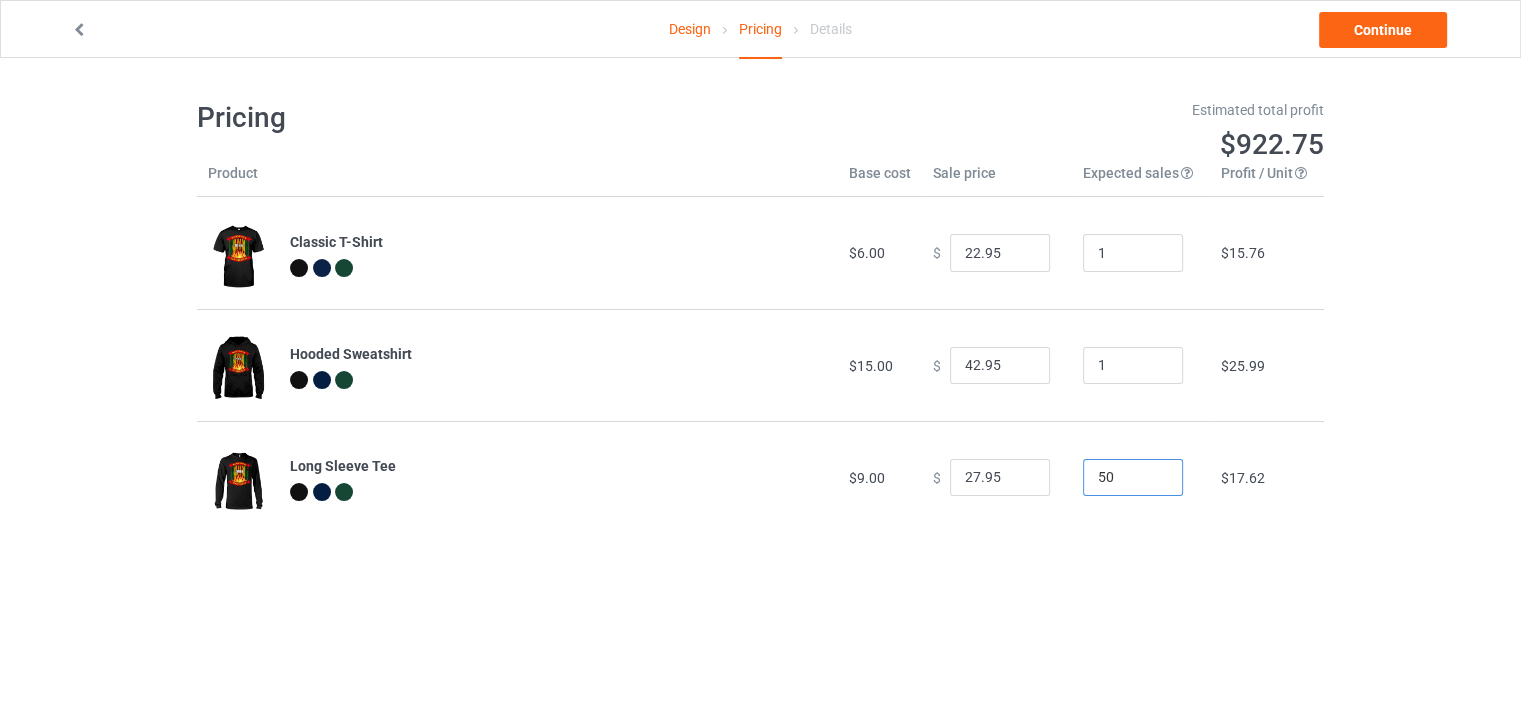drag, startPoint x: 1107, startPoint y: 475, endPoint x: 1060, endPoint y: 484, distance: 47.853943 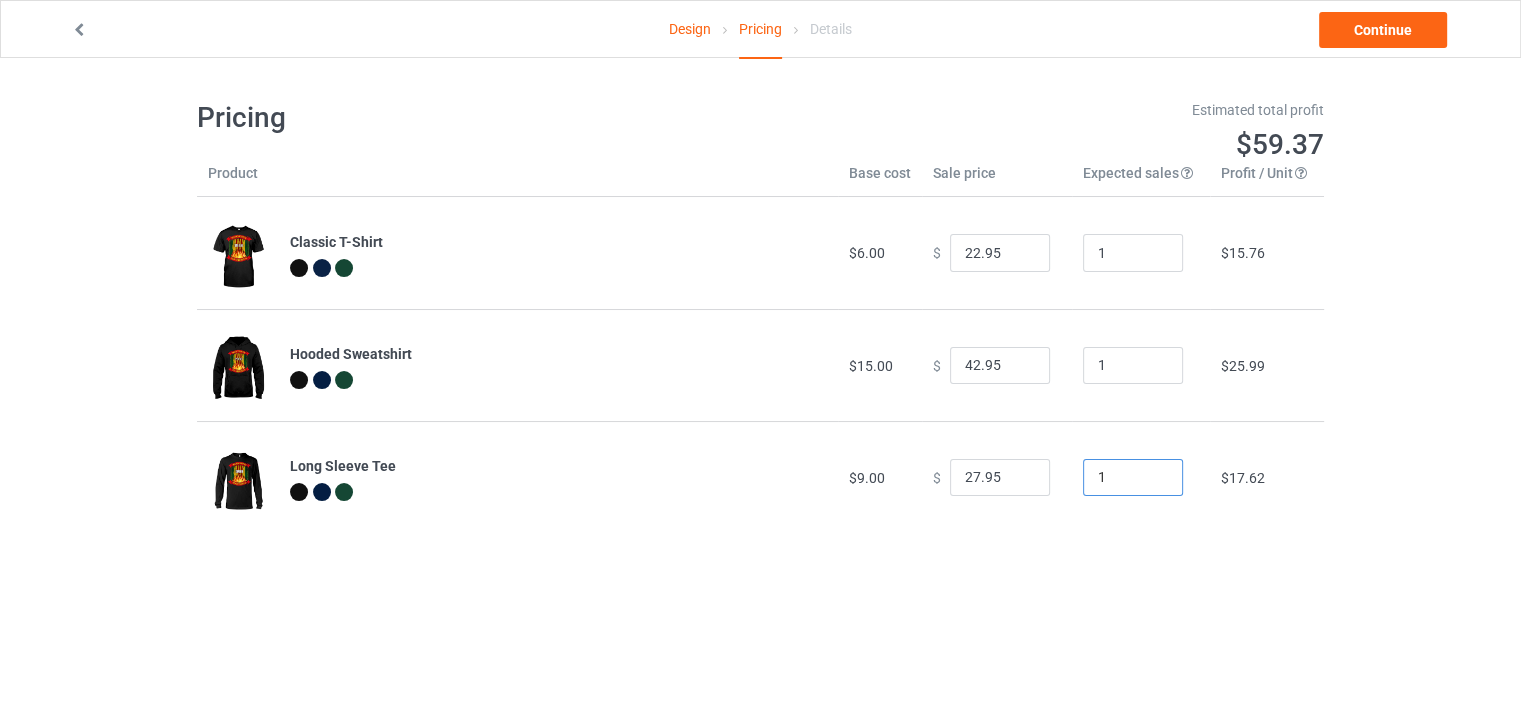 type on "1" 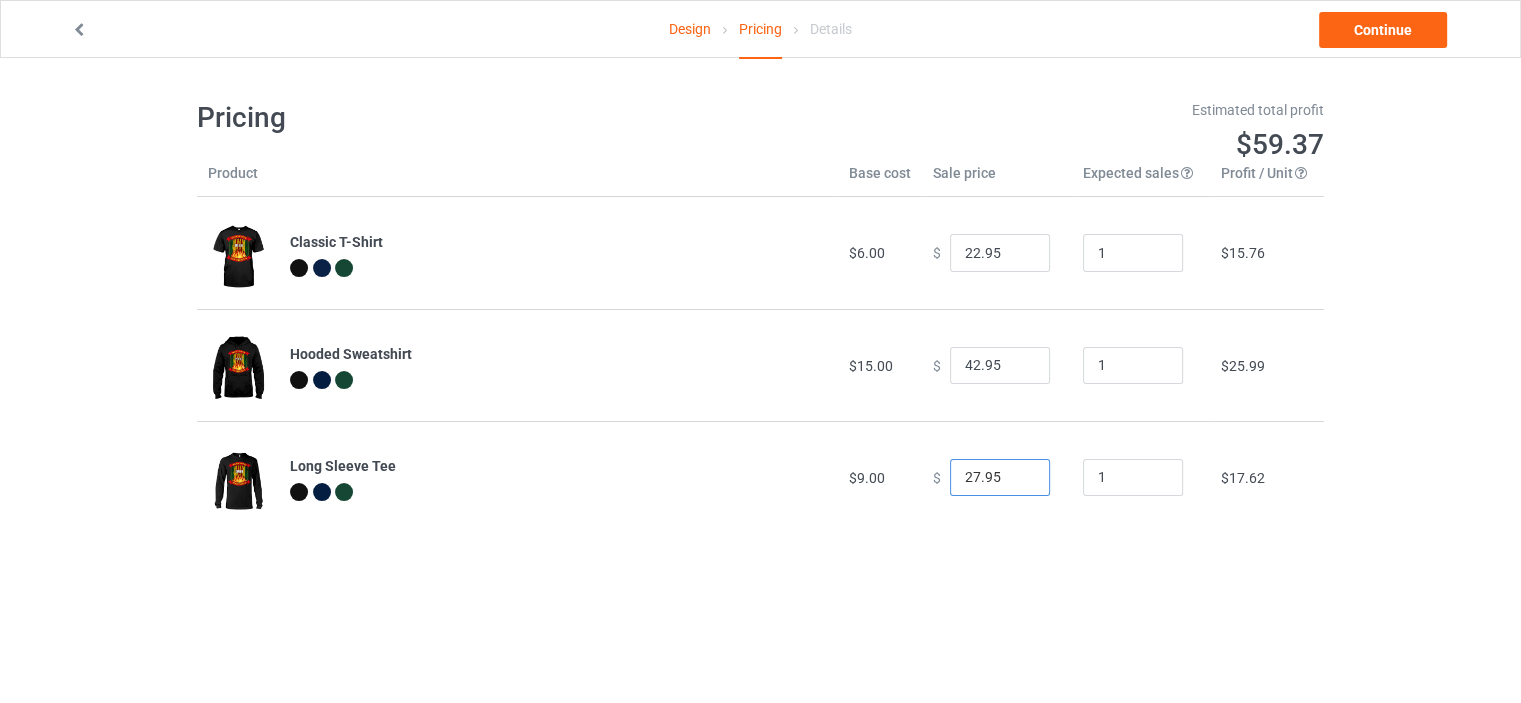 drag, startPoint x: 967, startPoint y: 478, endPoint x: 936, endPoint y: 485, distance: 31.780497 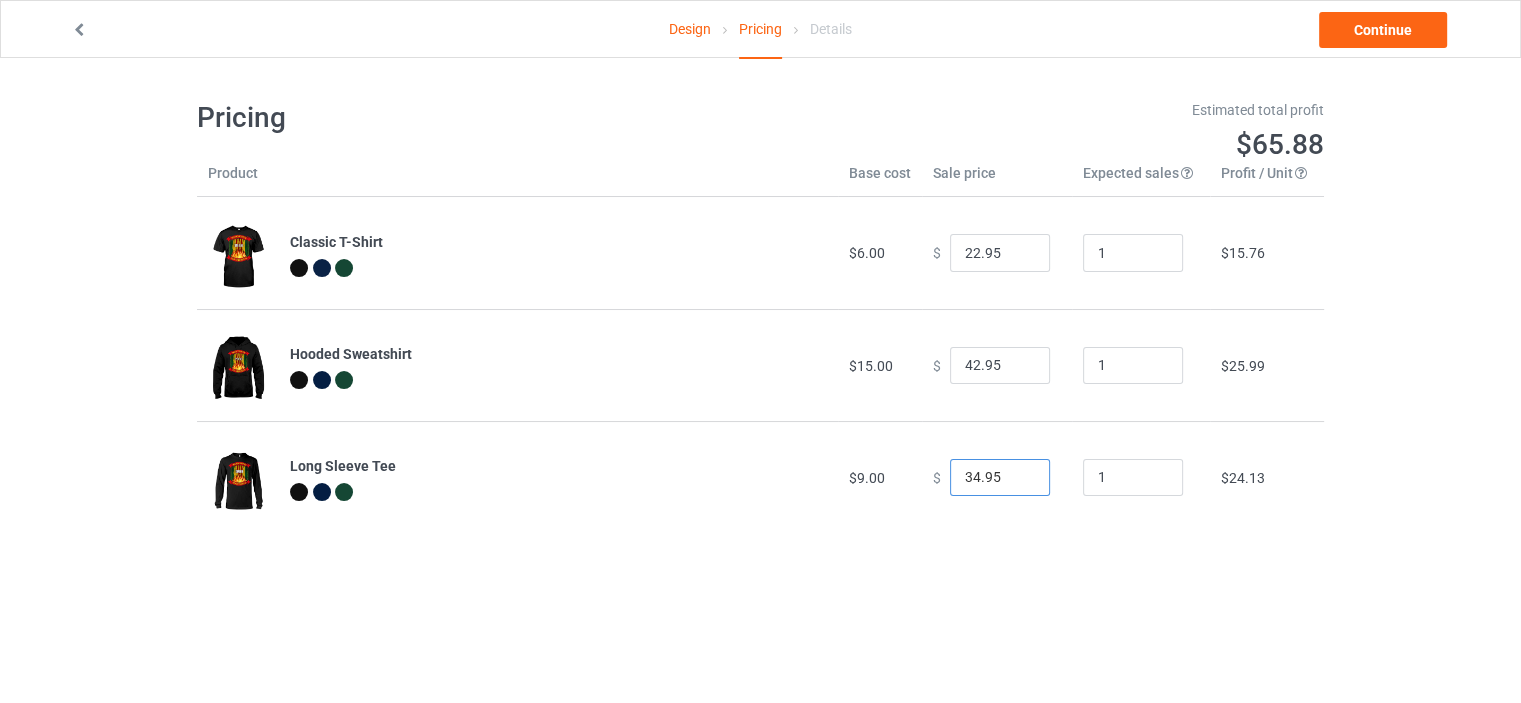 type on "34.95" 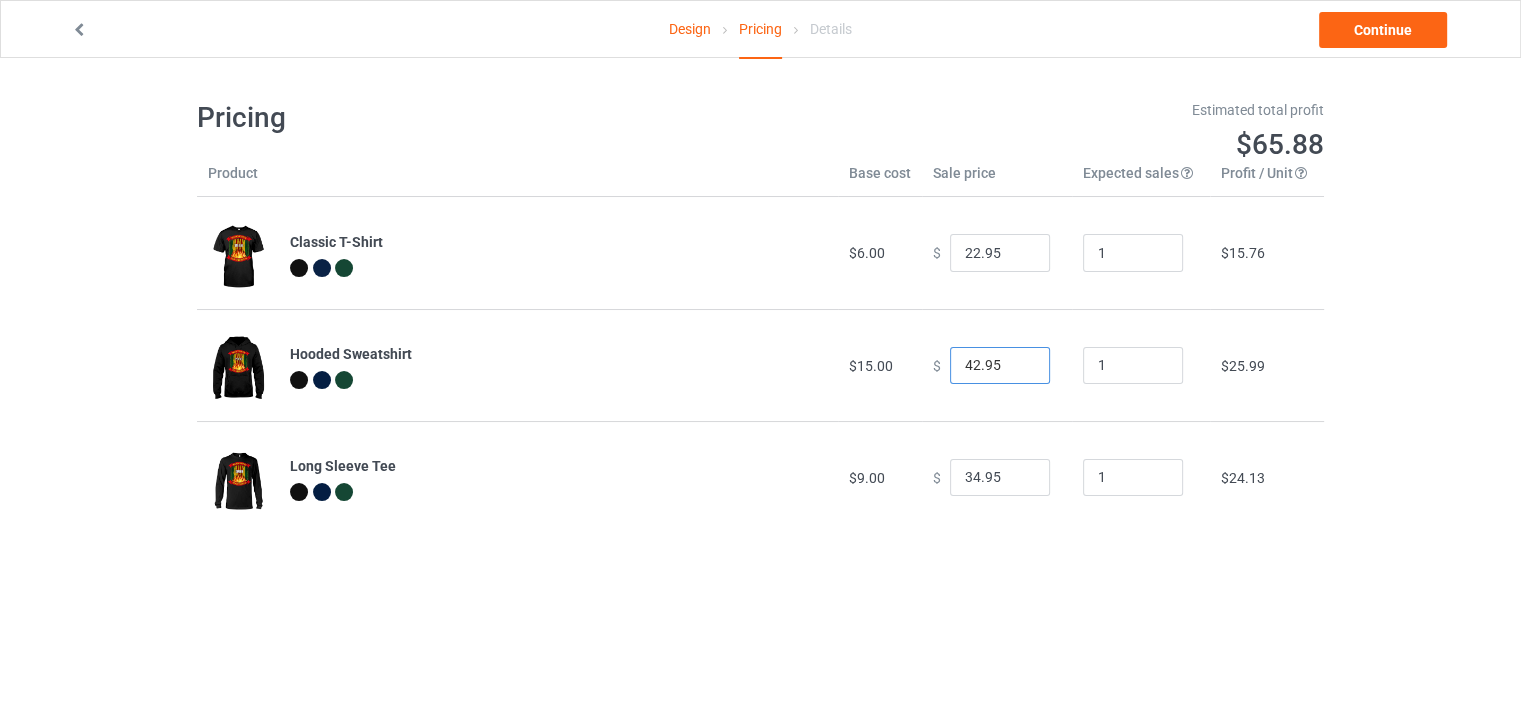 click on "42.95" at bounding box center [1000, 366] 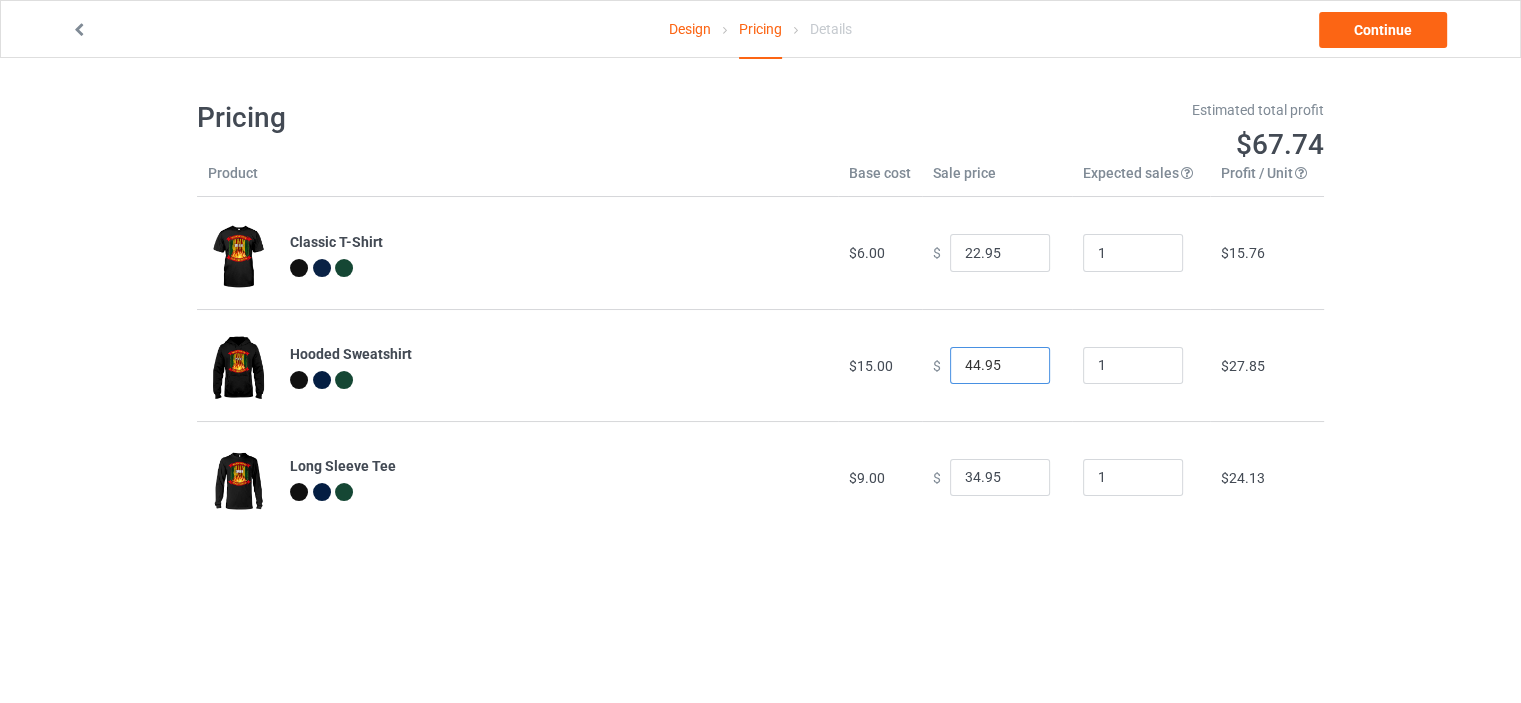 type on "44.95" 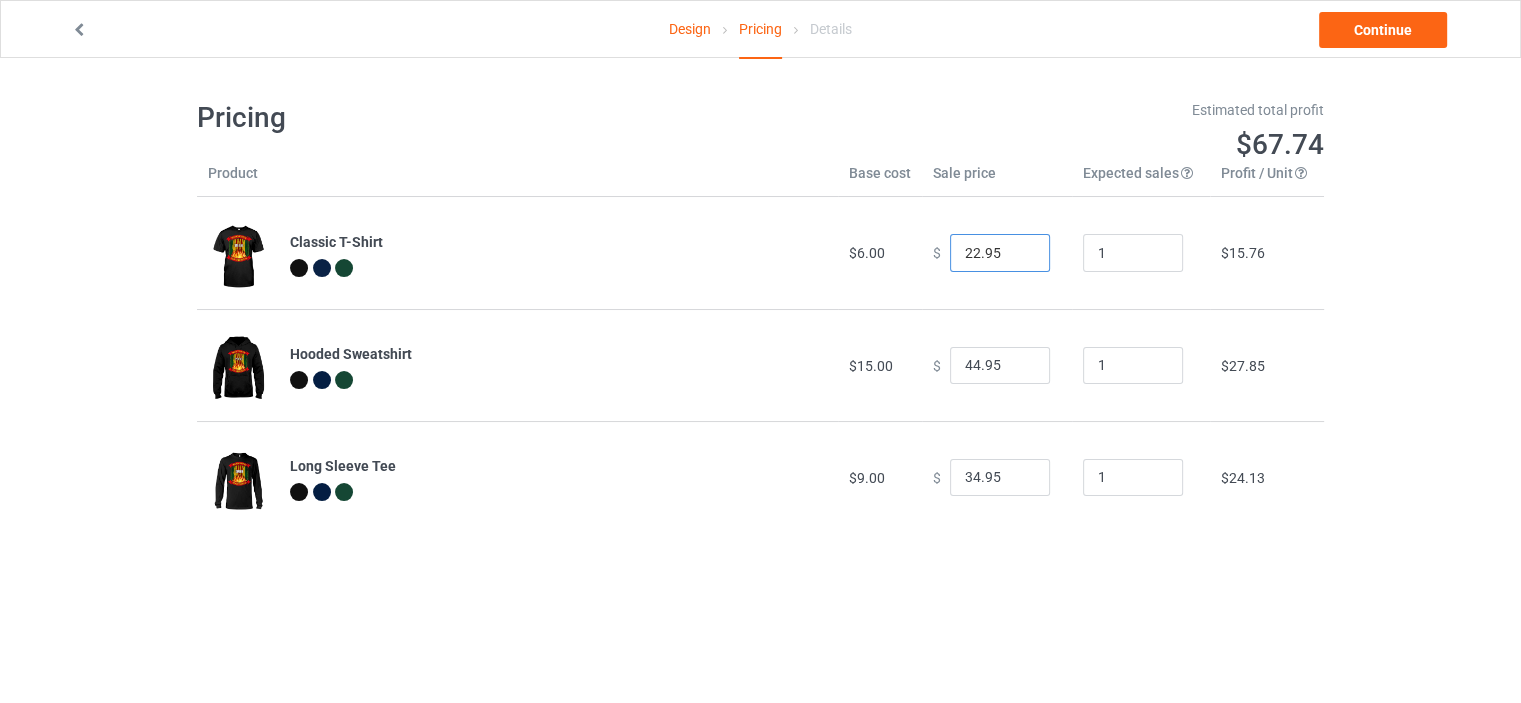 click on "22.95" at bounding box center (1000, 253) 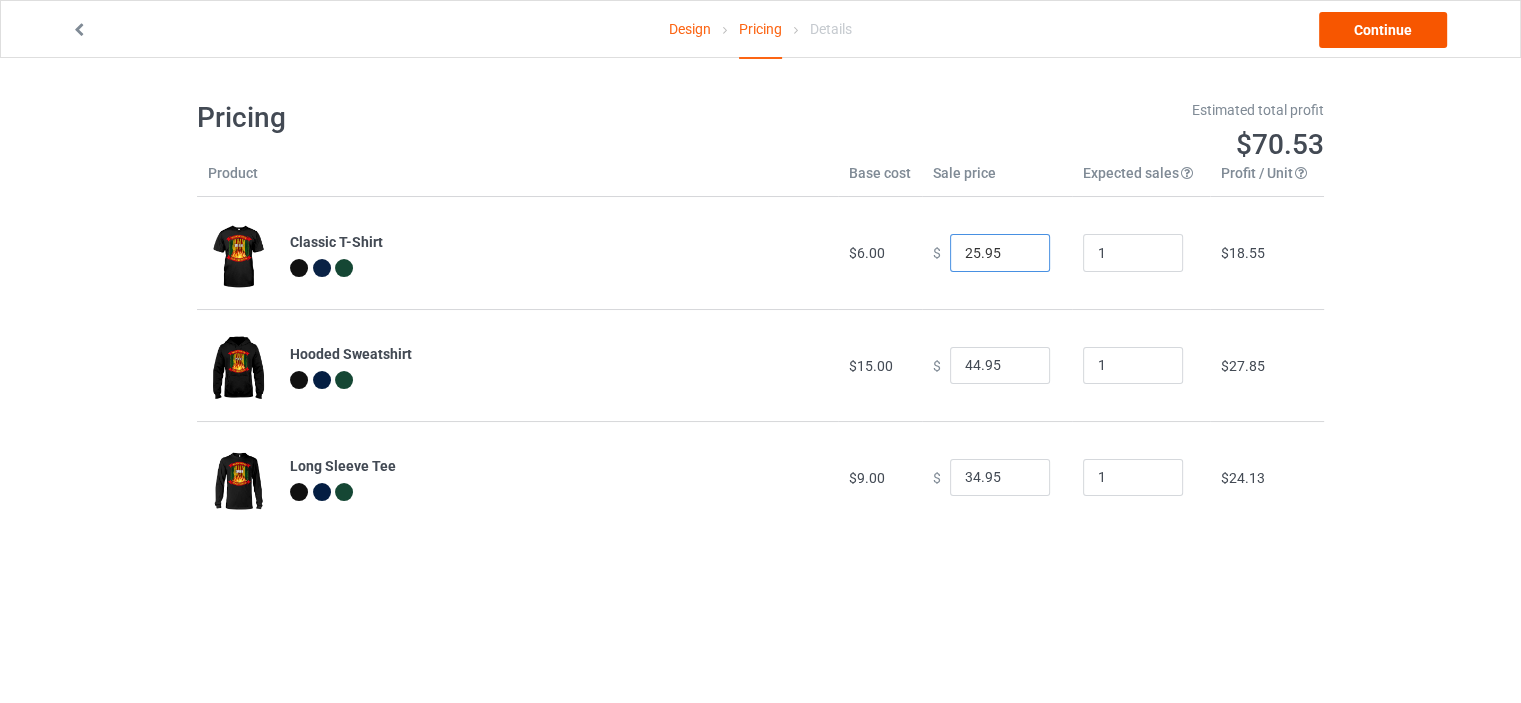 type on "25.95" 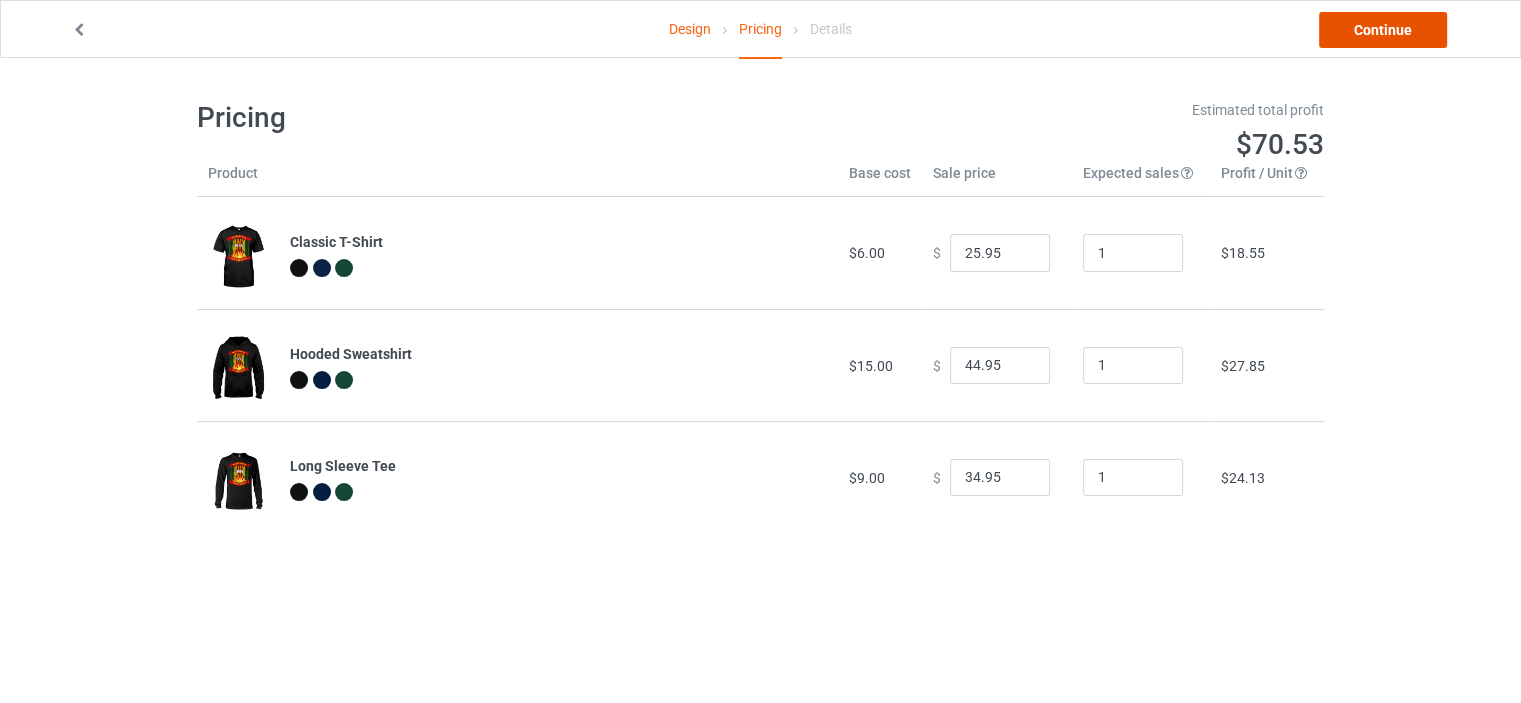 click on "Continue" at bounding box center (1383, 30) 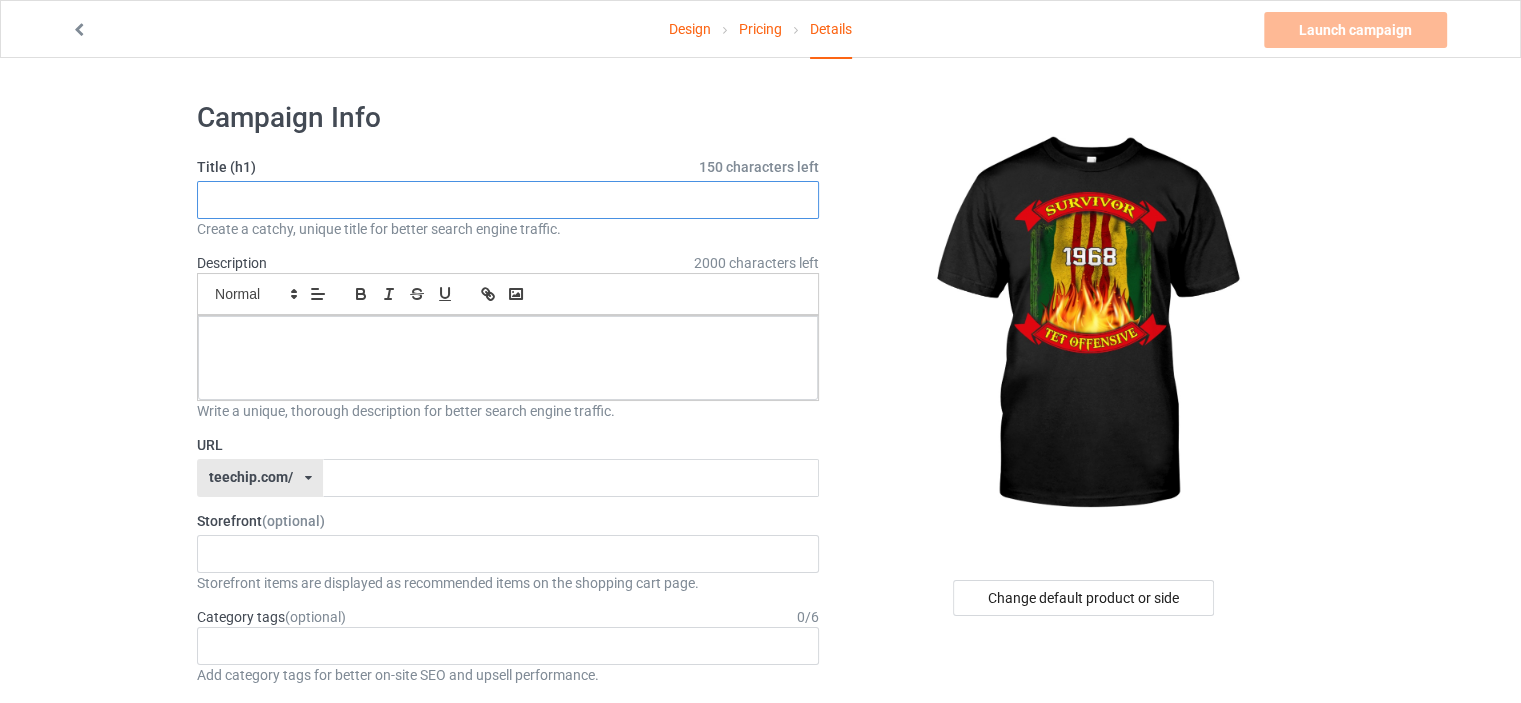 click at bounding box center [508, 200] 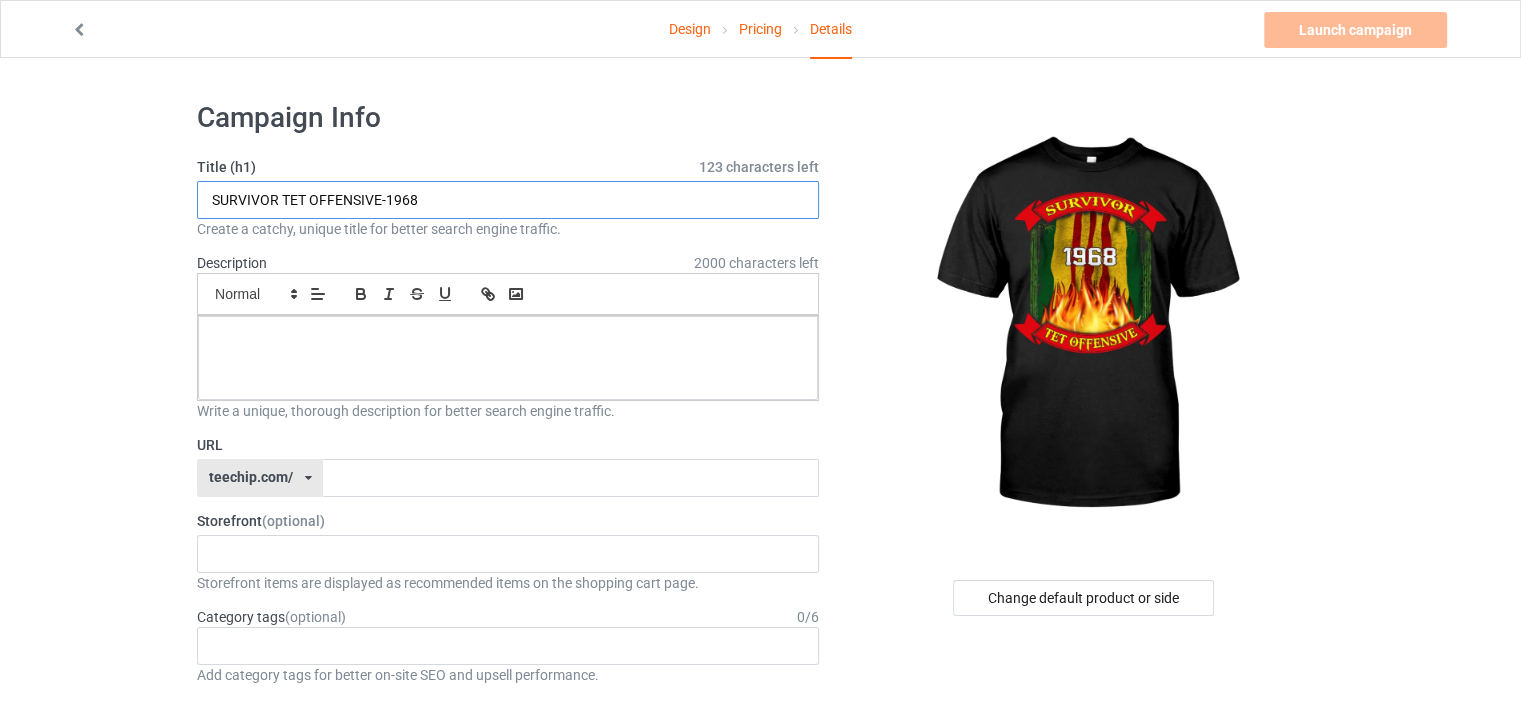 drag, startPoint x: 465, startPoint y: 208, endPoint x: 90, endPoint y: 227, distance: 375.48102 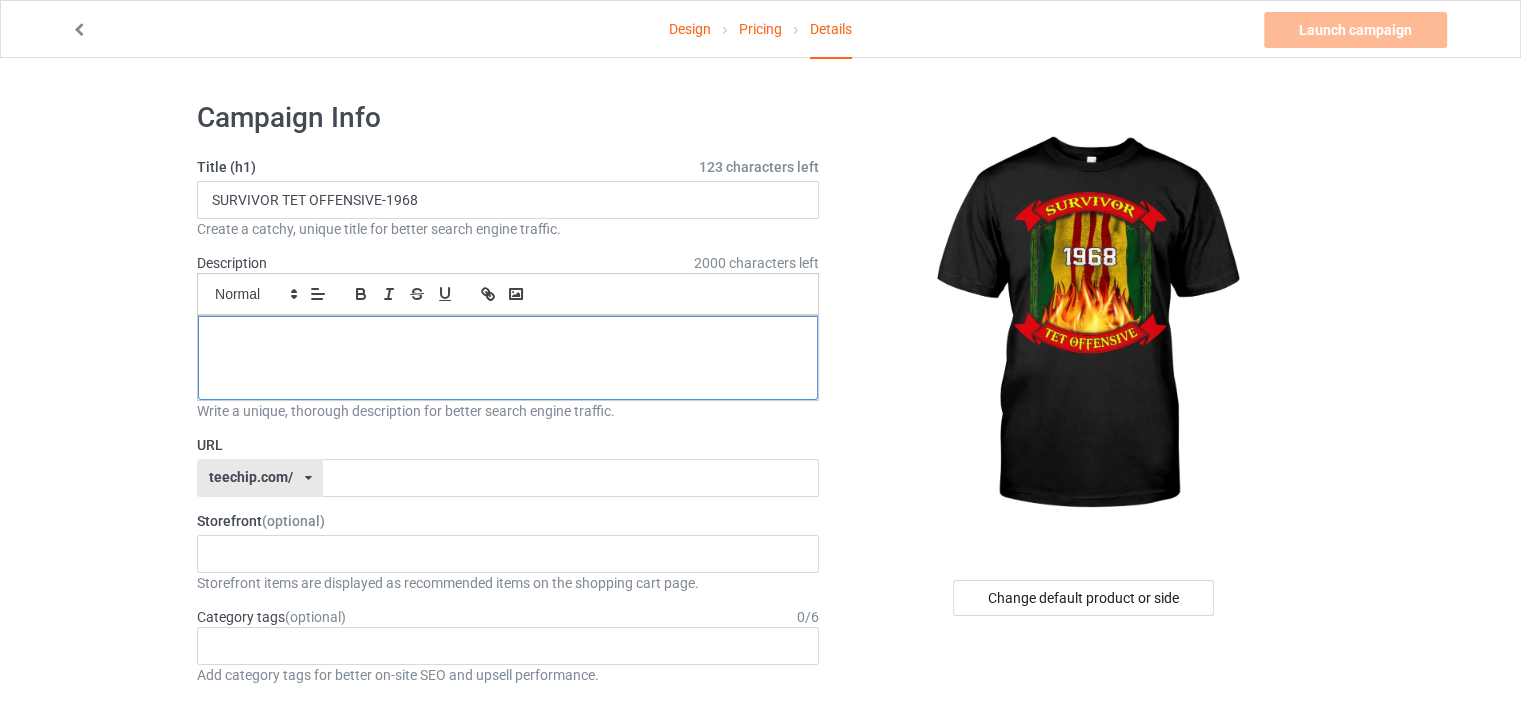 click at bounding box center [508, 338] 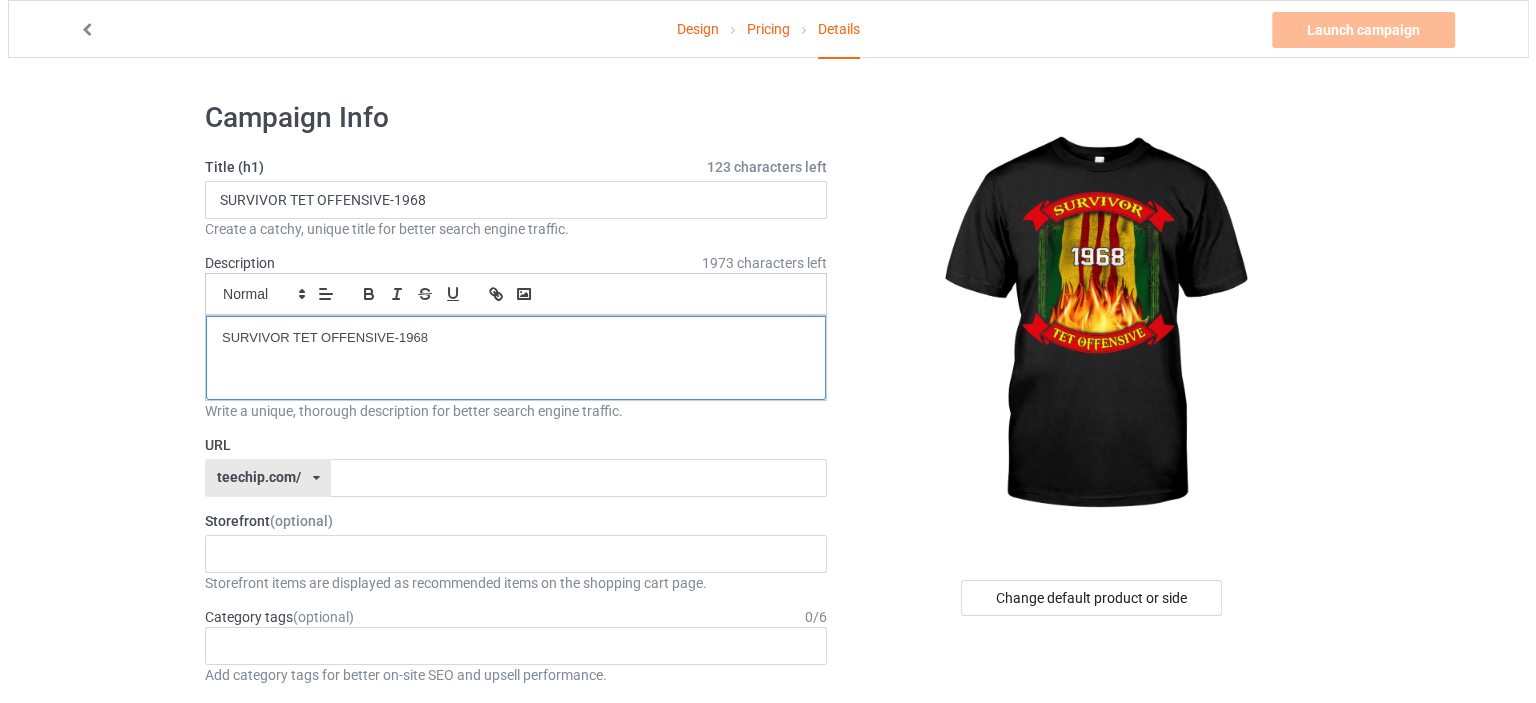 scroll, scrollTop: 0, scrollLeft: 0, axis: both 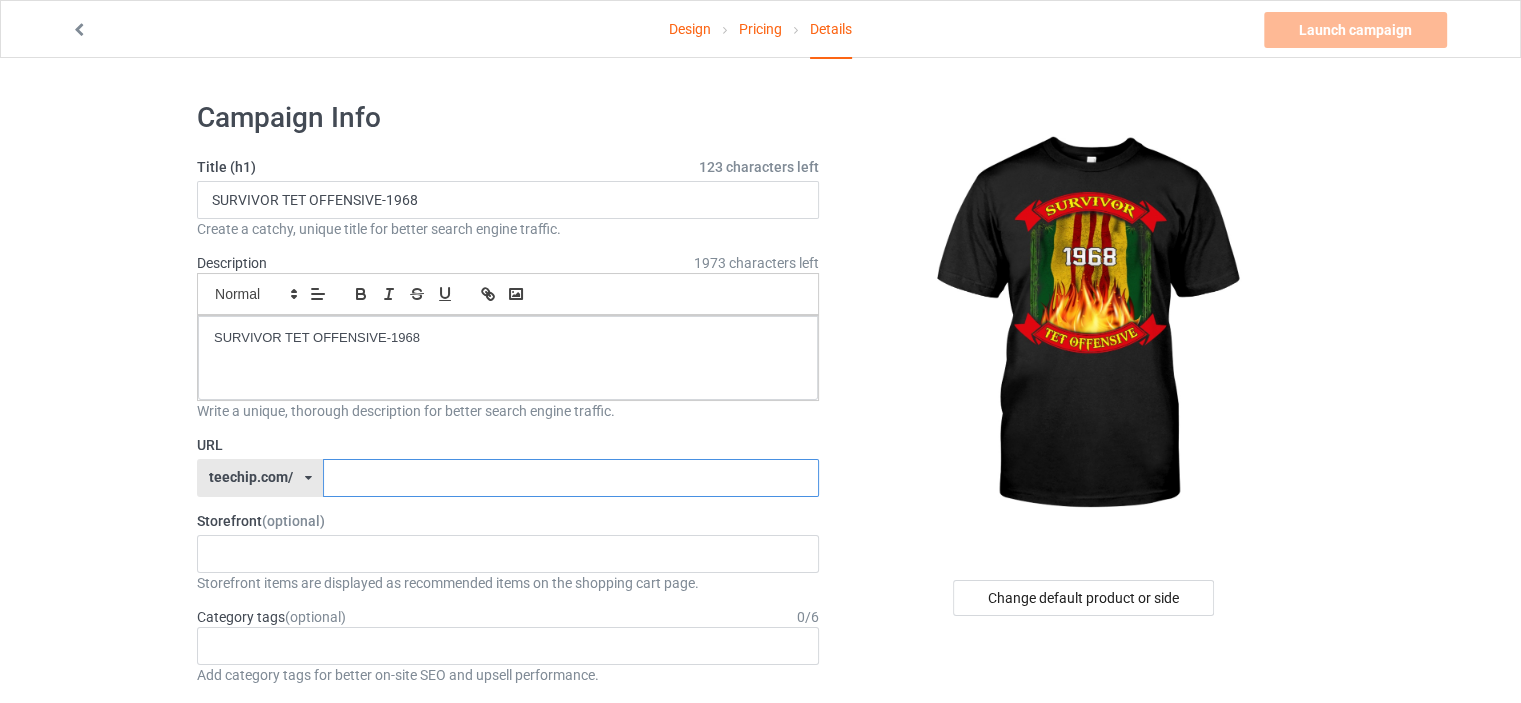 click at bounding box center [570, 478] 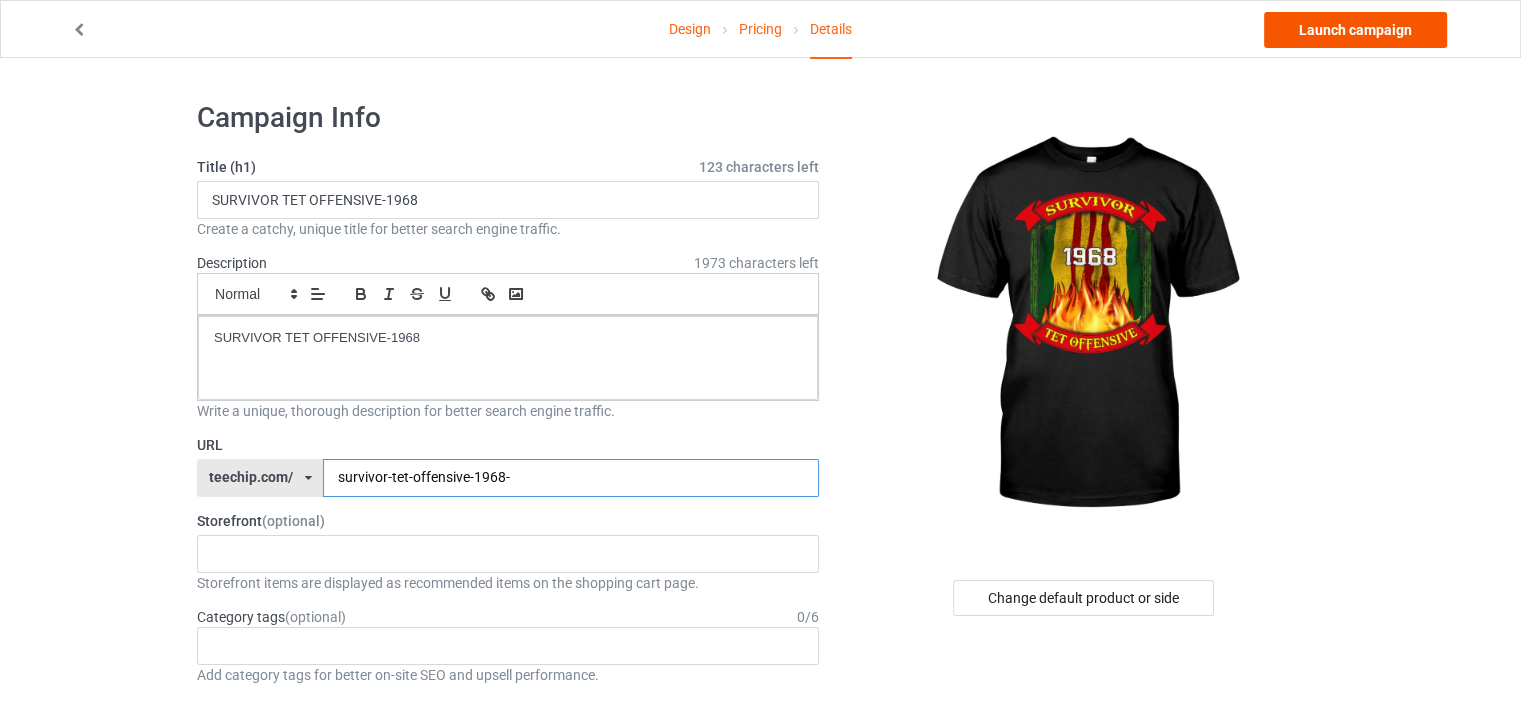 type on "survivor-tet-offensive-1968-" 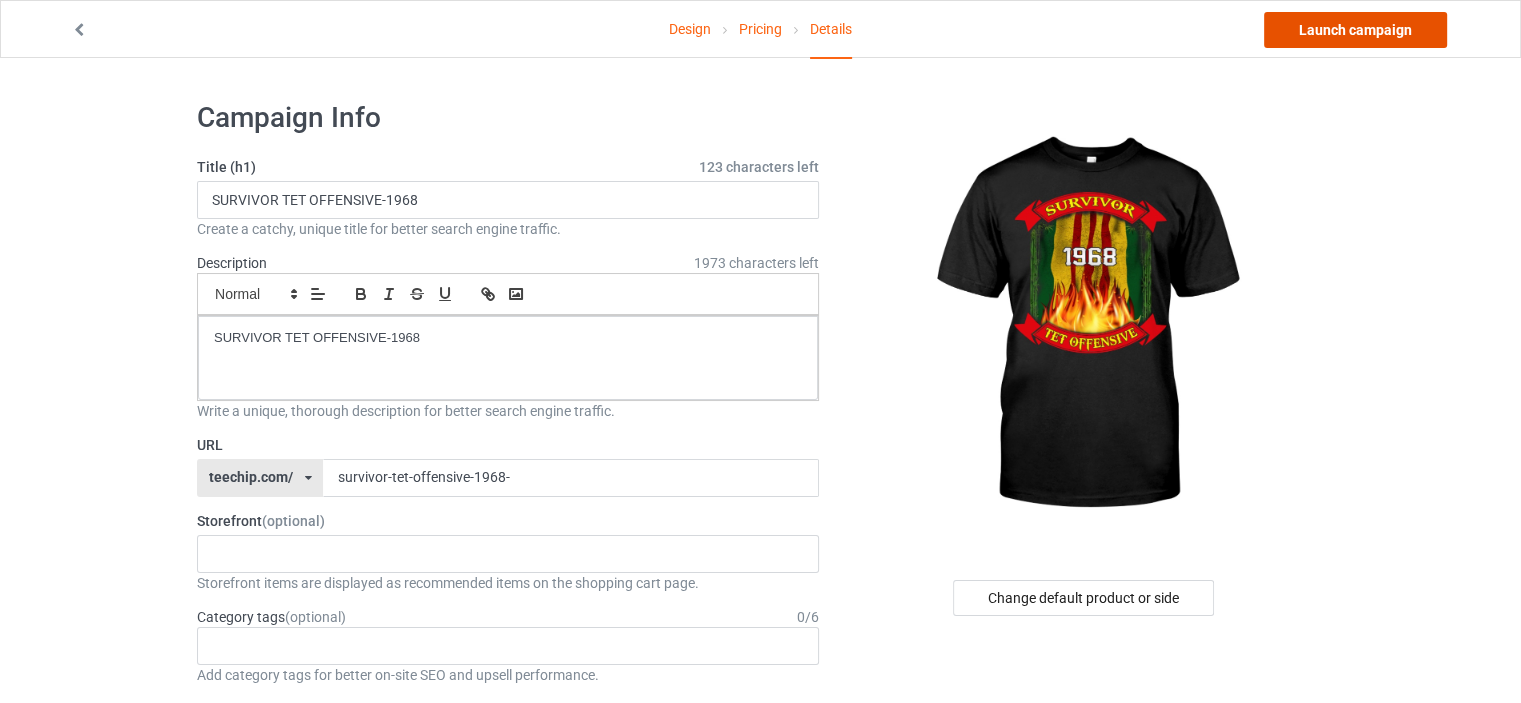 click on "Launch campaign" at bounding box center [1355, 30] 